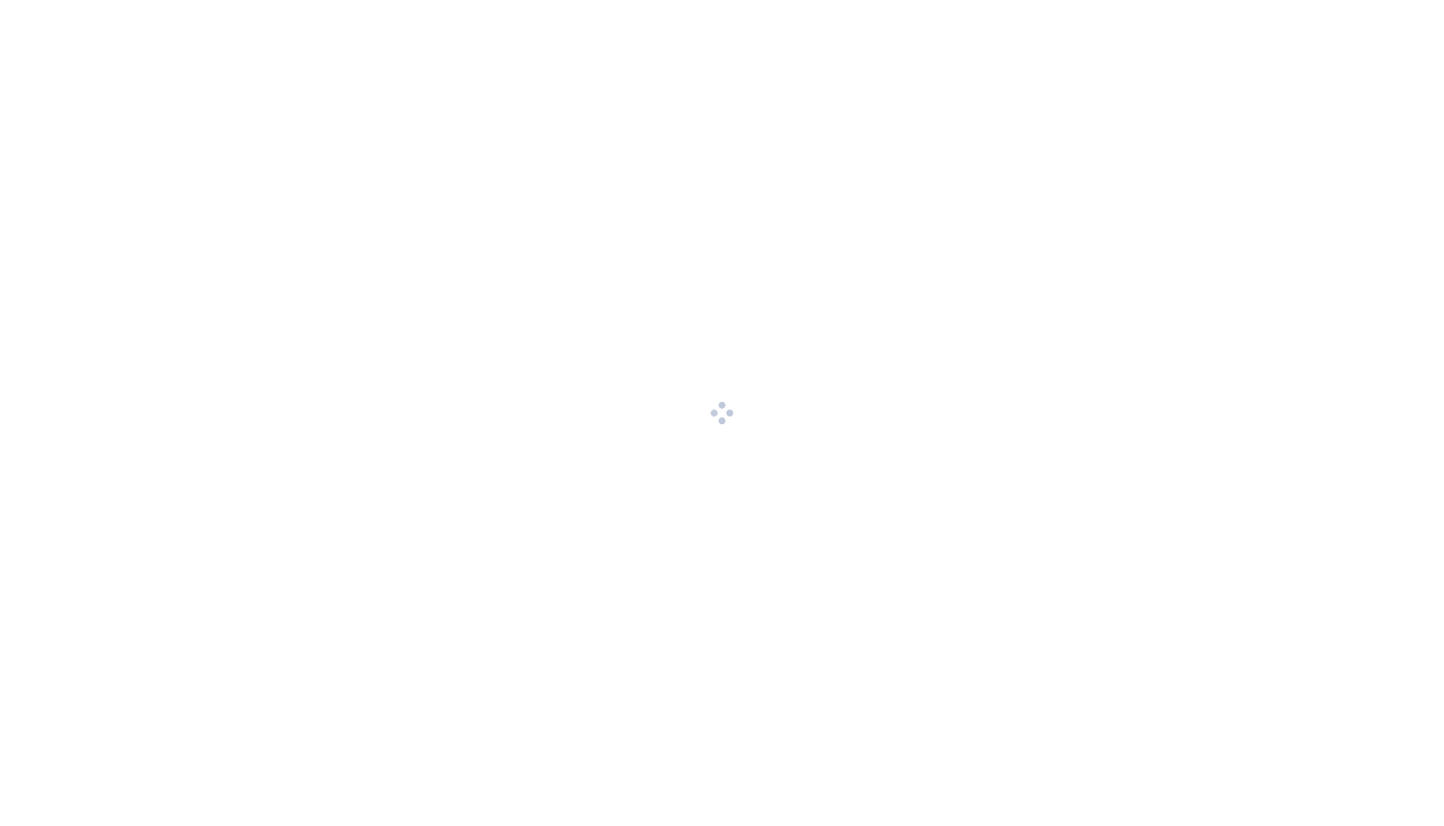 scroll, scrollTop: 0, scrollLeft: 0, axis: both 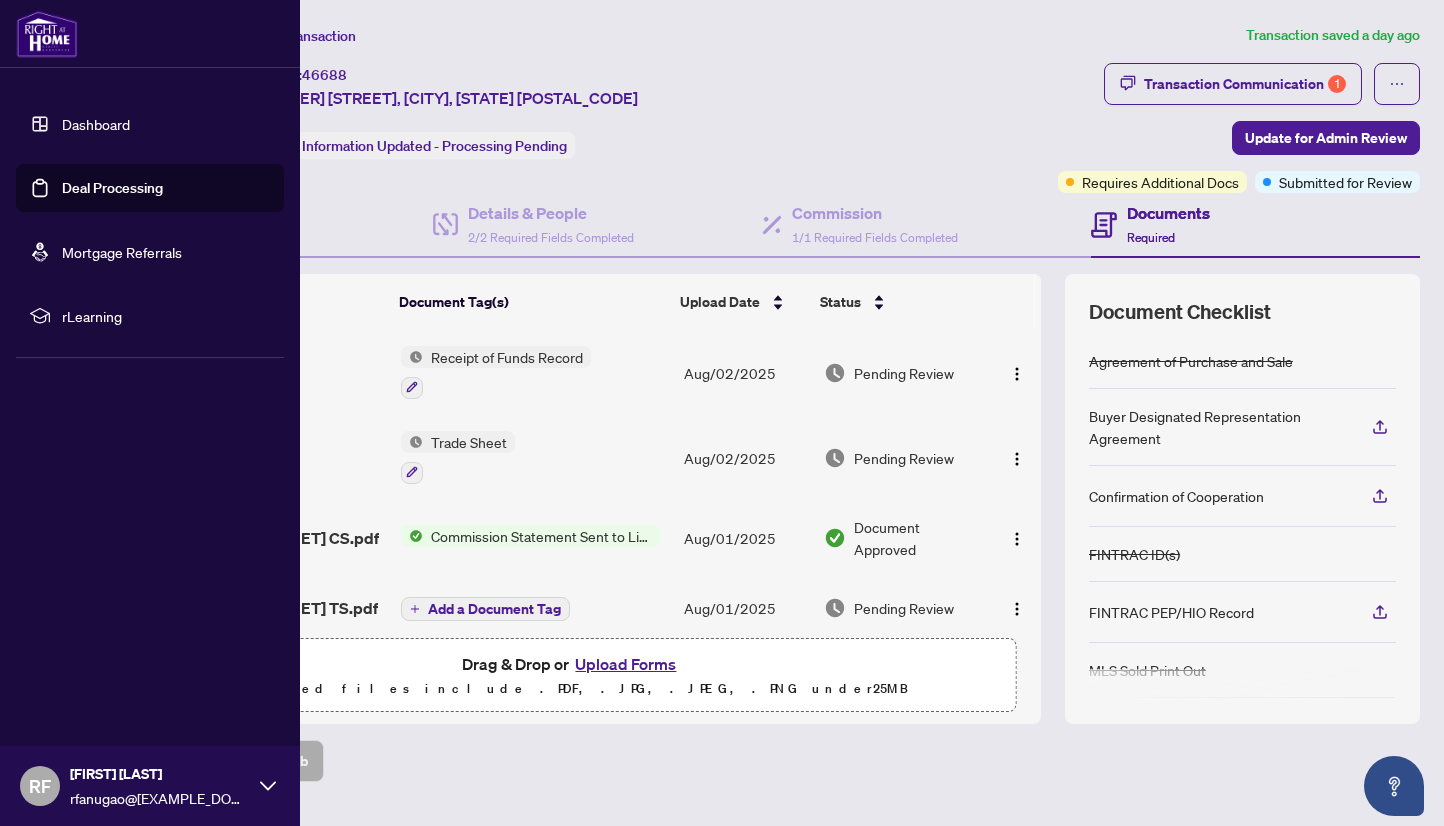 click on "Deal Processing" at bounding box center (112, 188) 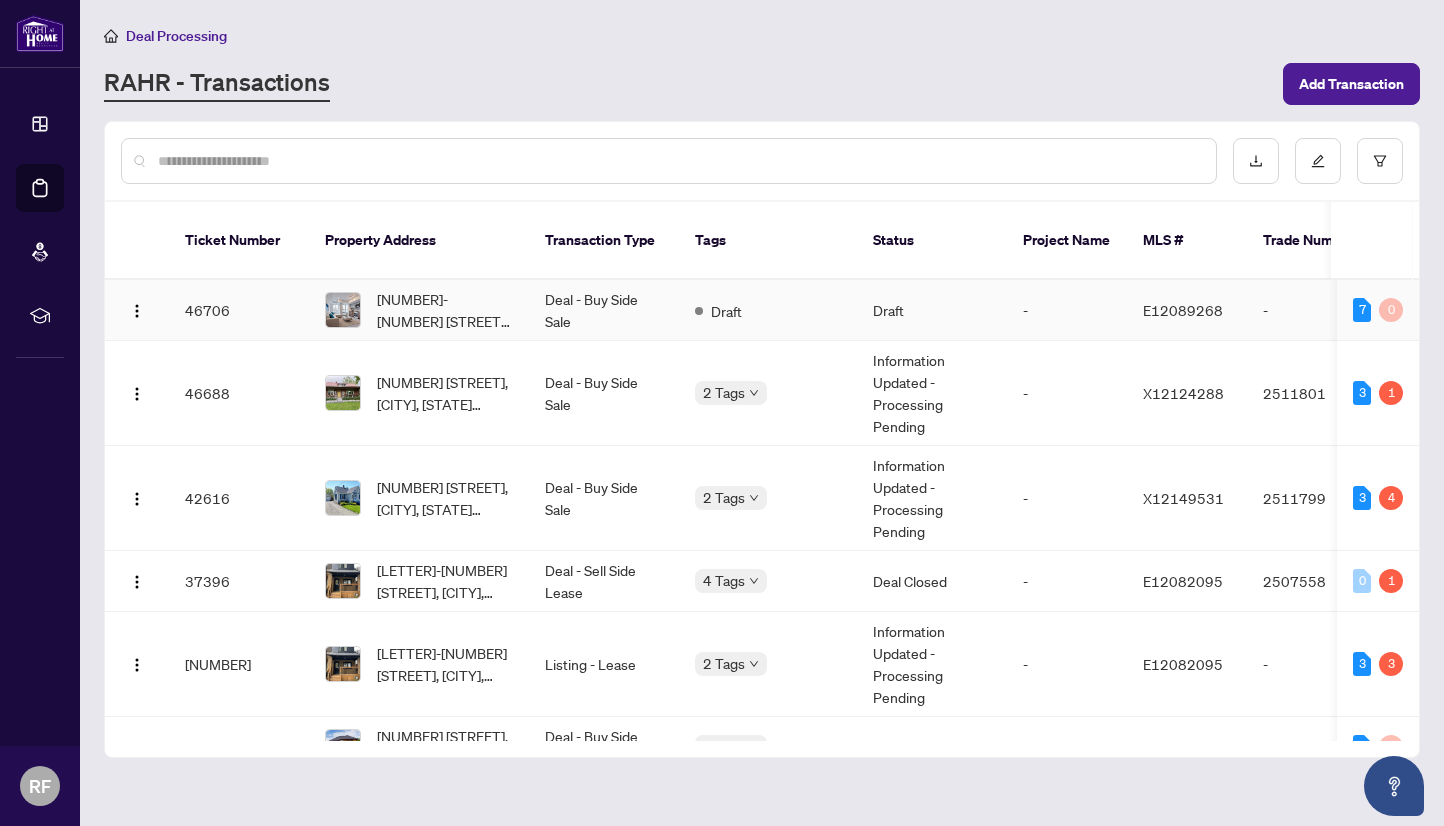 click on "[NUMBER]-[NUMBER] [STREET], [CITY], [STATE] [POSTAL_CODE]" at bounding box center (445, 310) 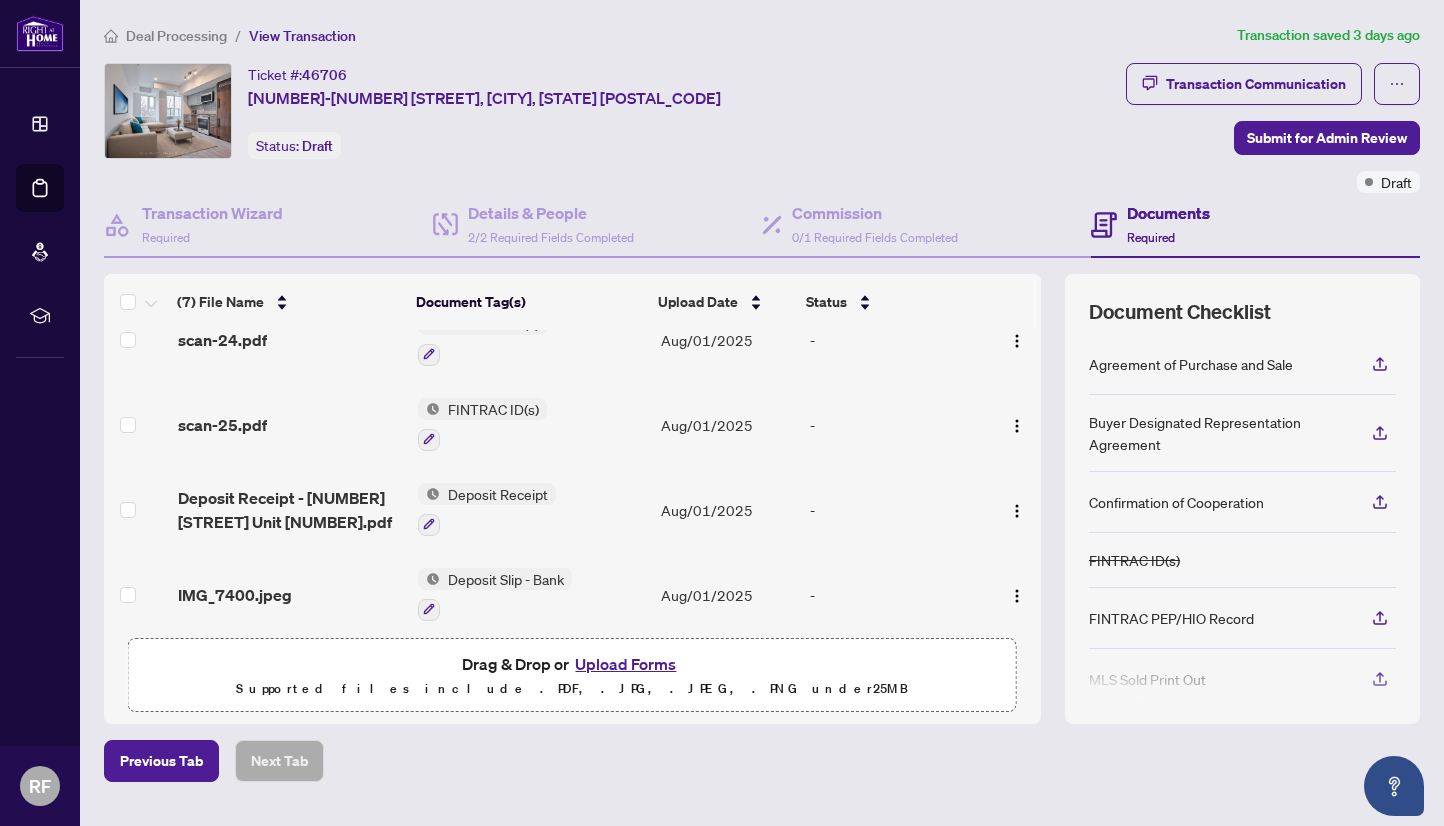 scroll, scrollTop: 289, scrollLeft: 0, axis: vertical 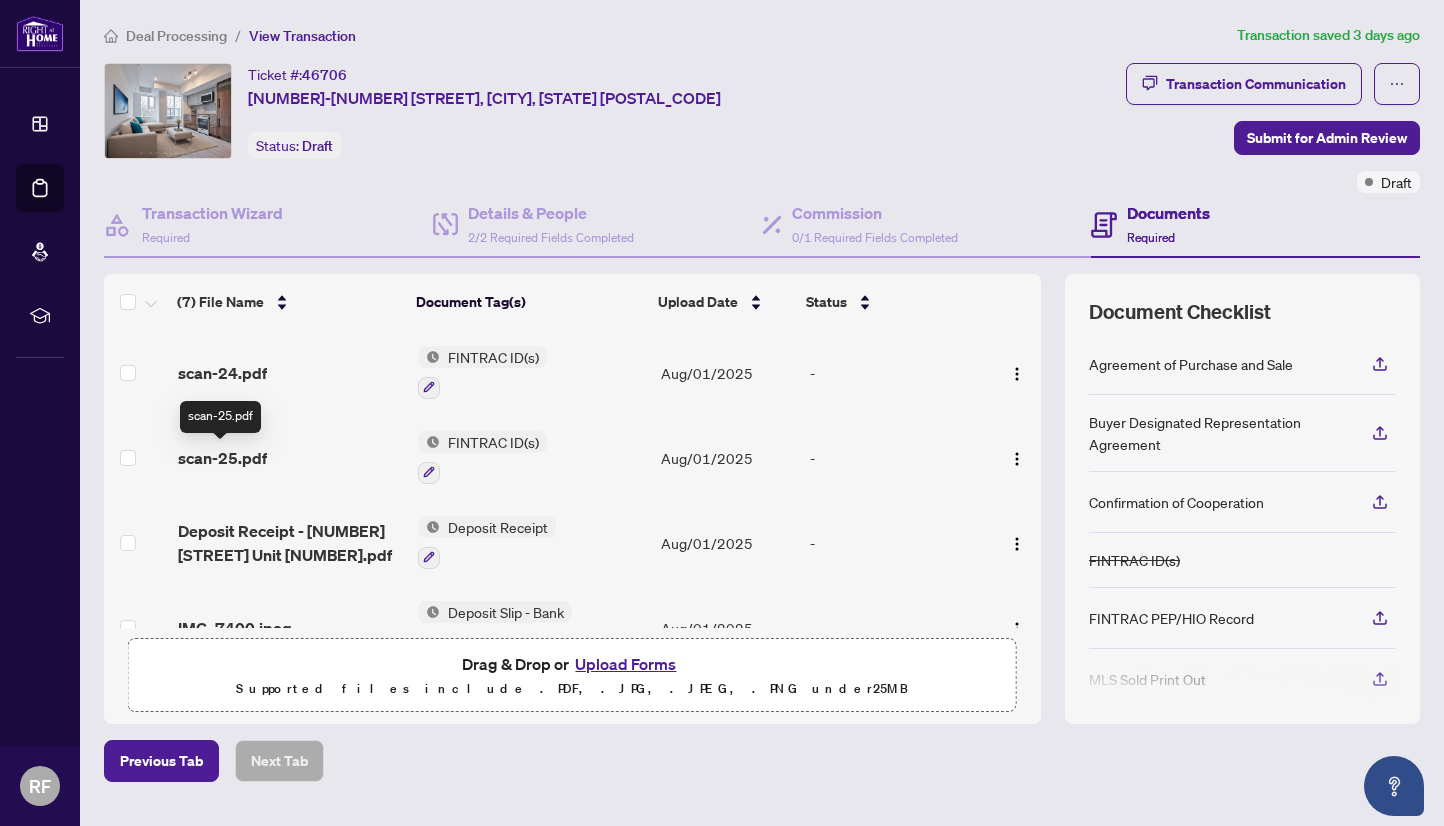 click on "scan-25.pdf" at bounding box center (222, 458) 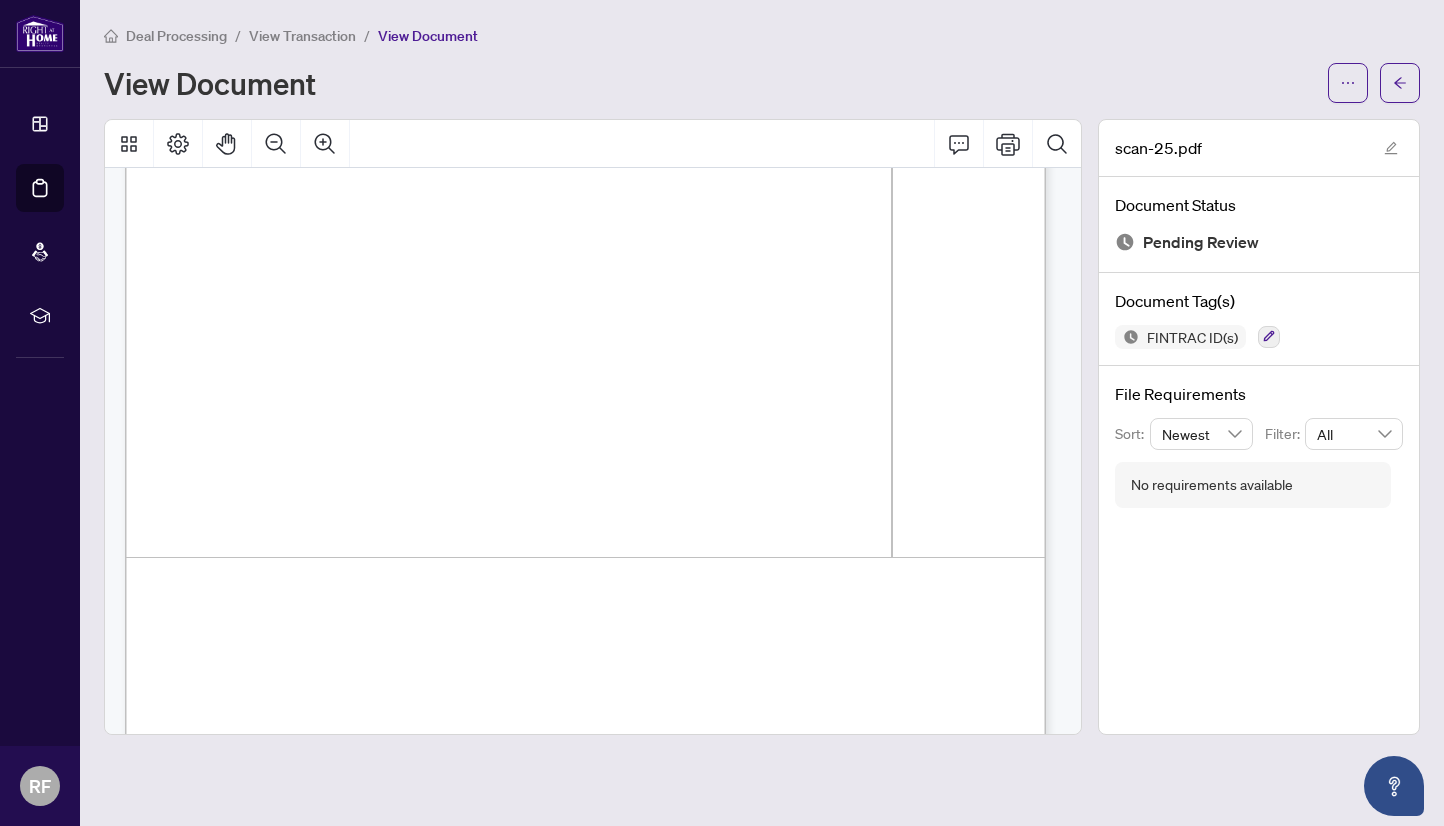 scroll, scrollTop: 2191, scrollLeft: 0, axis: vertical 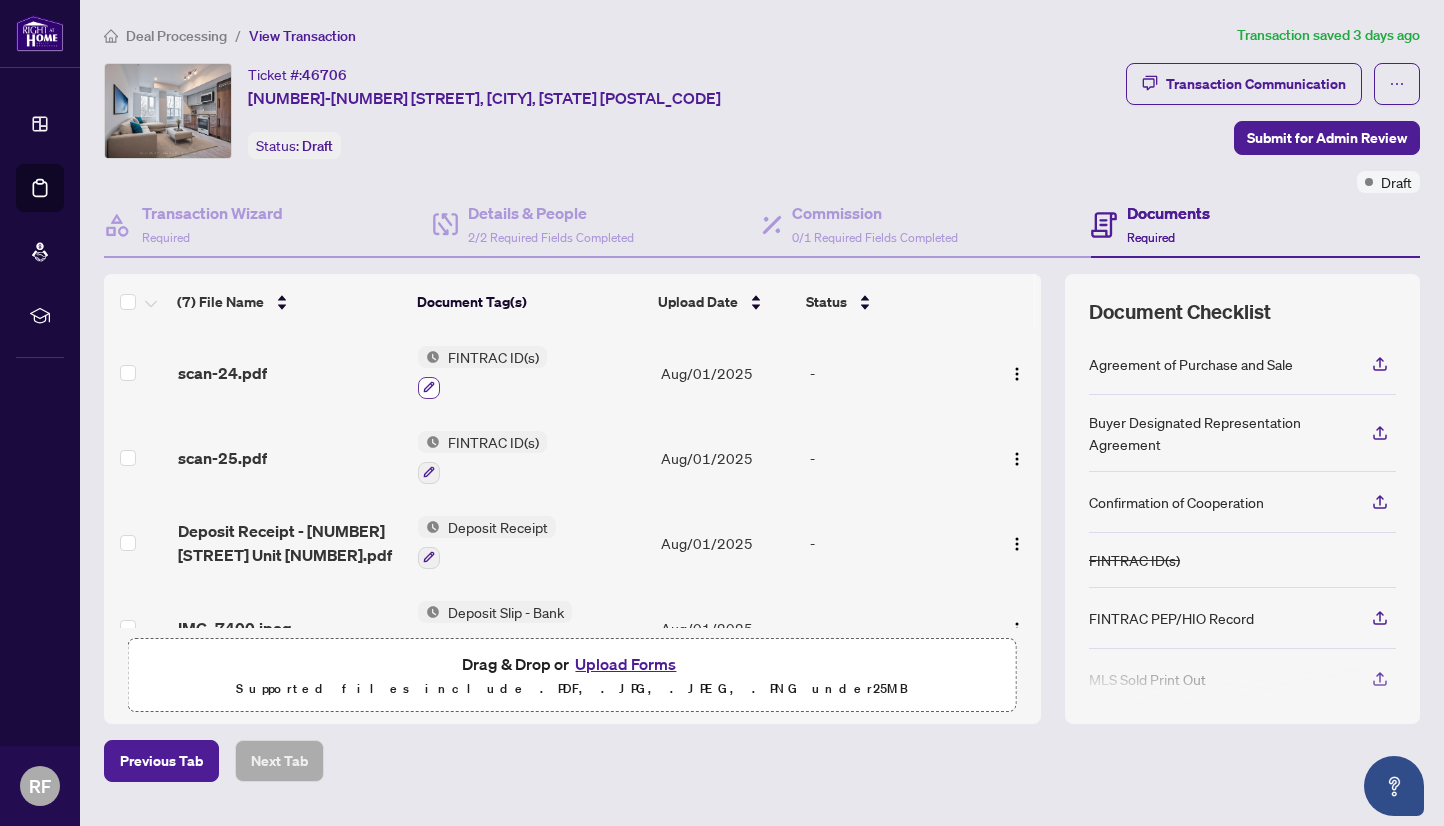click 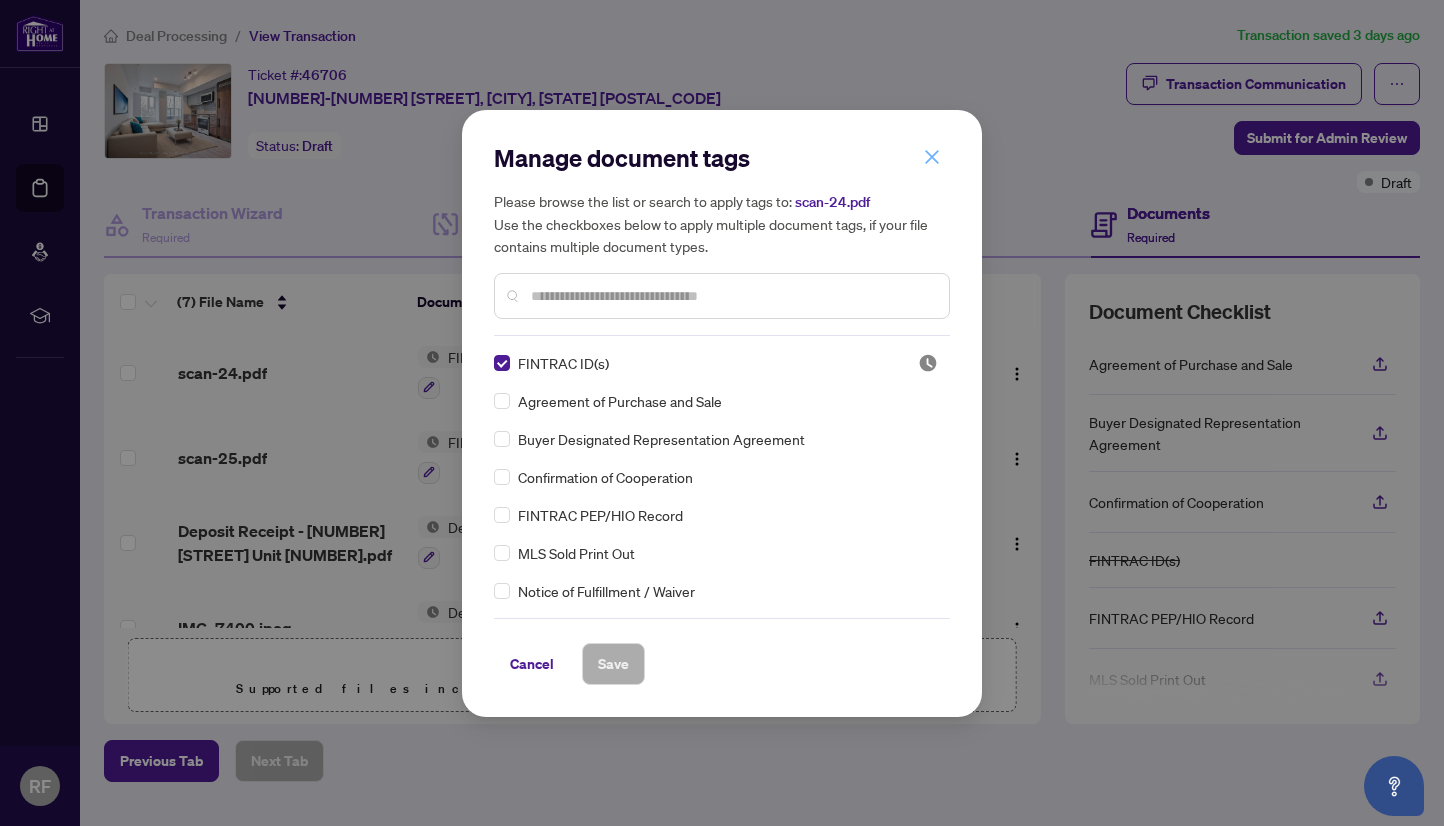 click 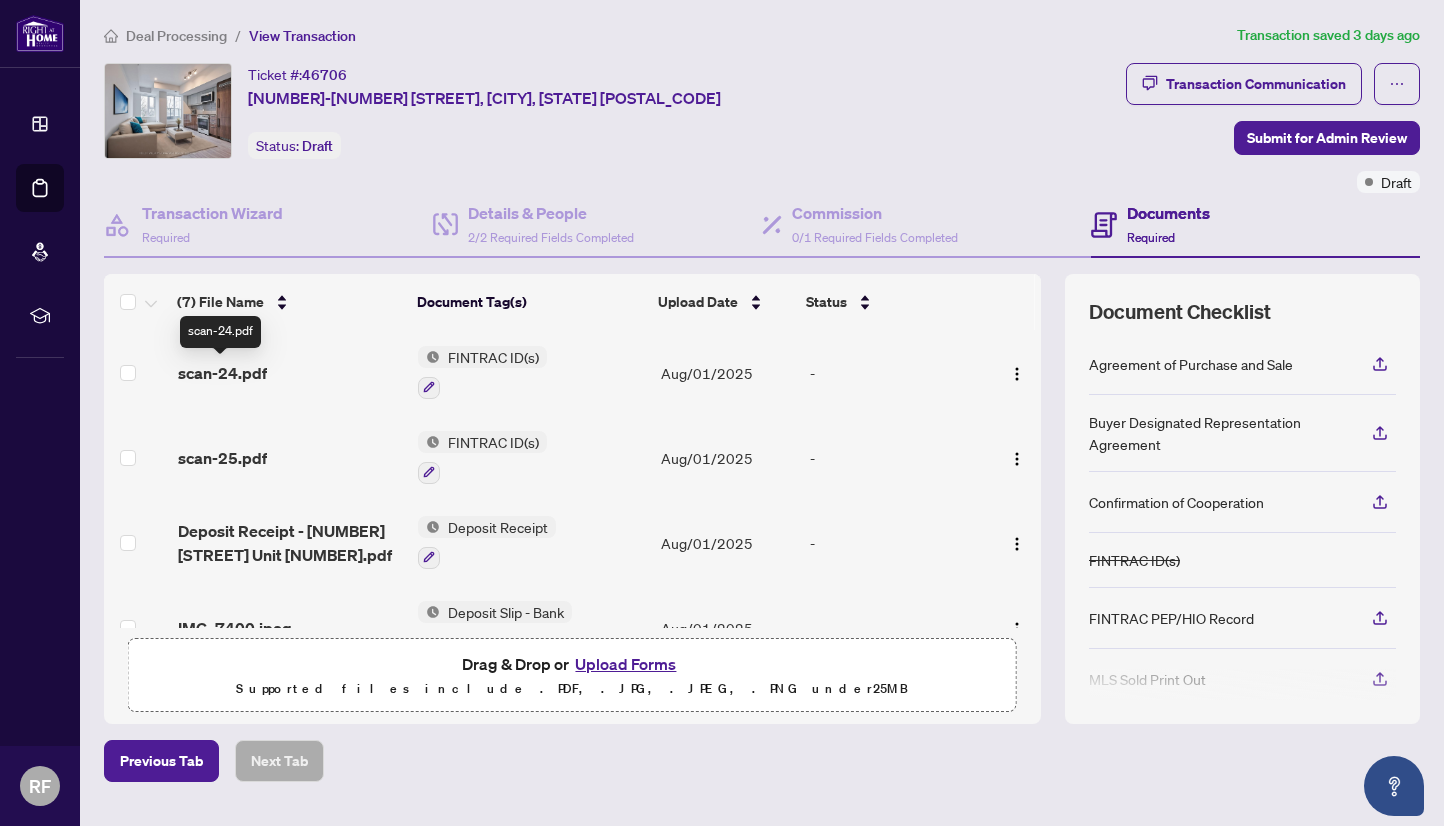 click on "scan-24.pdf" at bounding box center [222, 373] 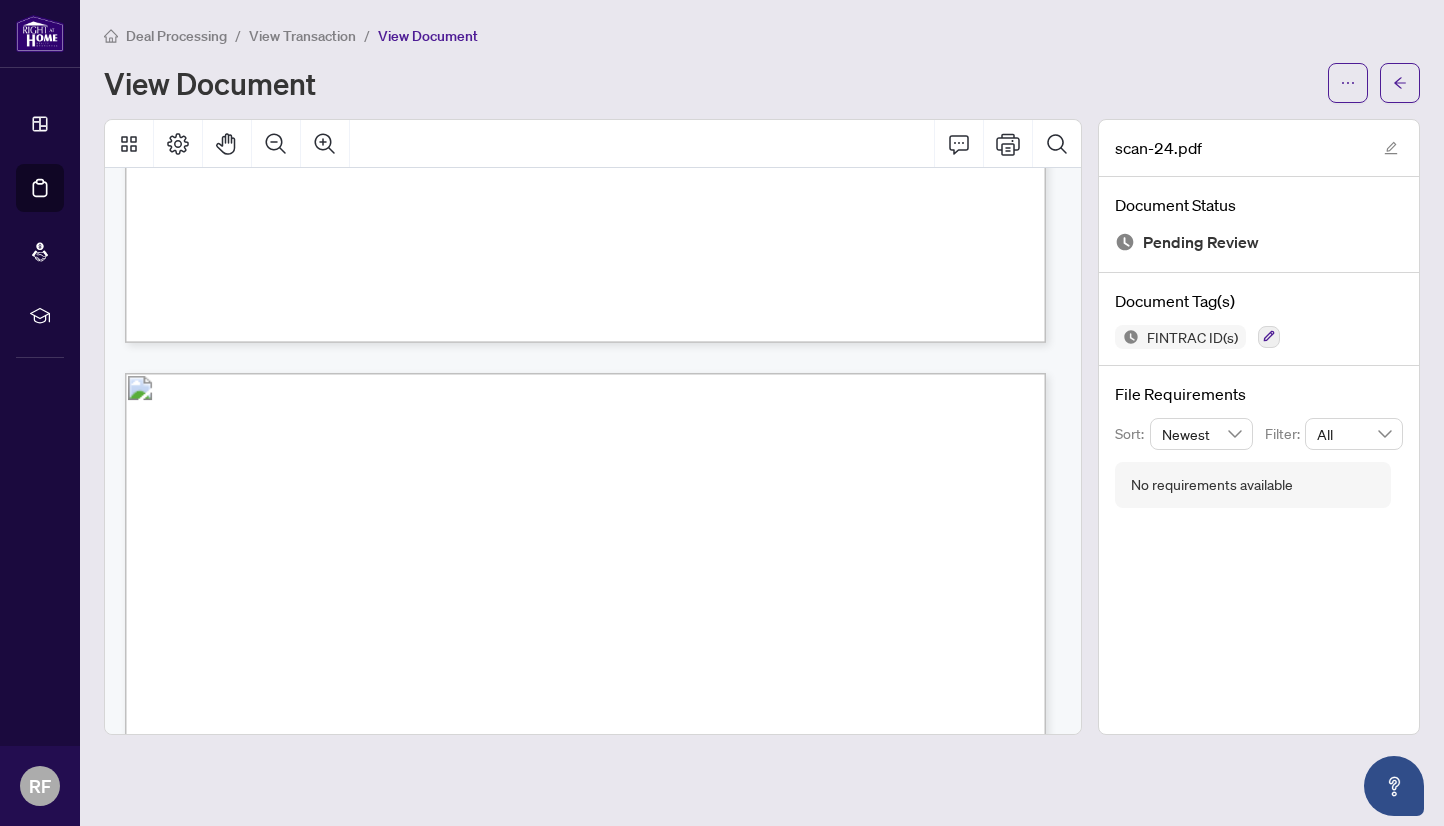 scroll, scrollTop: 1219, scrollLeft: 0, axis: vertical 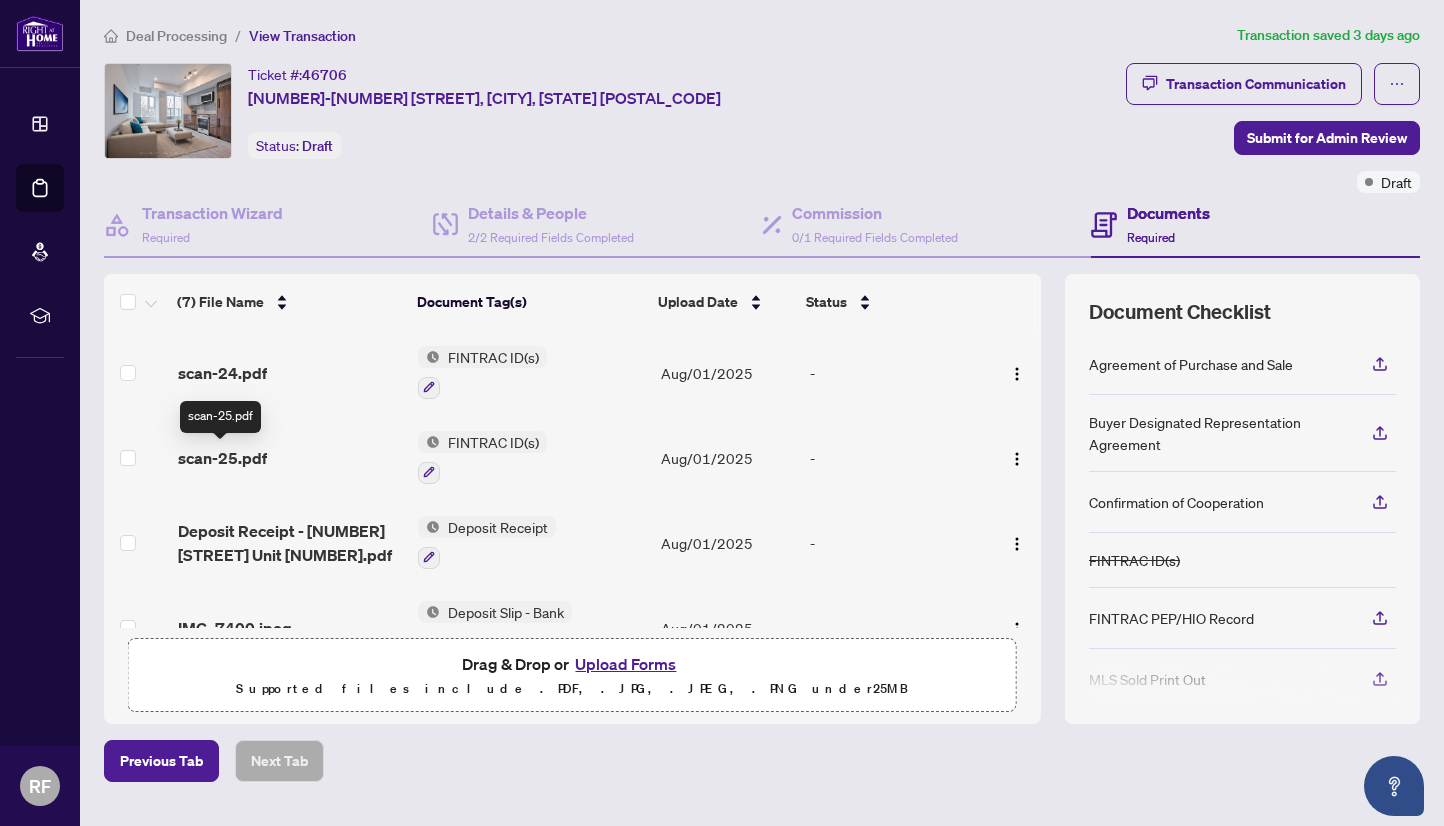 click on "scan-25.pdf" at bounding box center [222, 458] 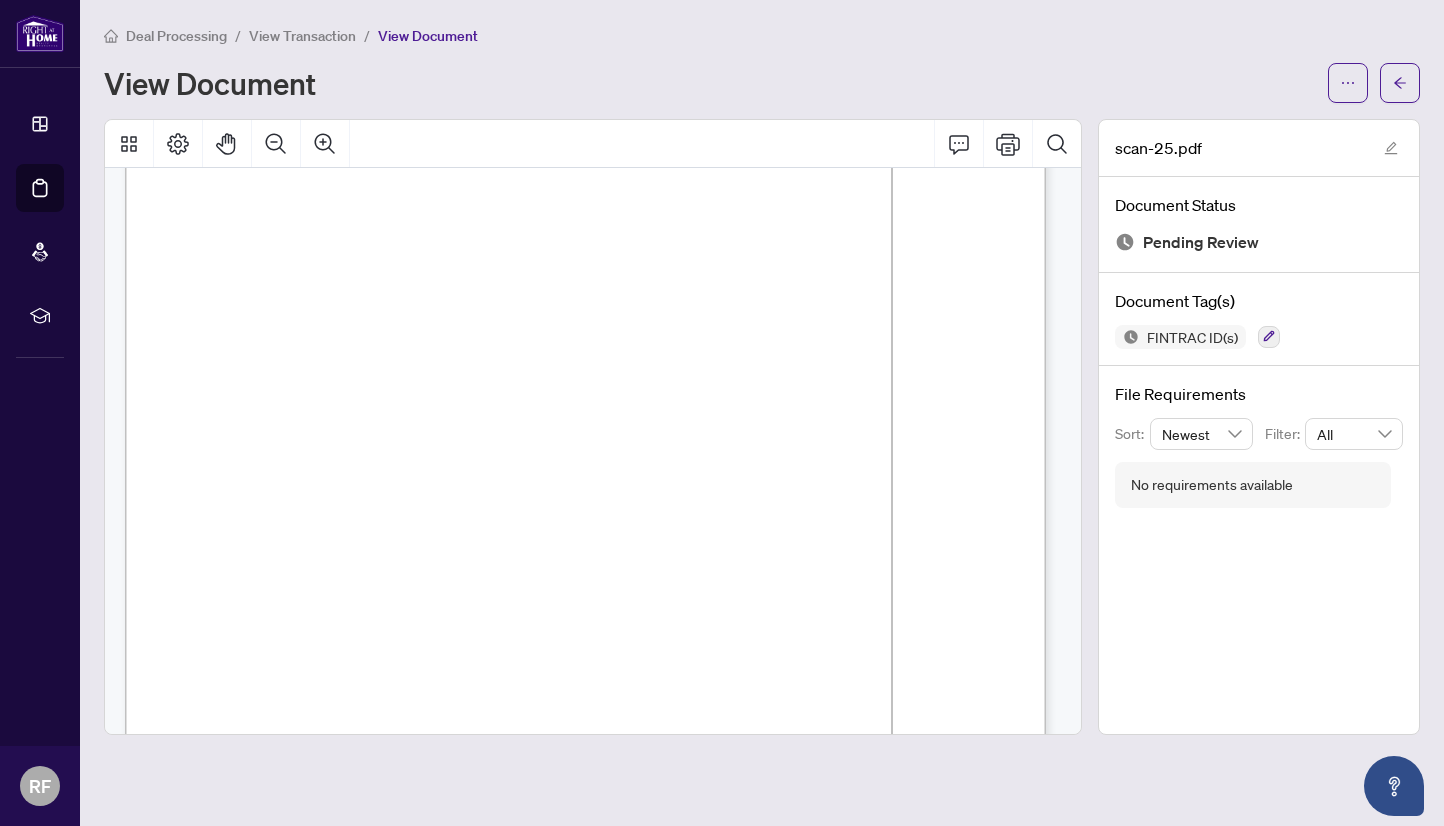 scroll, scrollTop: 91, scrollLeft: 0, axis: vertical 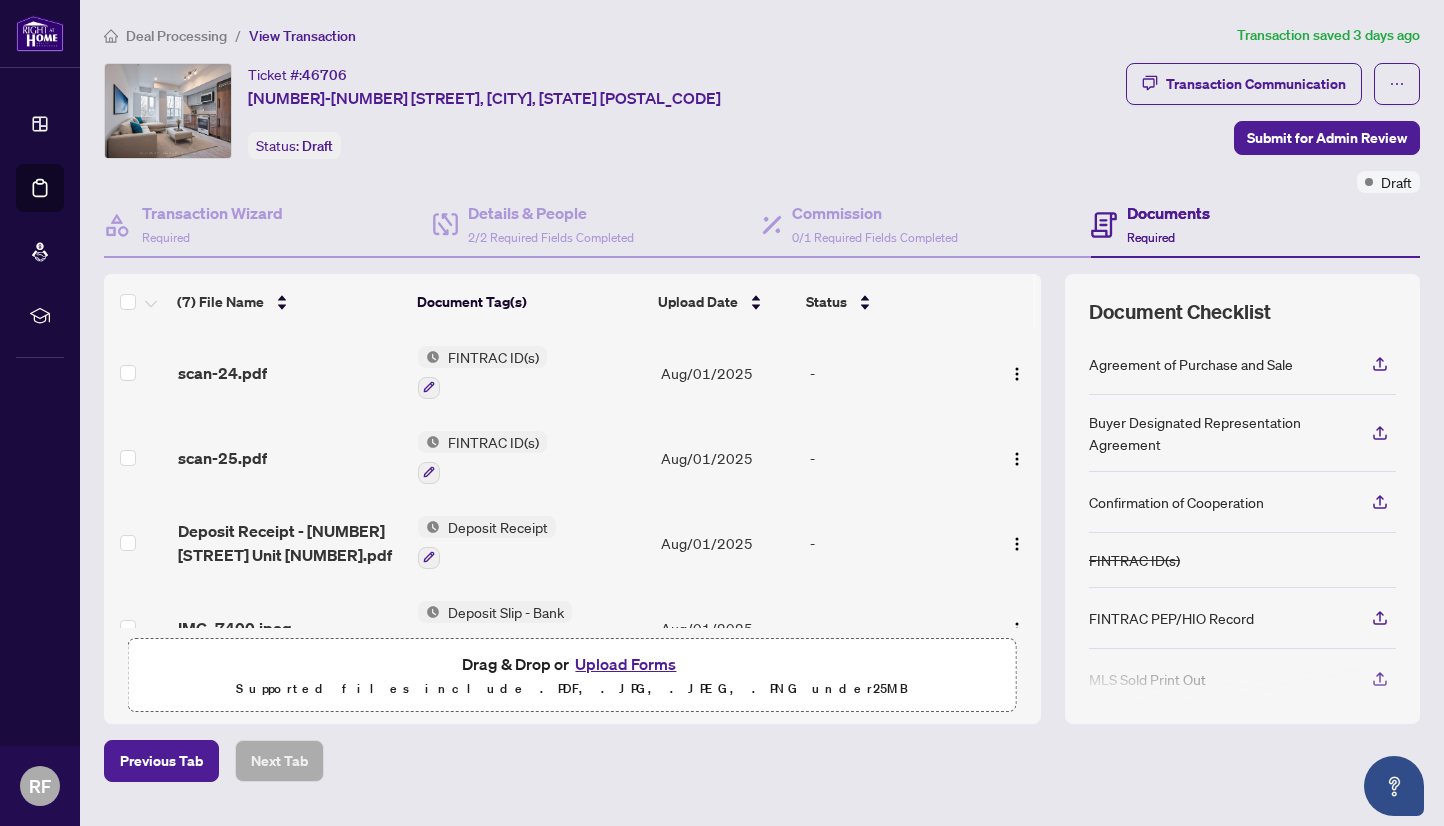 click on "scan-24.pdf" at bounding box center (222, 373) 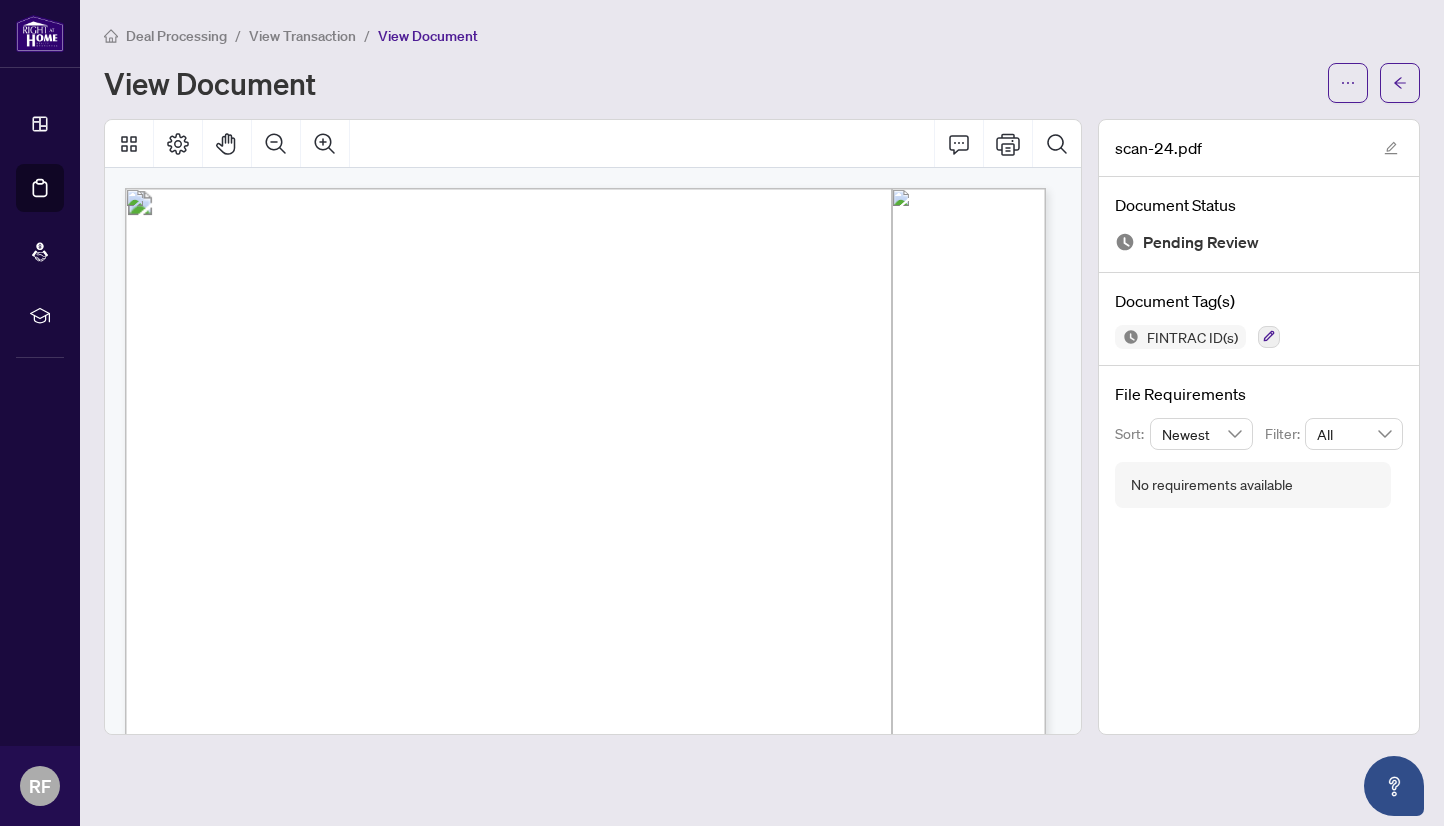 scroll, scrollTop: 192, scrollLeft: 0, axis: vertical 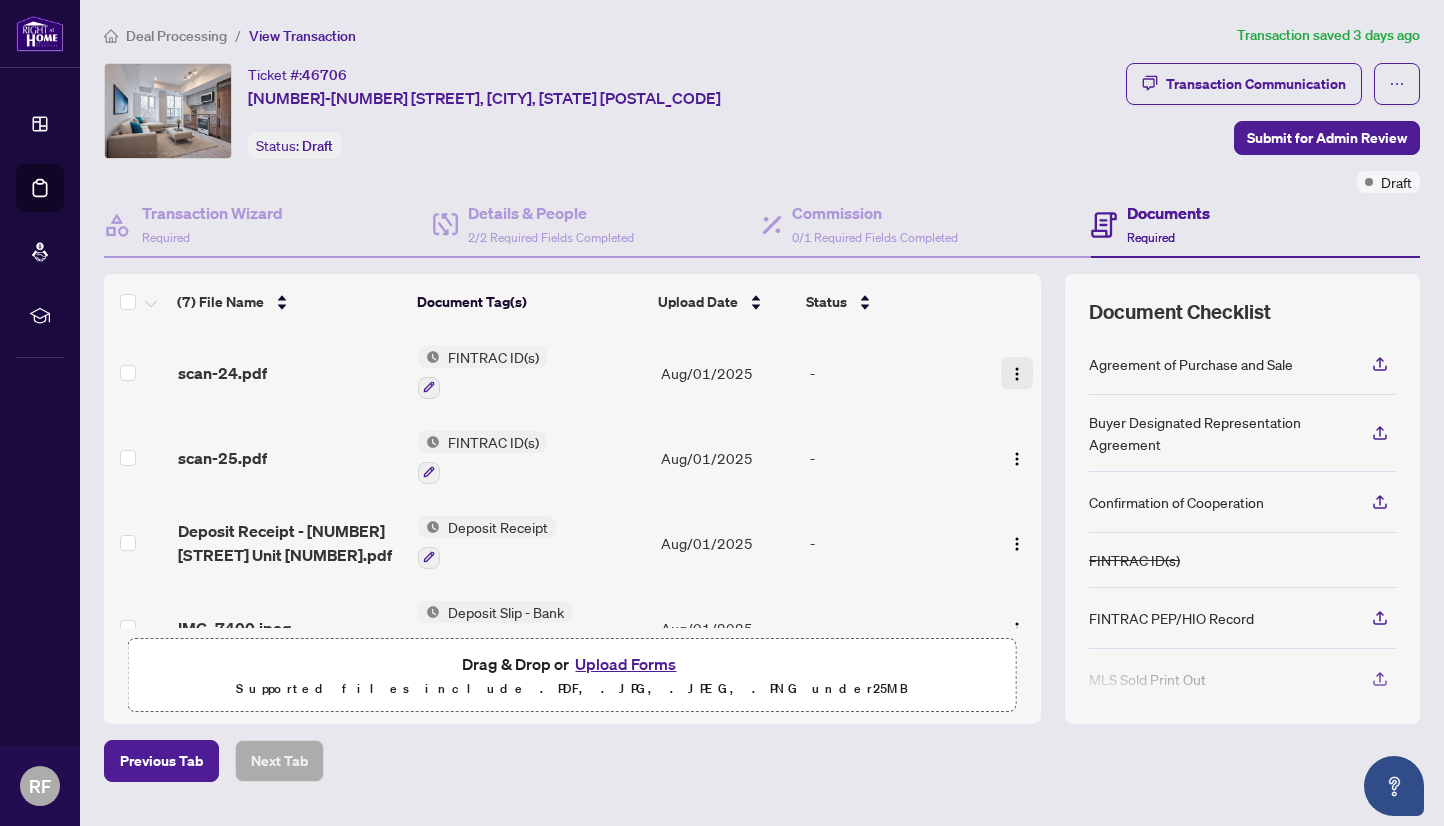 click at bounding box center [1017, 374] 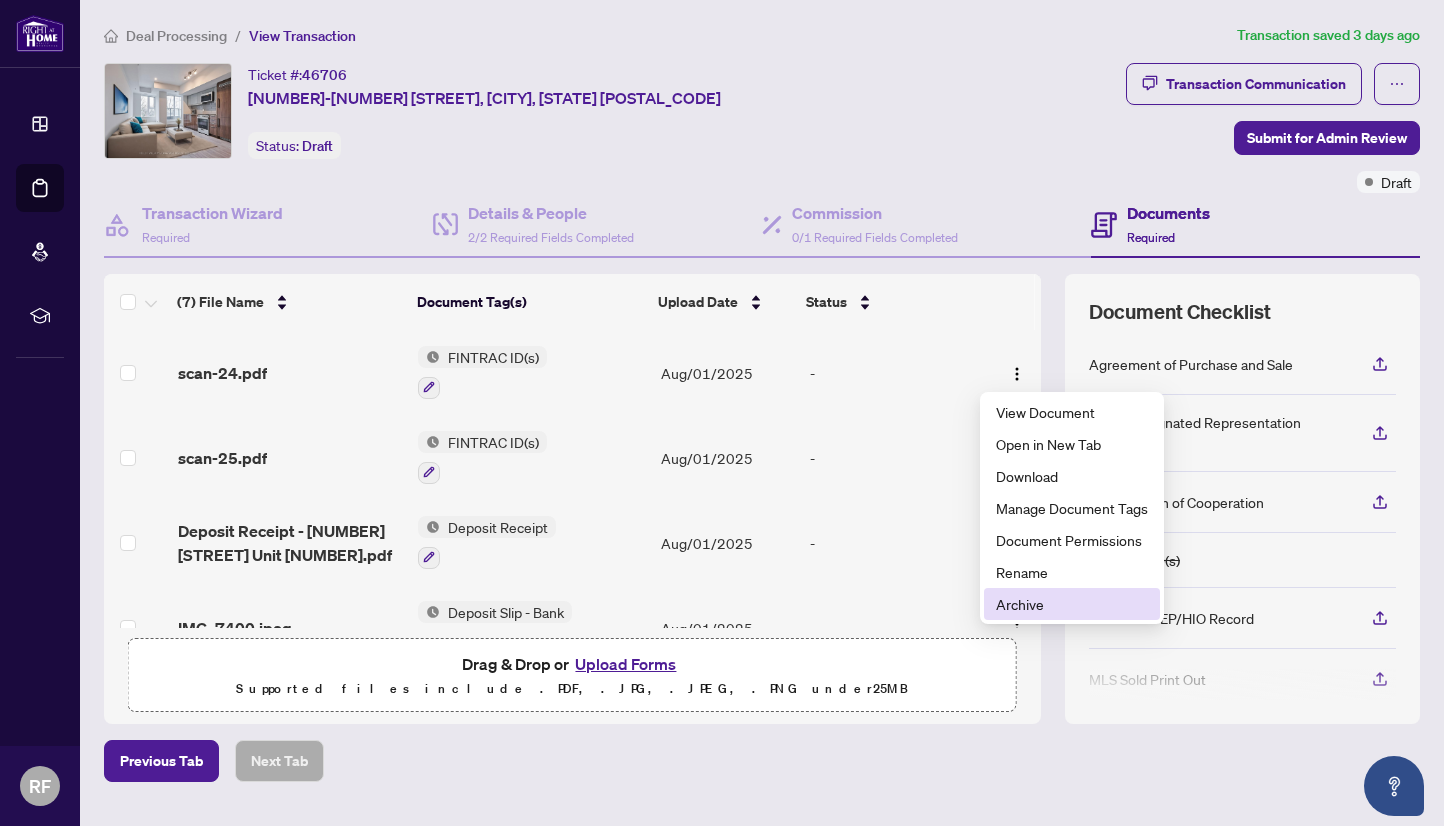 click on "Archive" at bounding box center (1072, 604) 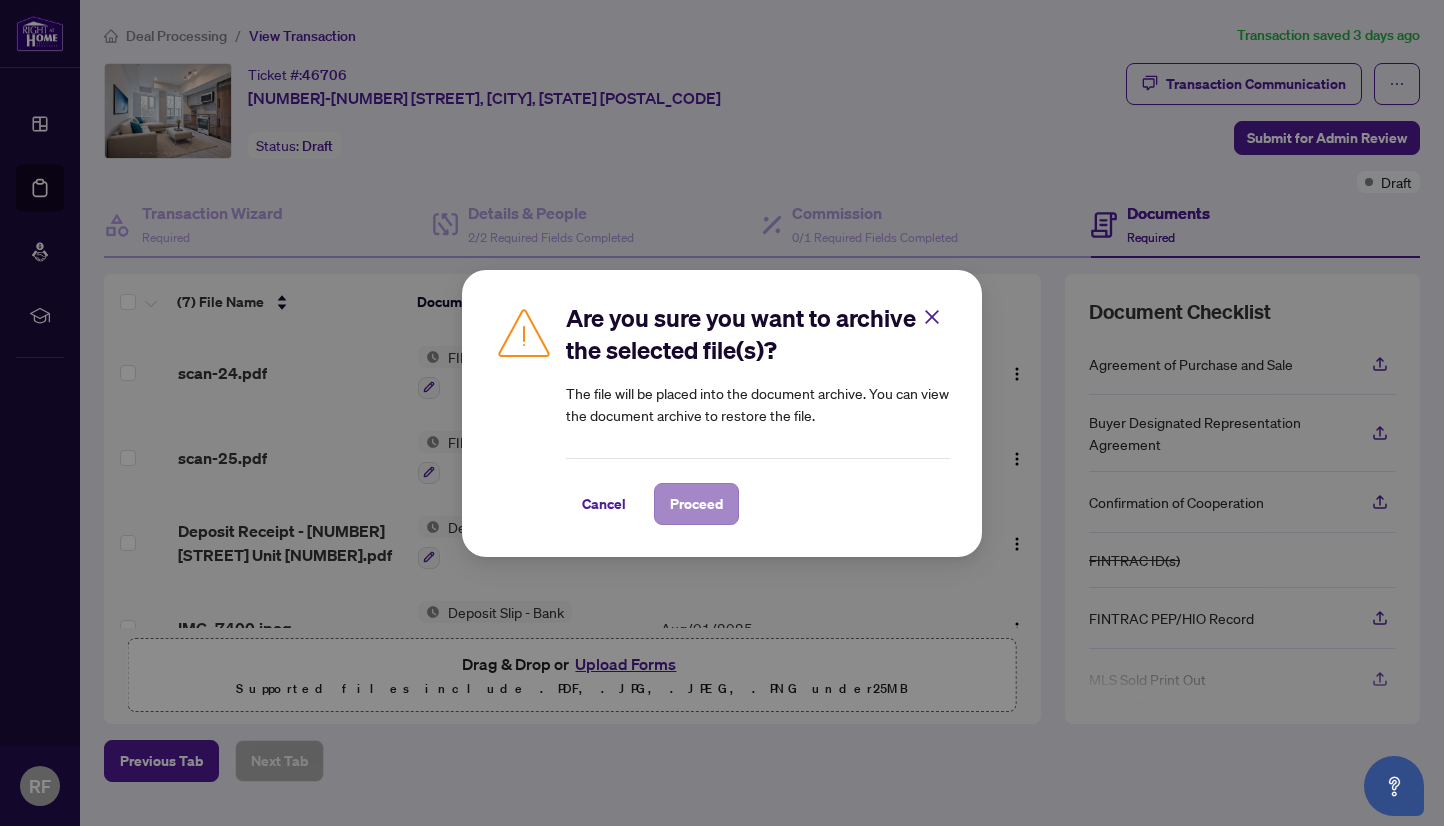 click on "Proceed" at bounding box center (696, 504) 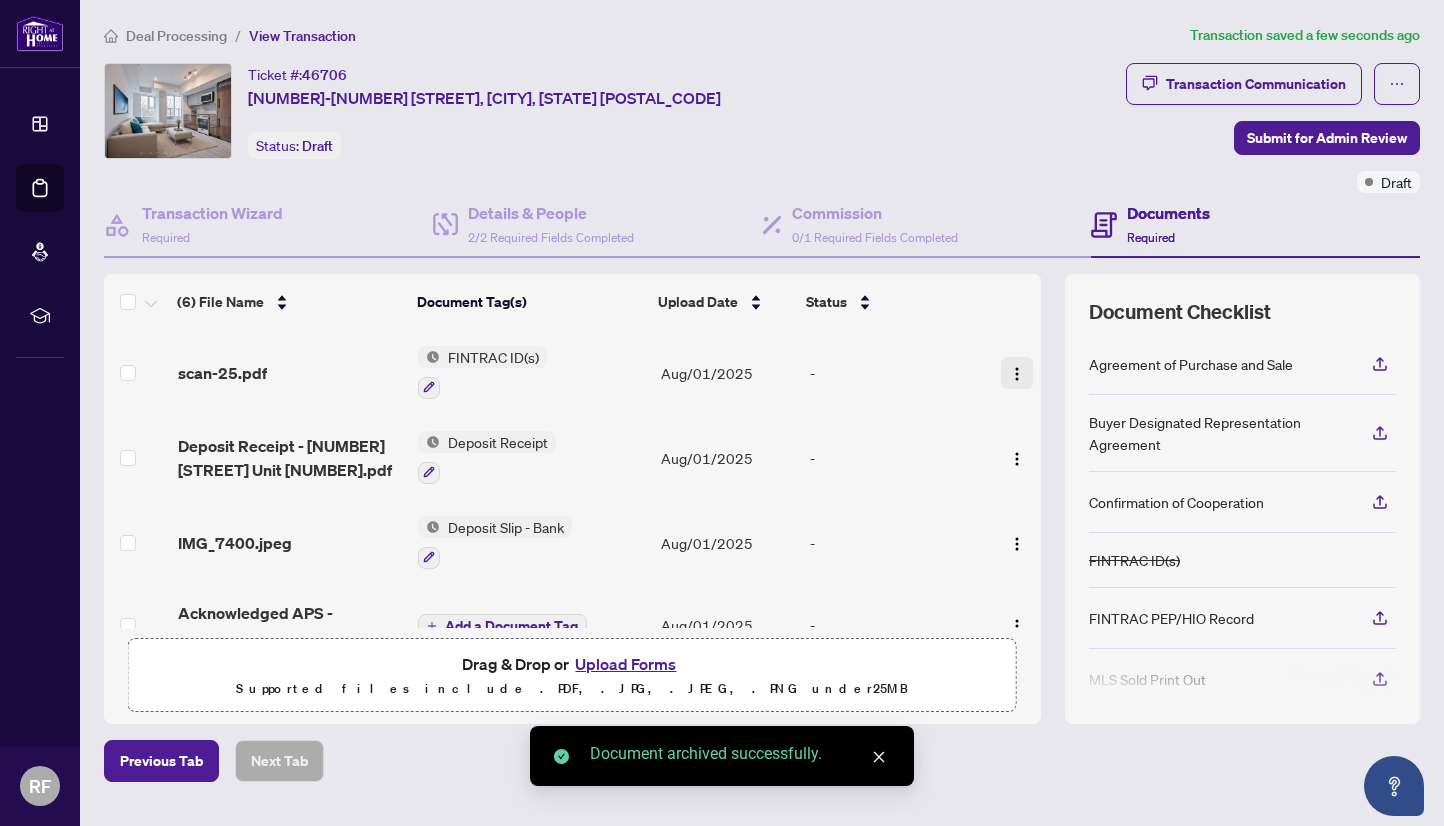 click at bounding box center [1017, 374] 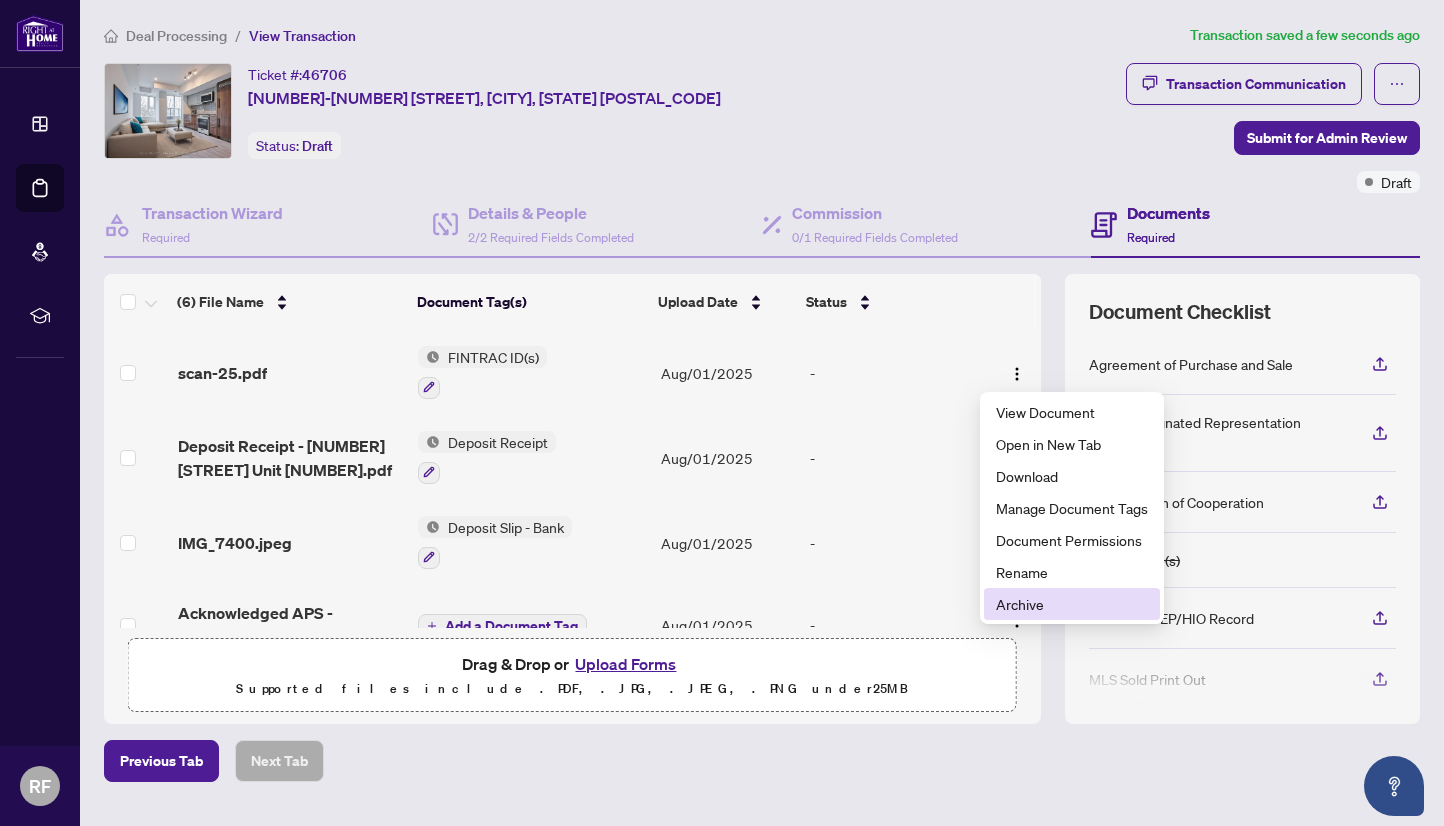 click on "Archive" at bounding box center (1072, 604) 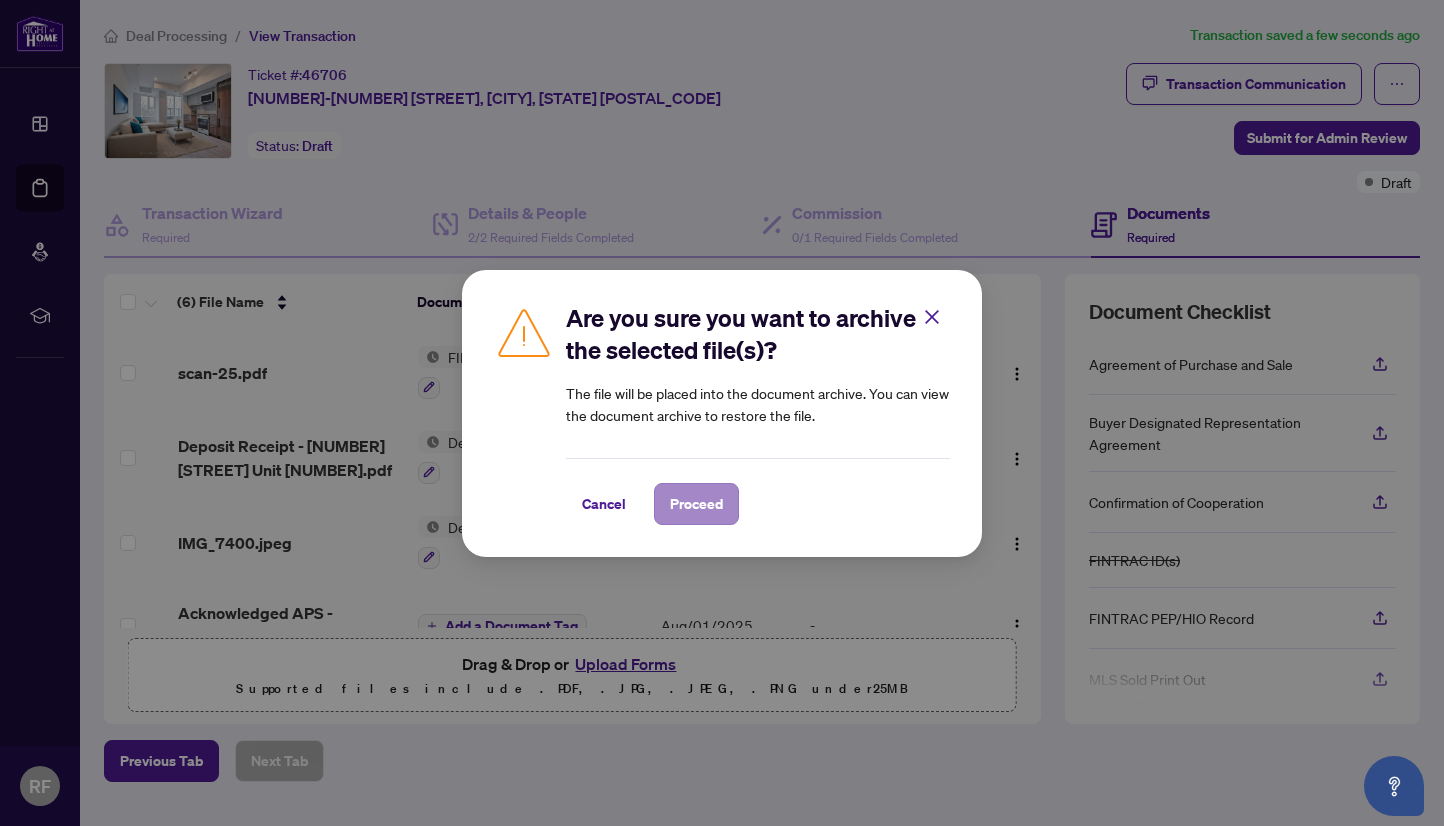 click on "Proceed" at bounding box center [696, 504] 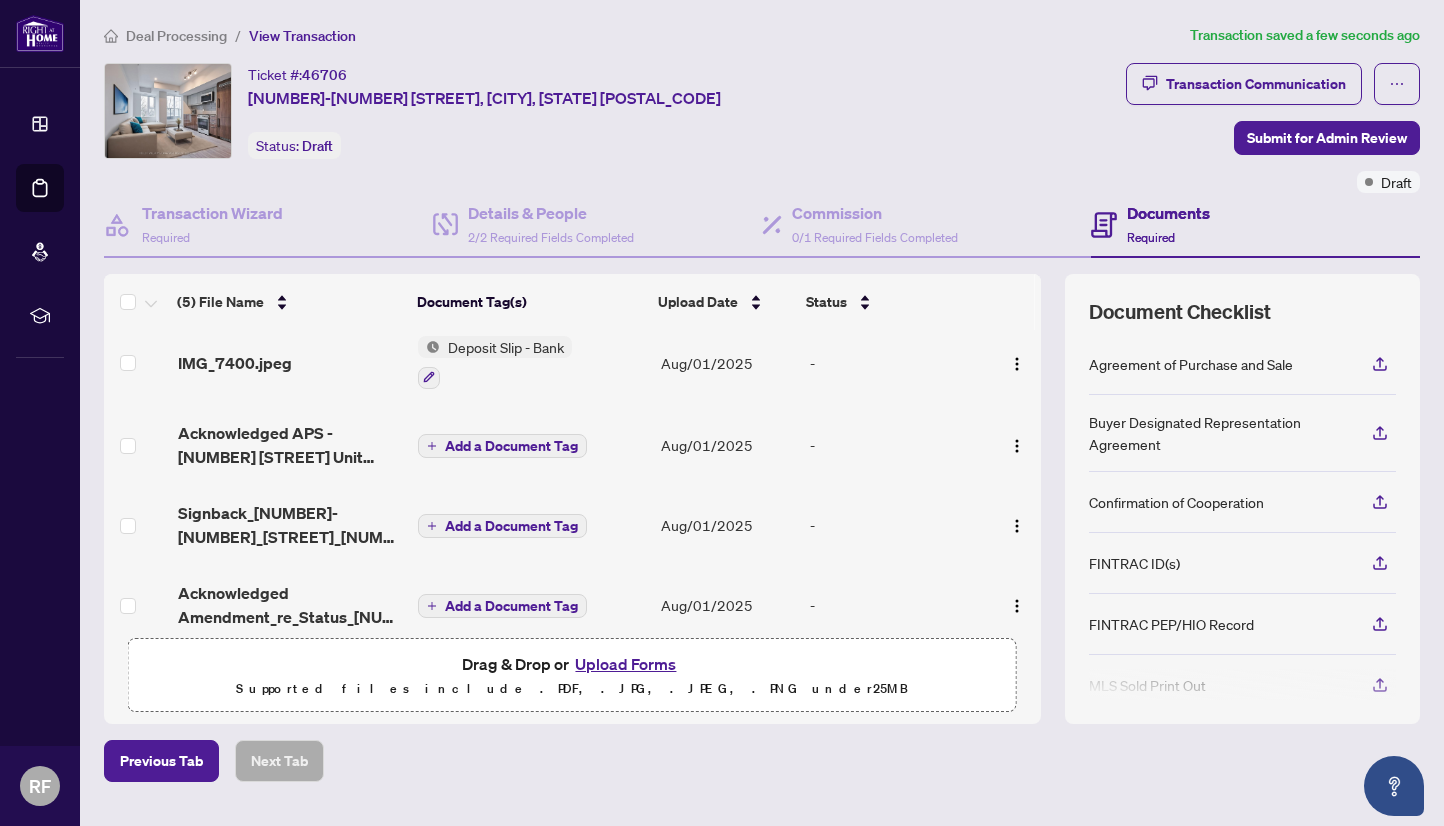 scroll, scrollTop: 119, scrollLeft: 0, axis: vertical 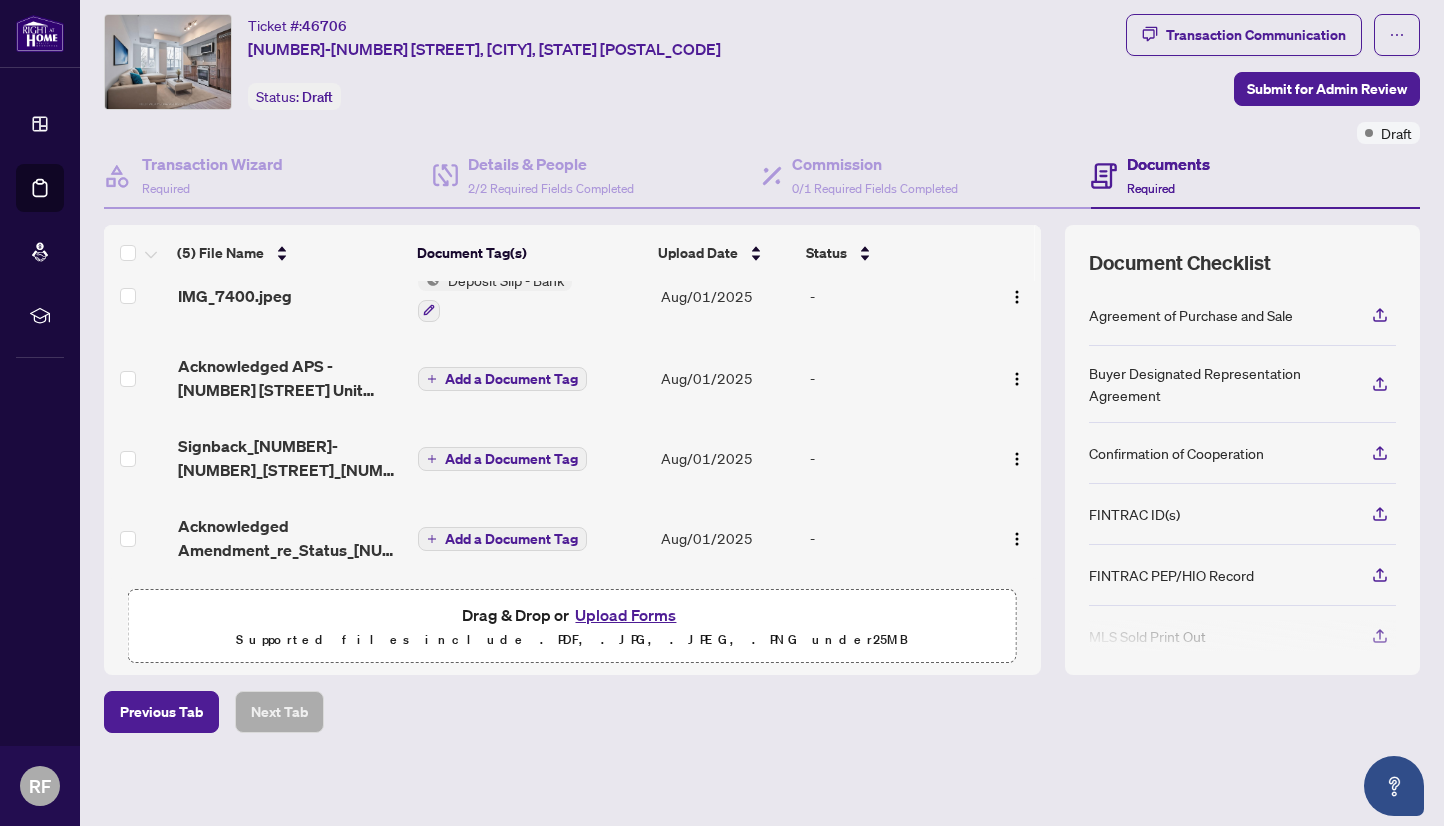 click on "Upload Forms" at bounding box center [625, 615] 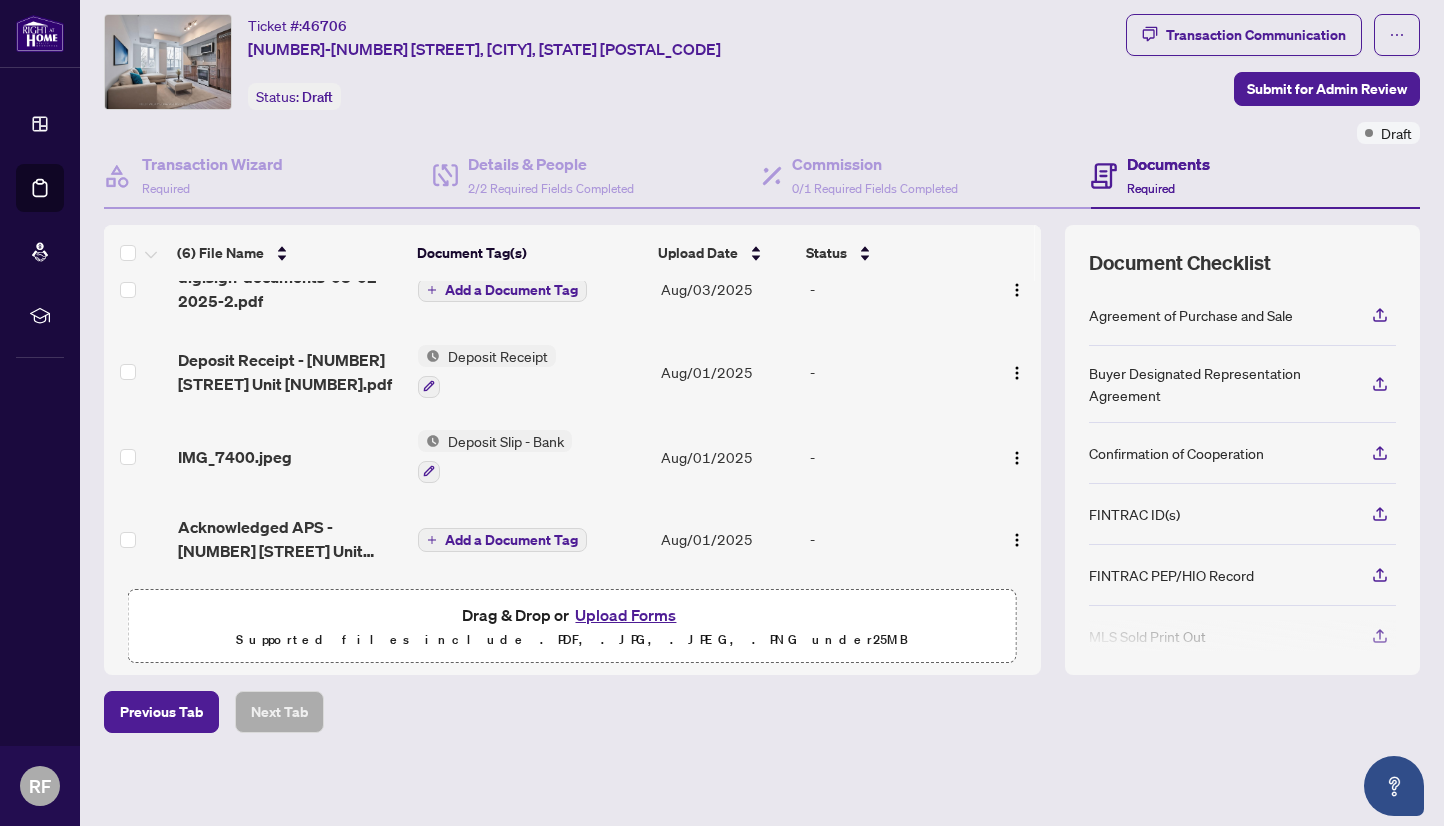 scroll, scrollTop: 0, scrollLeft: 0, axis: both 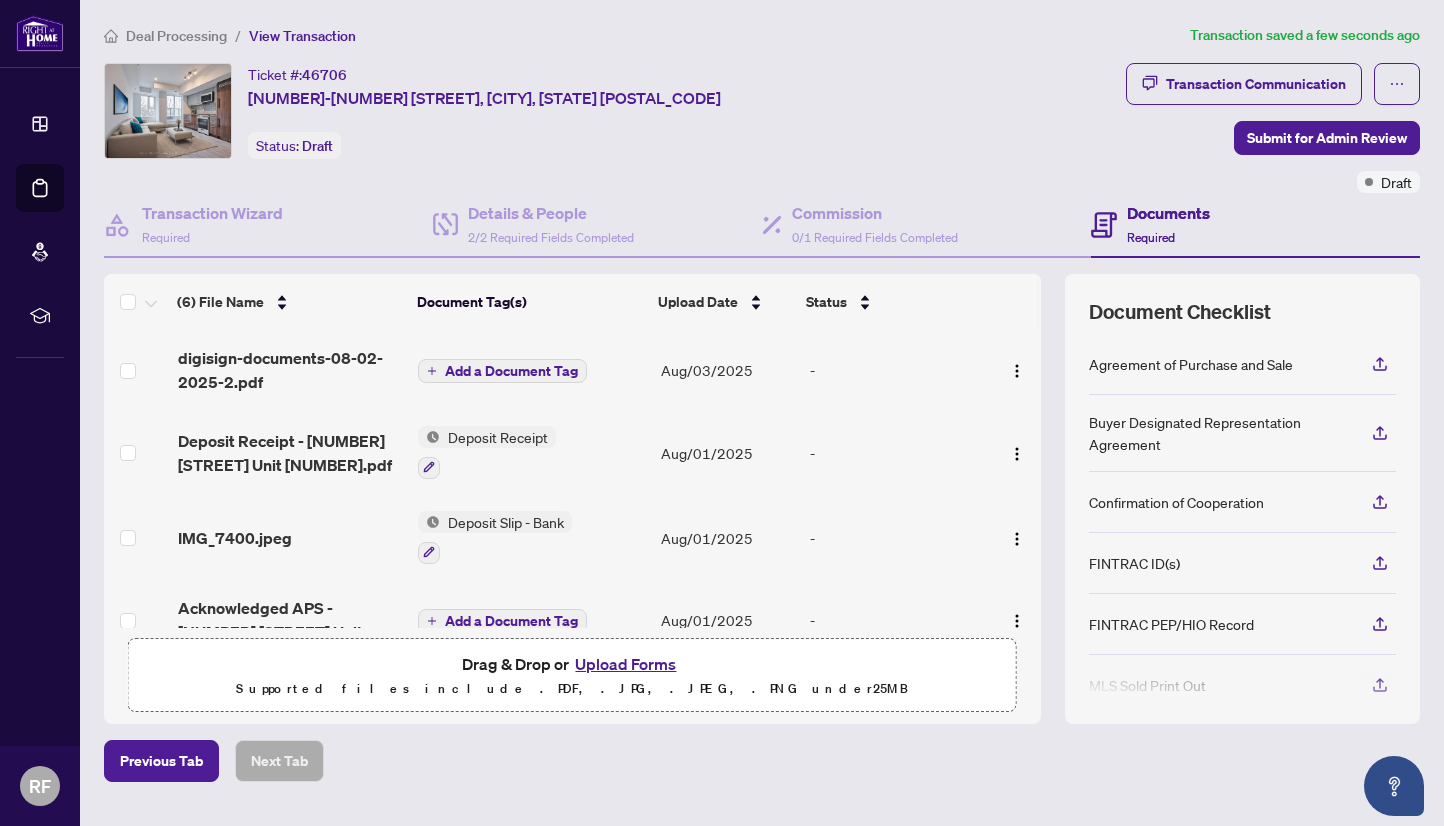 click on "Add a Document Tag" at bounding box center (511, 371) 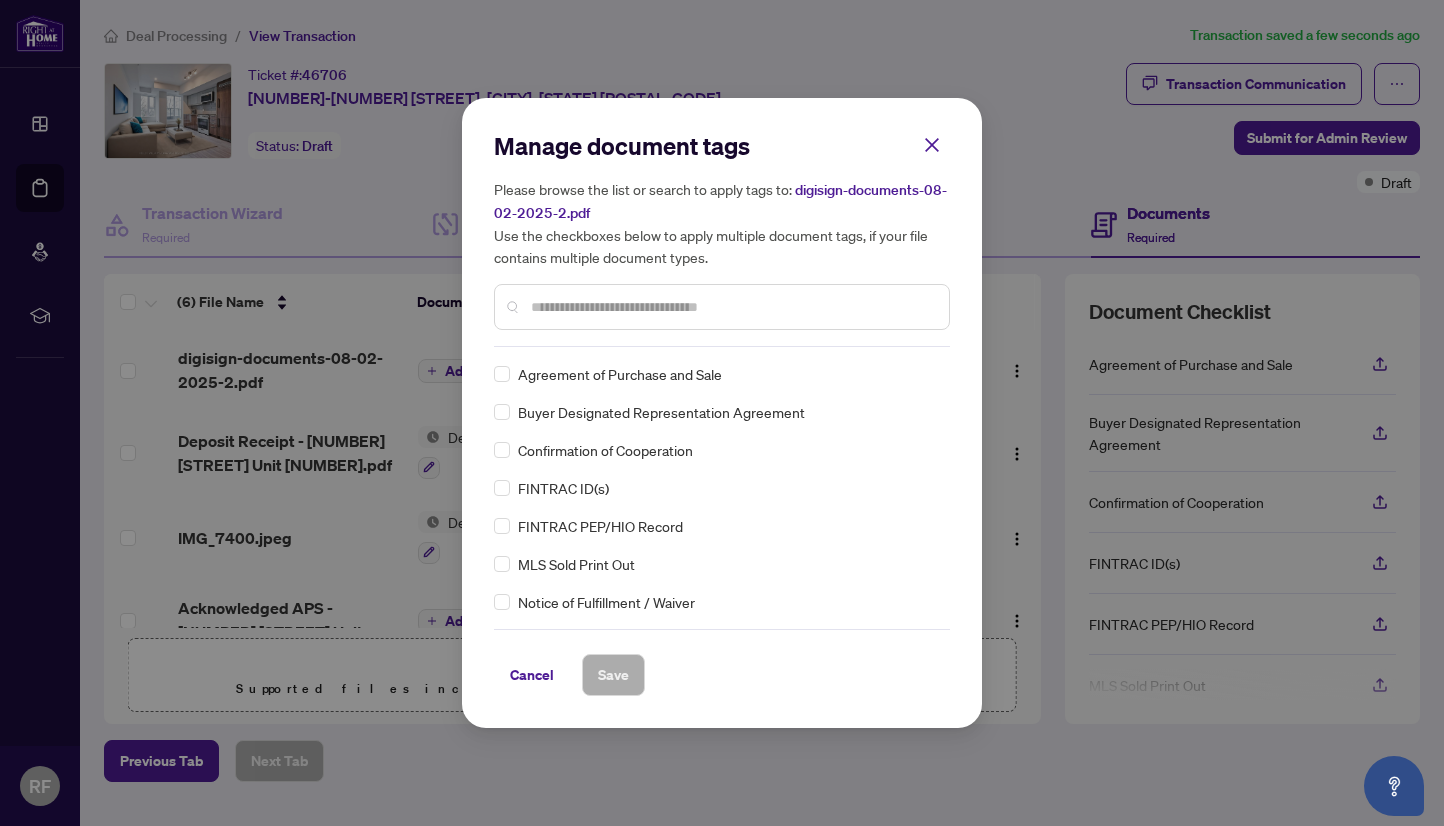 click on "Manage document tags Please browse the list or search to apply tags to:   digisign-documents-08-02-2025-2.pdf   Use the checkboxes below to apply multiple document tags, if your file contains multiple document types.   Agreement of Purchase and Sale Buyer Designated Representation Agreement Confirmation of Cooperation FINTRAC ID(s) FINTRAC PEP/HIO Record MLS Sold Print Out Notice of Fulfillment / Waiver Receipt of Funds Record RECO Information Guide 1st Page of the APS Advance Paperwork Agent Correspondence Agreement of Assignment of Purchase and Sale Agreement to Cooperate /Broker Referral Agreement to Lease Articles of Incorporation Back to Vendor Letter Belongs to Another Transaction Builder's Consent Buyer Designated Representation Agreement Buyers Lawyer Information Certificate of Estate Trustee(s) Client Refused to Sign Closing Date Change Co-op Brokerage Commission Statement Co-op EFT Co-operating Indemnity Agreement Commission Adjustment Commission Agreement Commission Calculation Copy of Deposit Type" at bounding box center [722, 413] 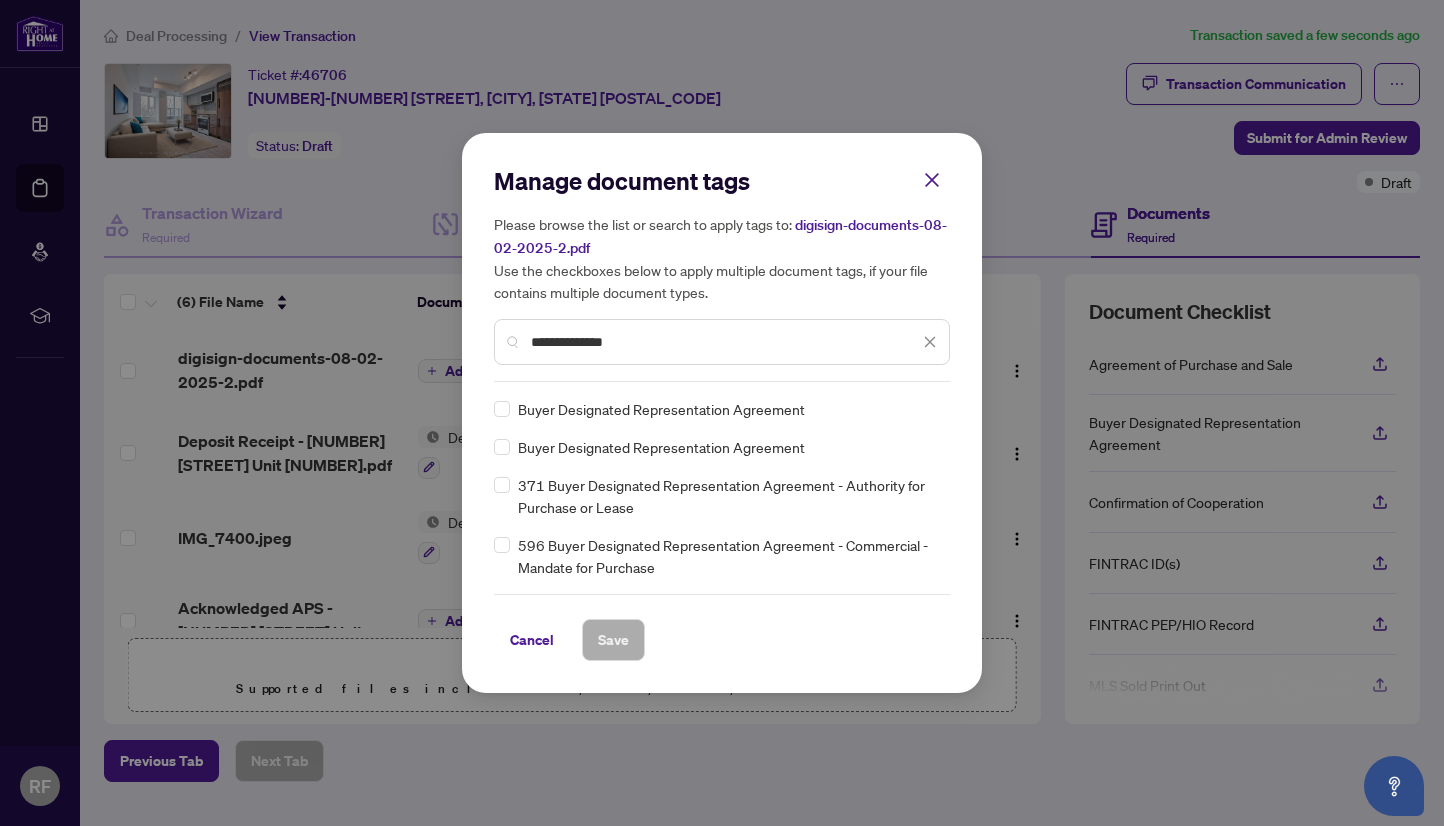 type on "**********" 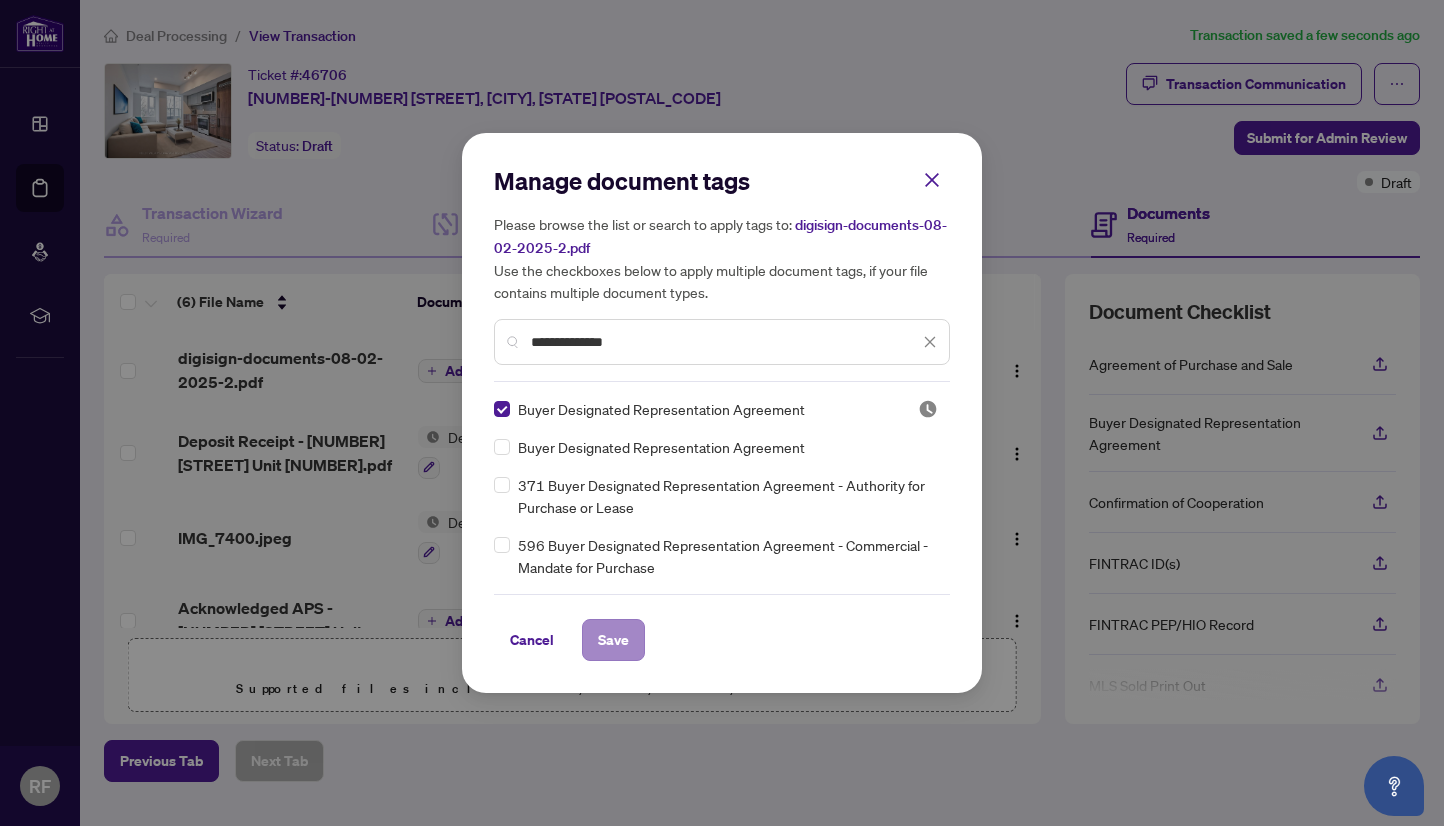 click on "Save" at bounding box center (613, 640) 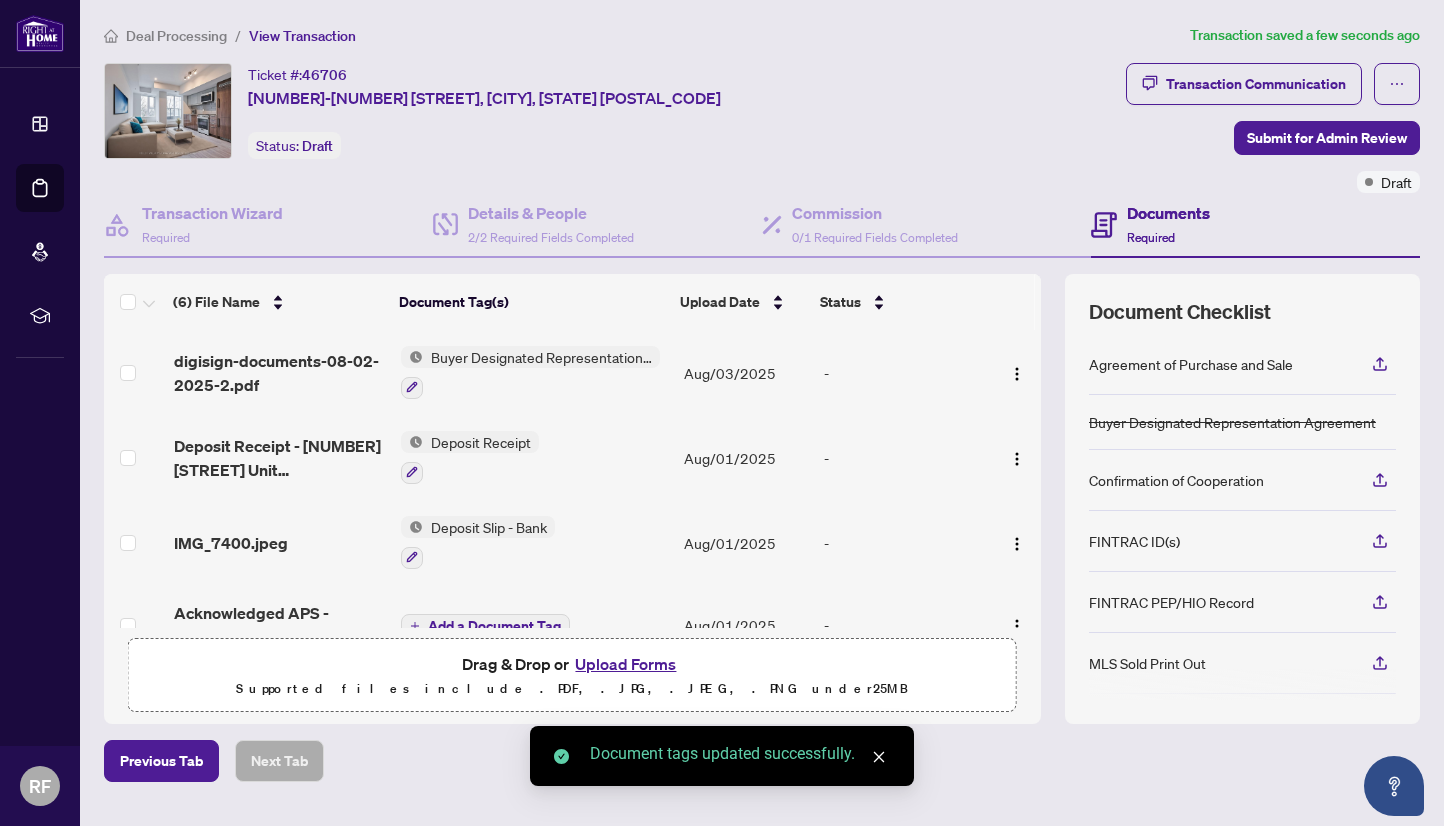 scroll, scrollTop: 204, scrollLeft: 0, axis: vertical 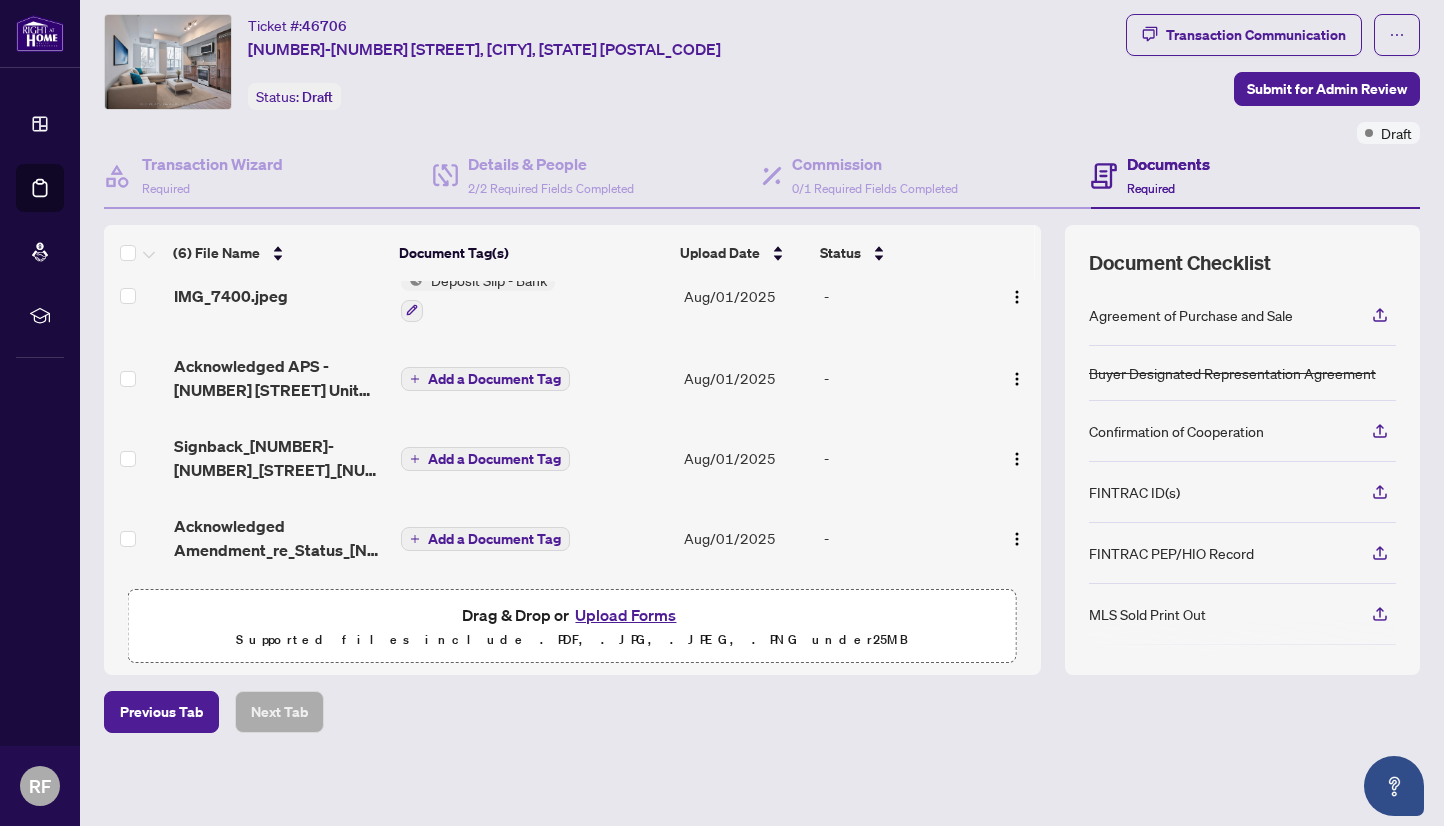 click on "Upload Forms" at bounding box center [625, 615] 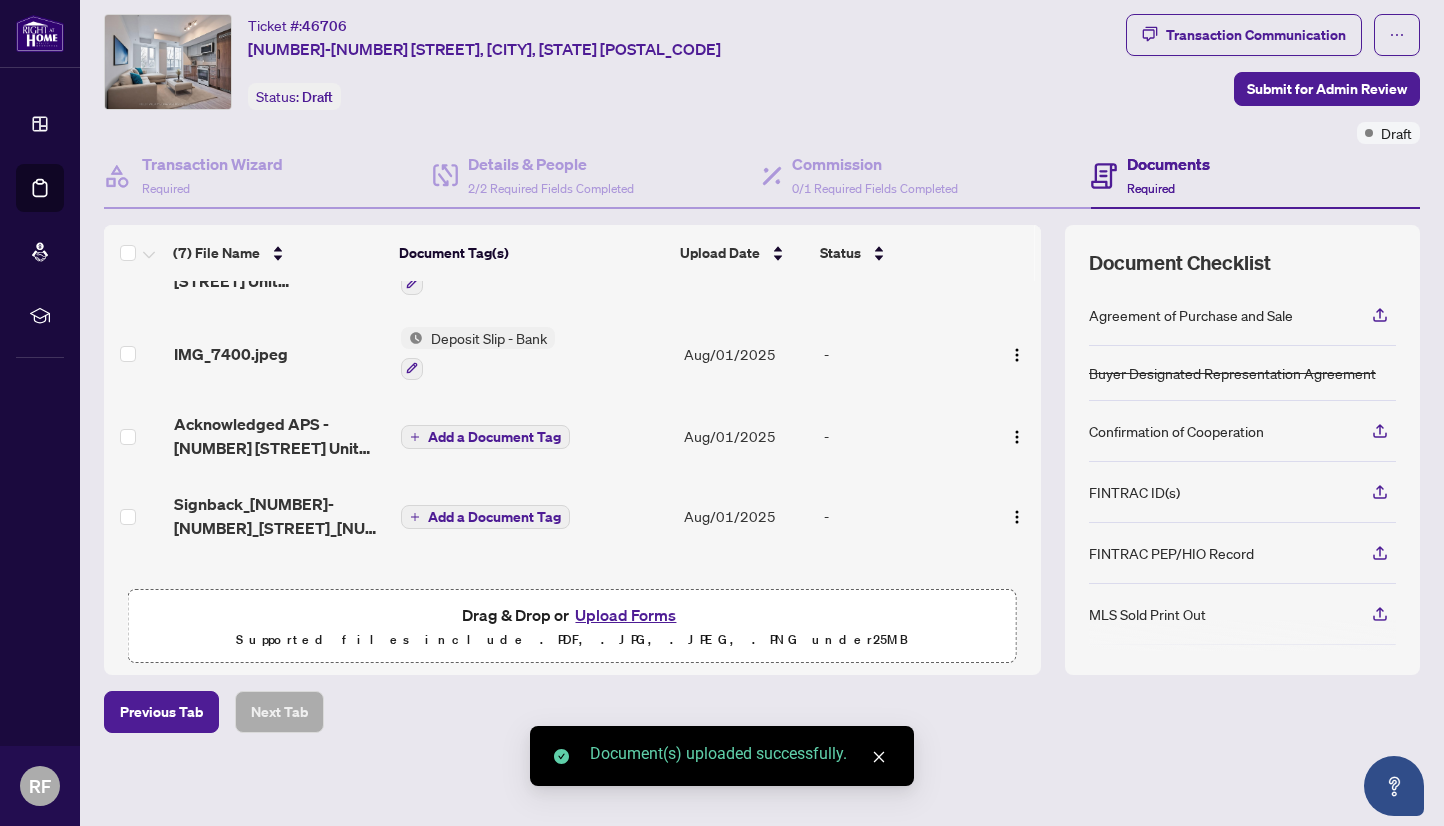 scroll, scrollTop: 0, scrollLeft: 0, axis: both 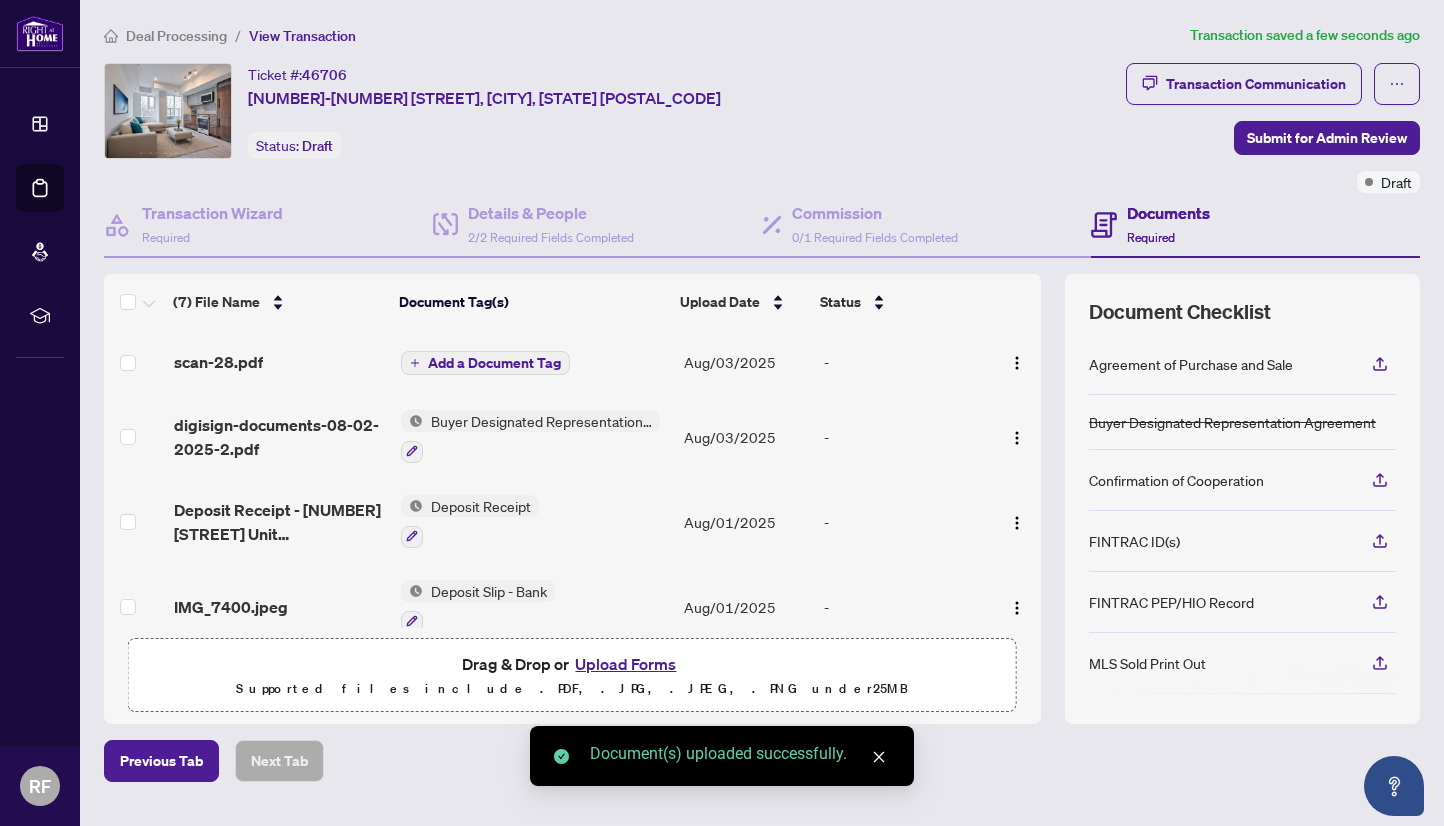 click on "Add a Document Tag" at bounding box center (494, 363) 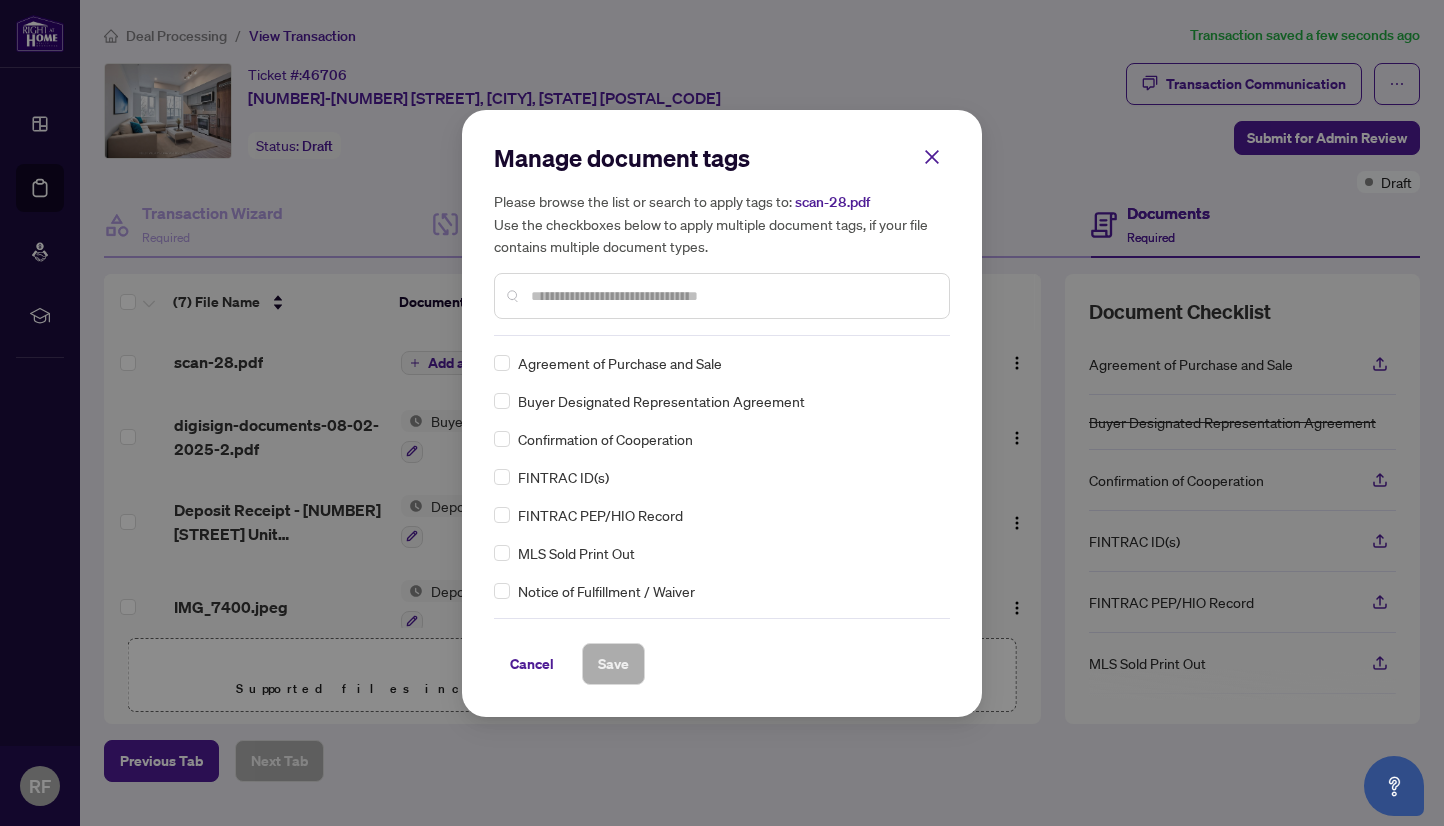 click on "Manage document tags Please browse the list or search to apply tags to:   scan-28.pdf   Use the checkboxes below to apply multiple document tags, if your file contains multiple document types." at bounding box center [722, 239] 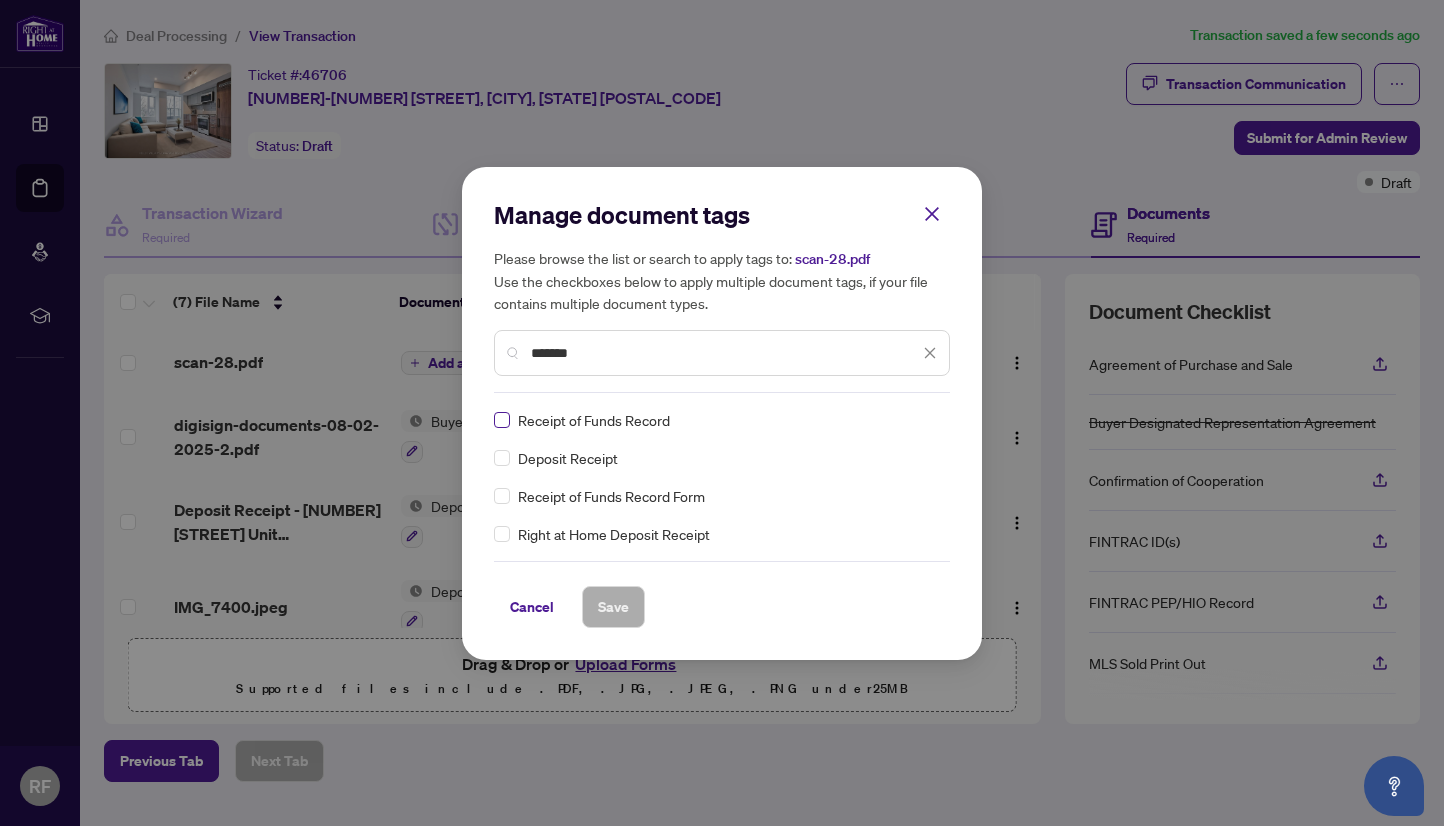 type on "*******" 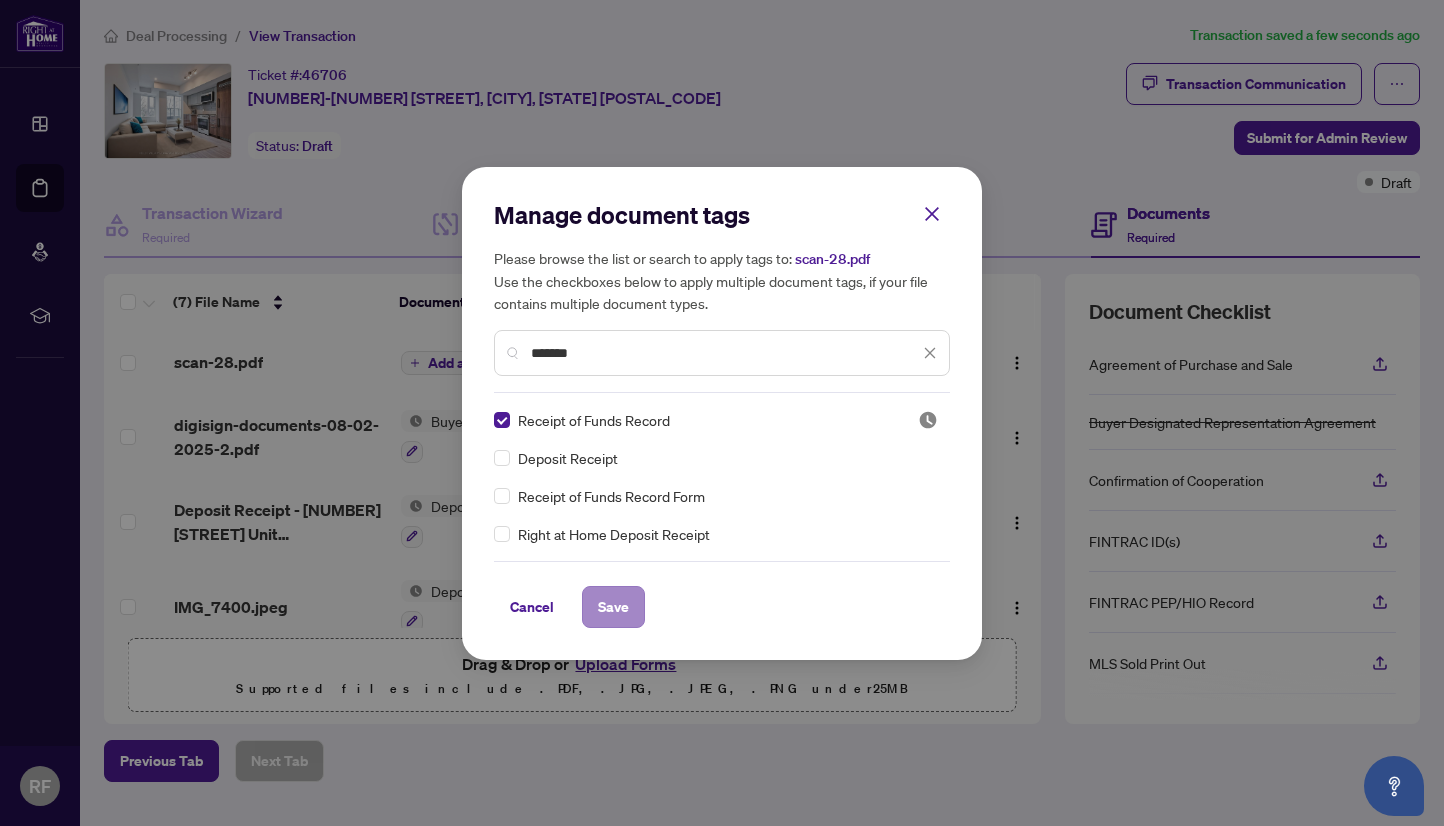click on "Save" at bounding box center (613, 607) 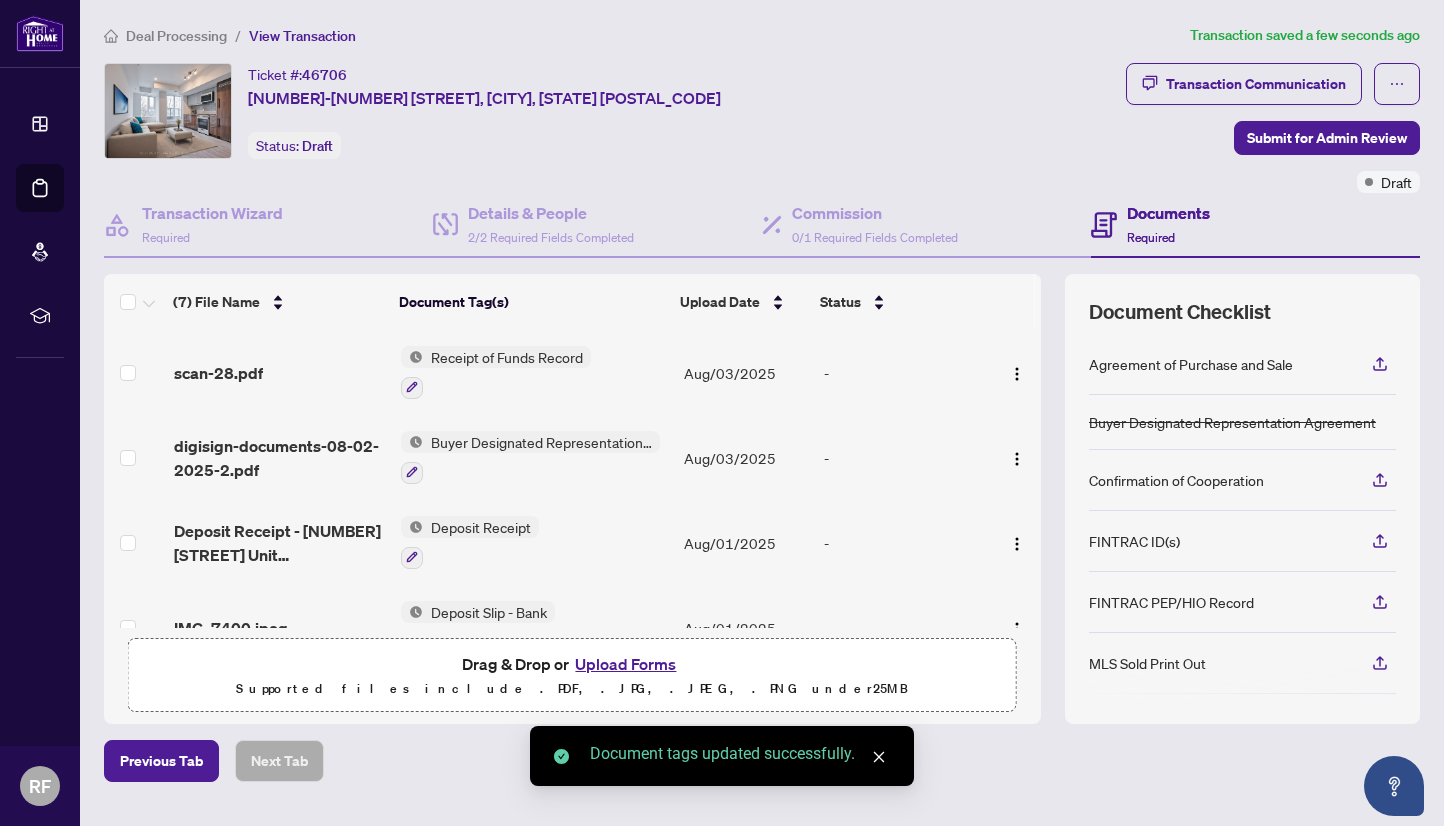 scroll, scrollTop: 289, scrollLeft: 0, axis: vertical 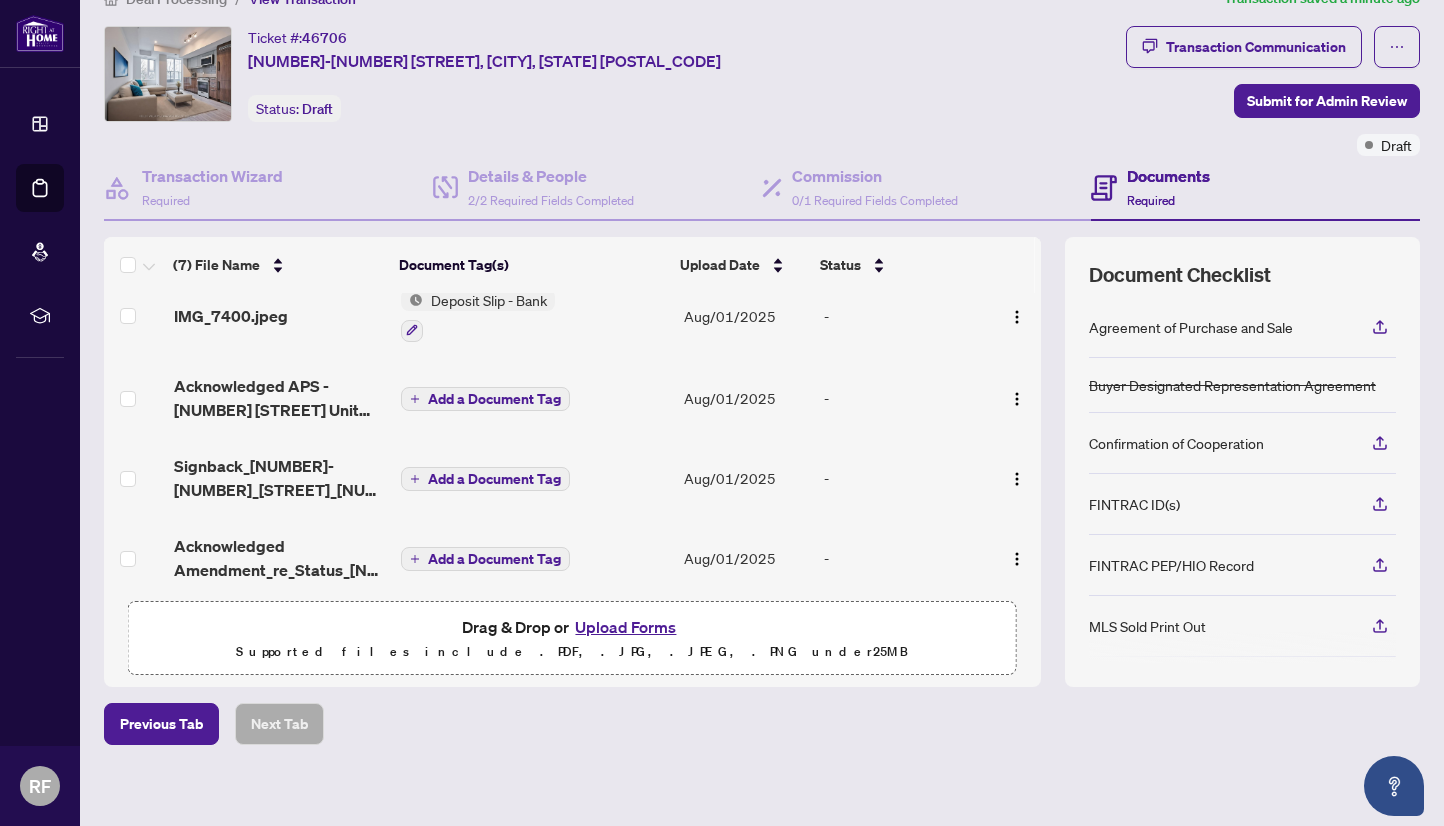 click on "Upload Forms" at bounding box center (625, 627) 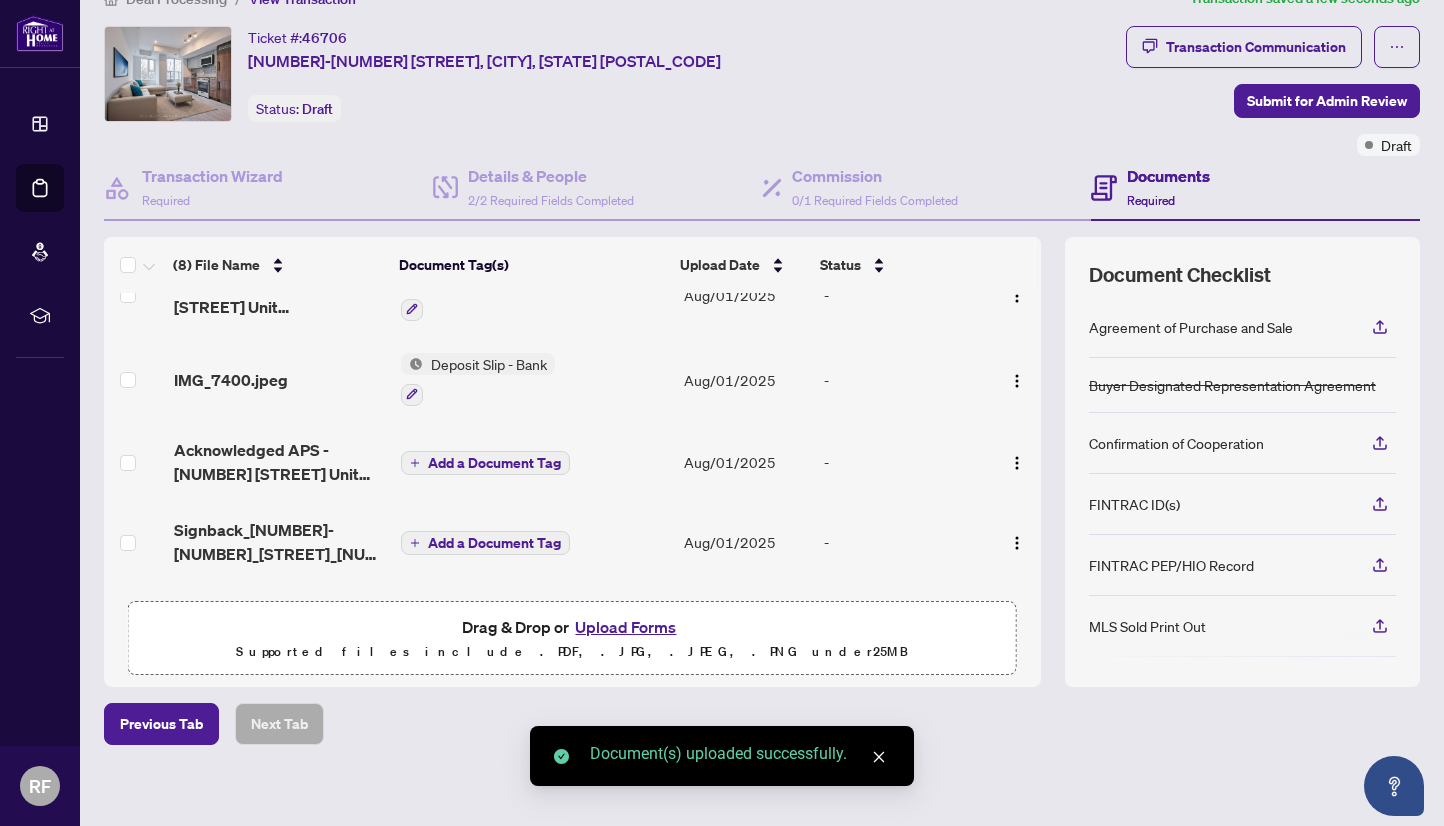 scroll, scrollTop: 0, scrollLeft: 0, axis: both 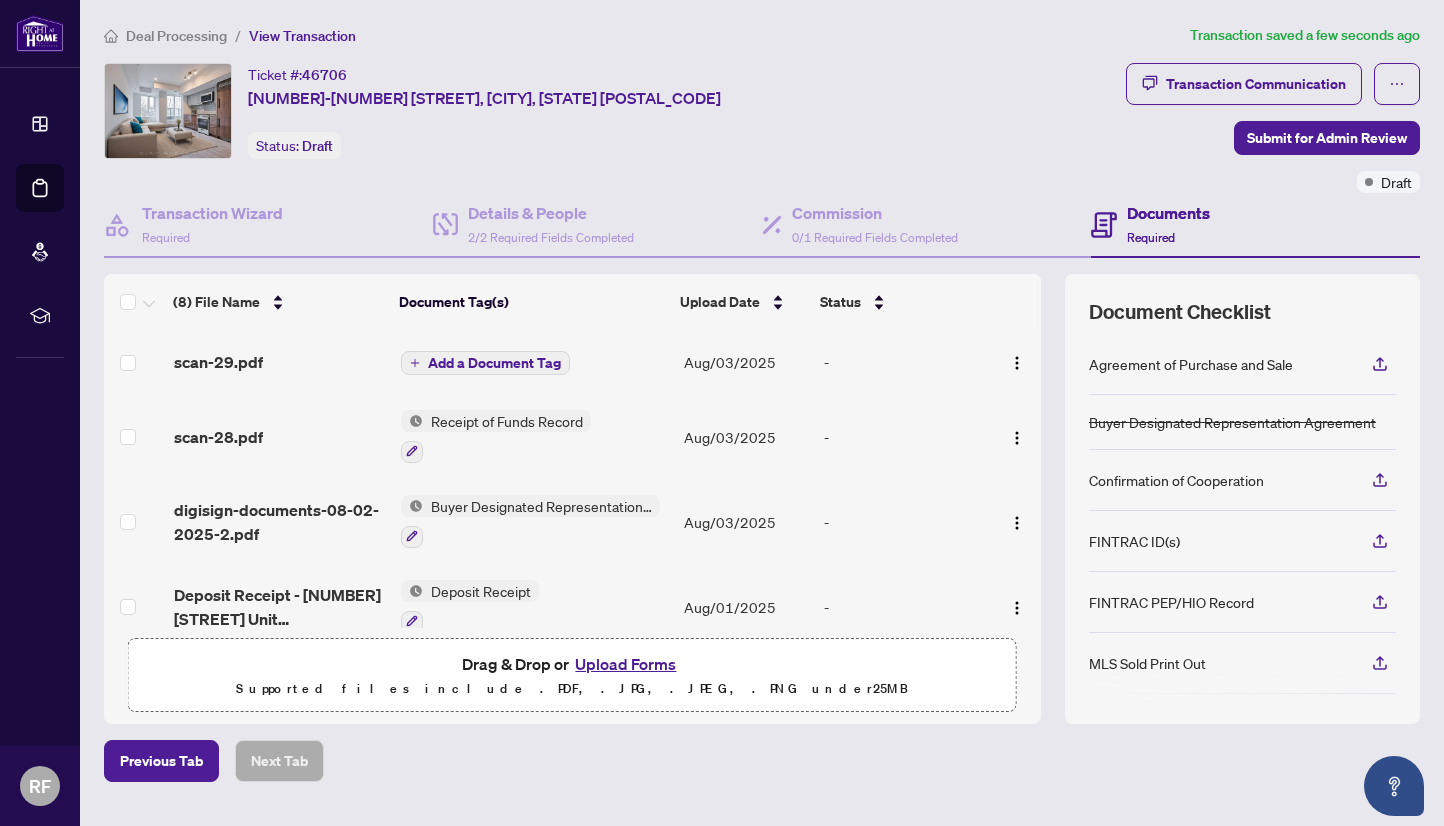 click on "Add a Document Tag" at bounding box center (494, 363) 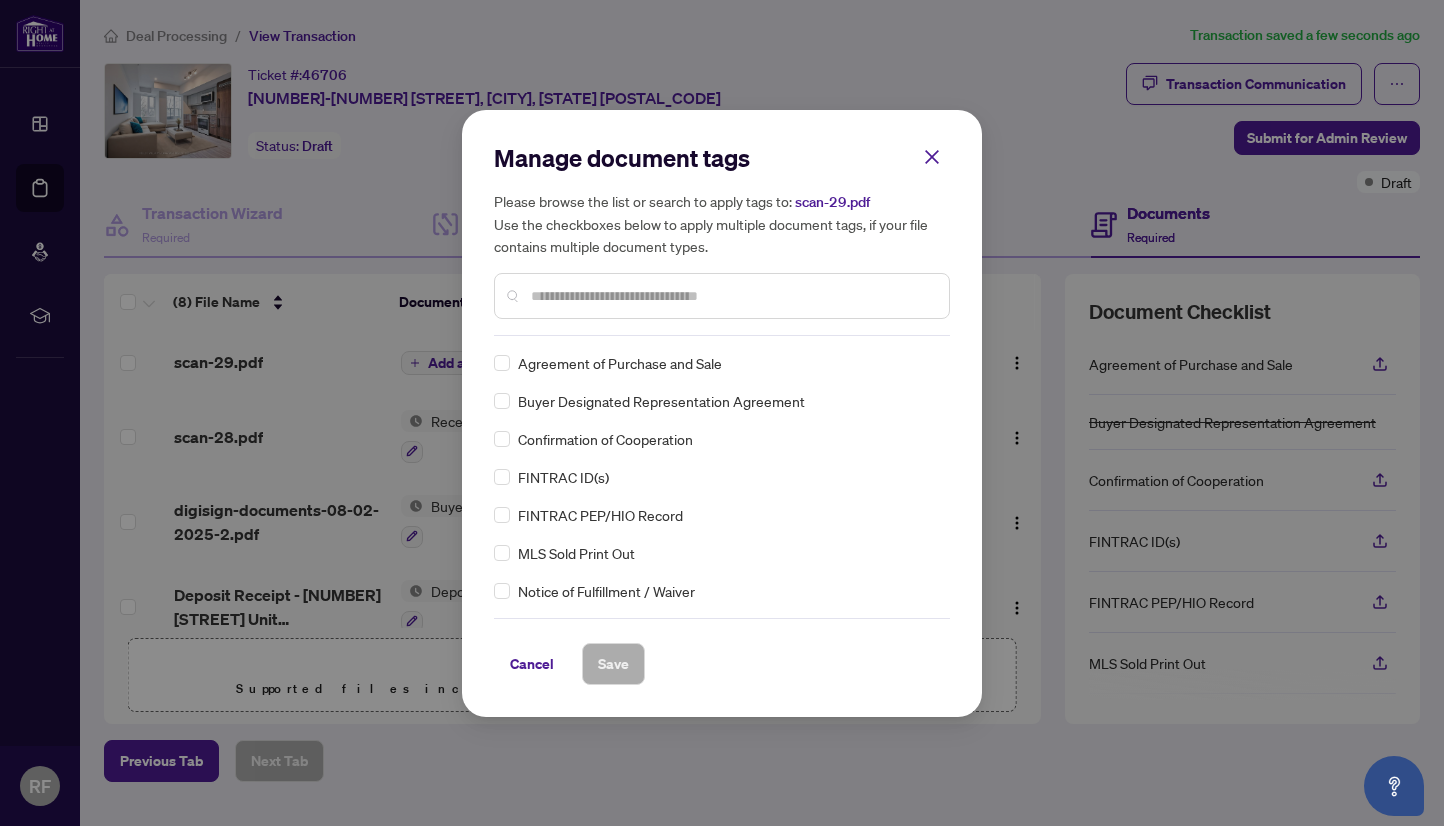 click at bounding box center [732, 296] 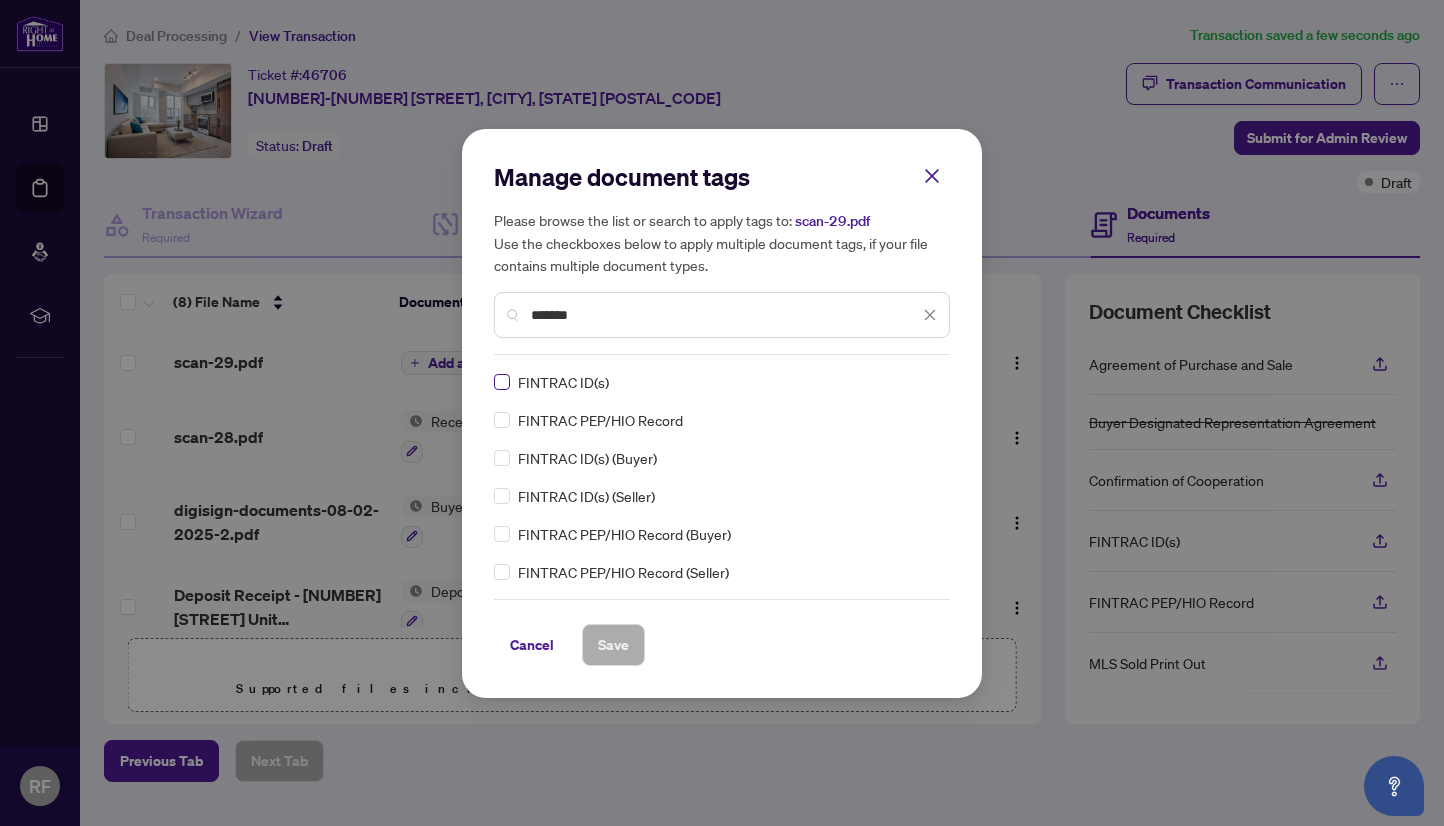 type on "*******" 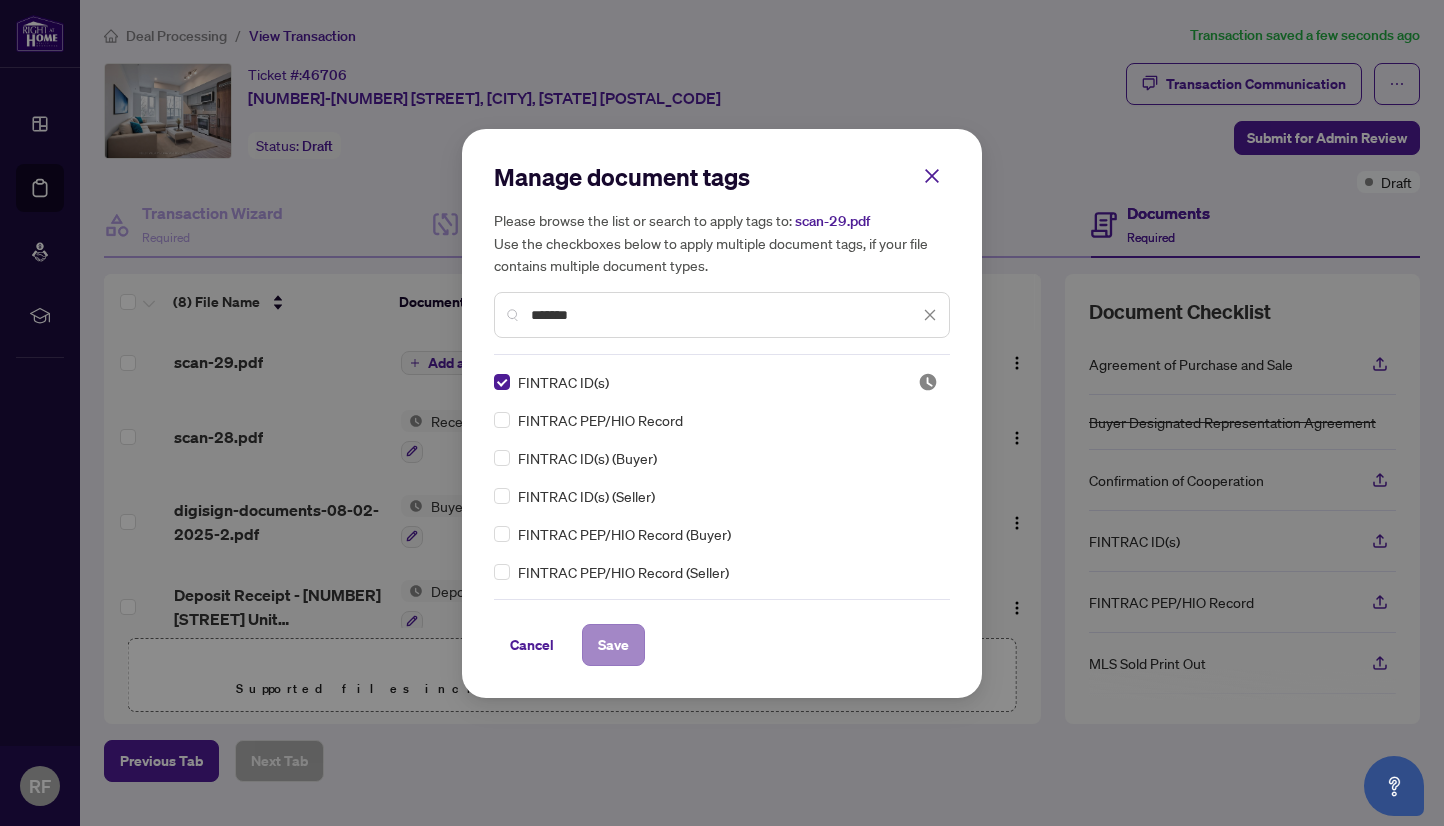 click on "Save" at bounding box center [613, 645] 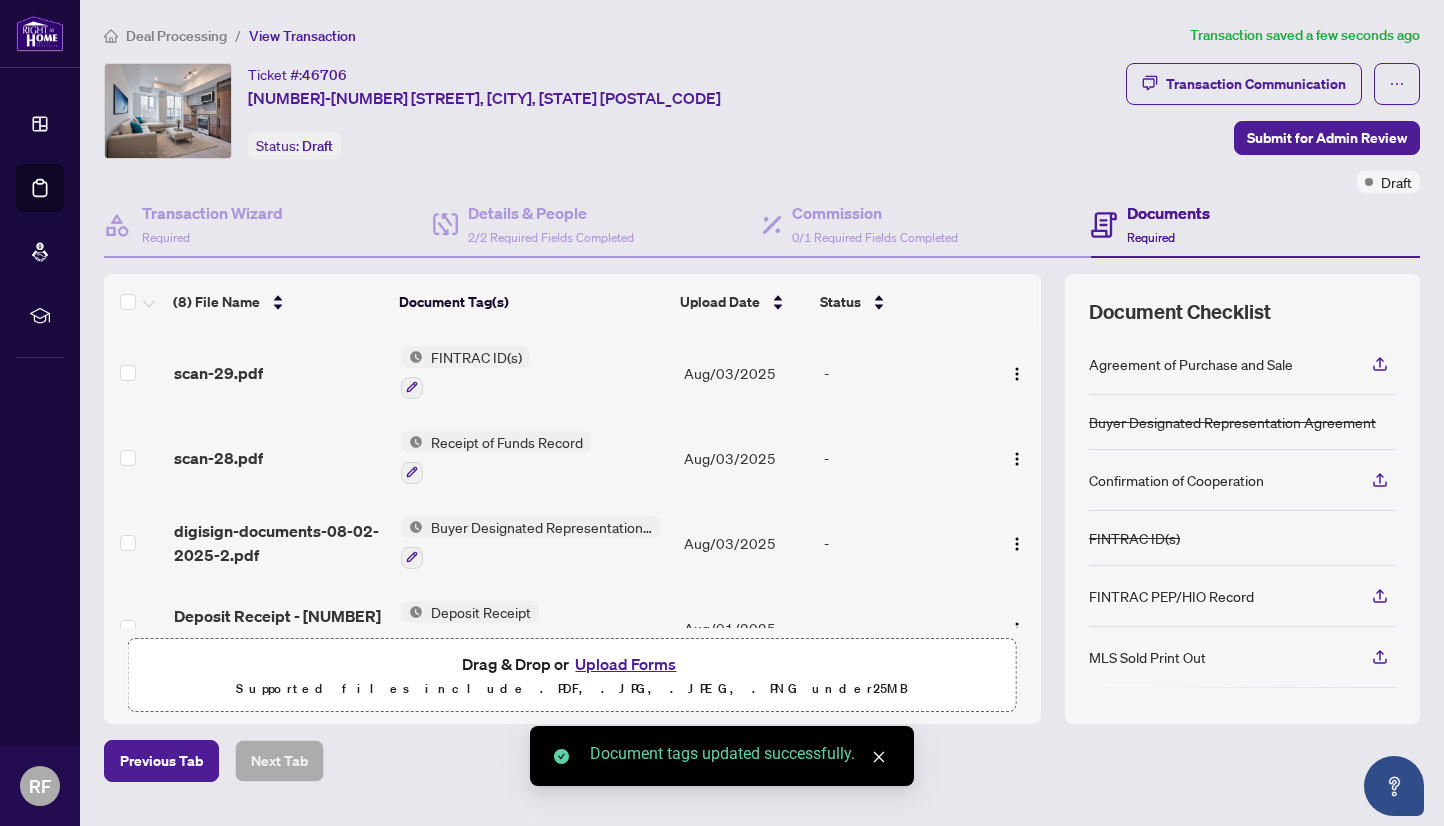 scroll, scrollTop: 374, scrollLeft: 0, axis: vertical 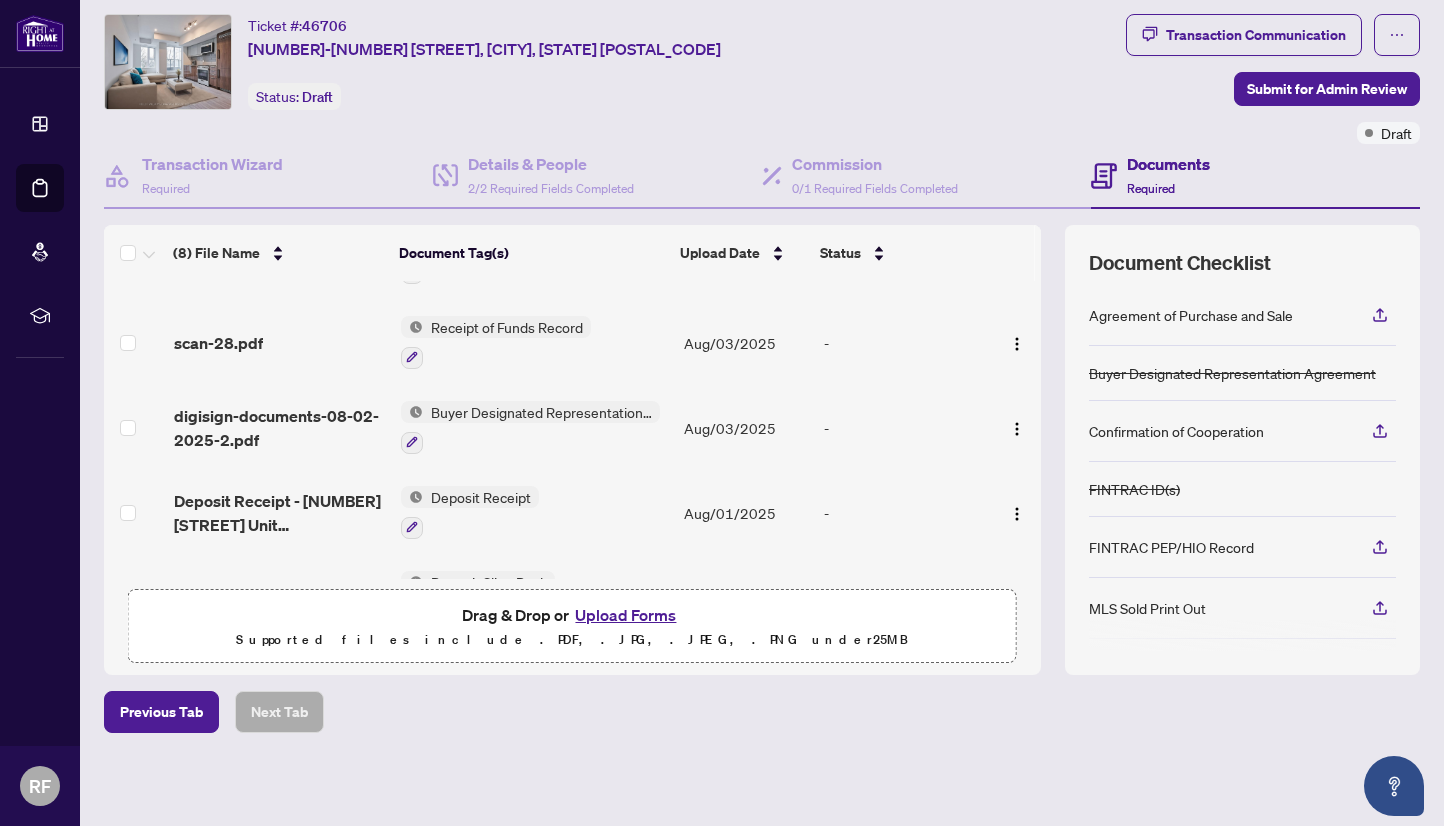 click on "Upload Forms" at bounding box center (625, 615) 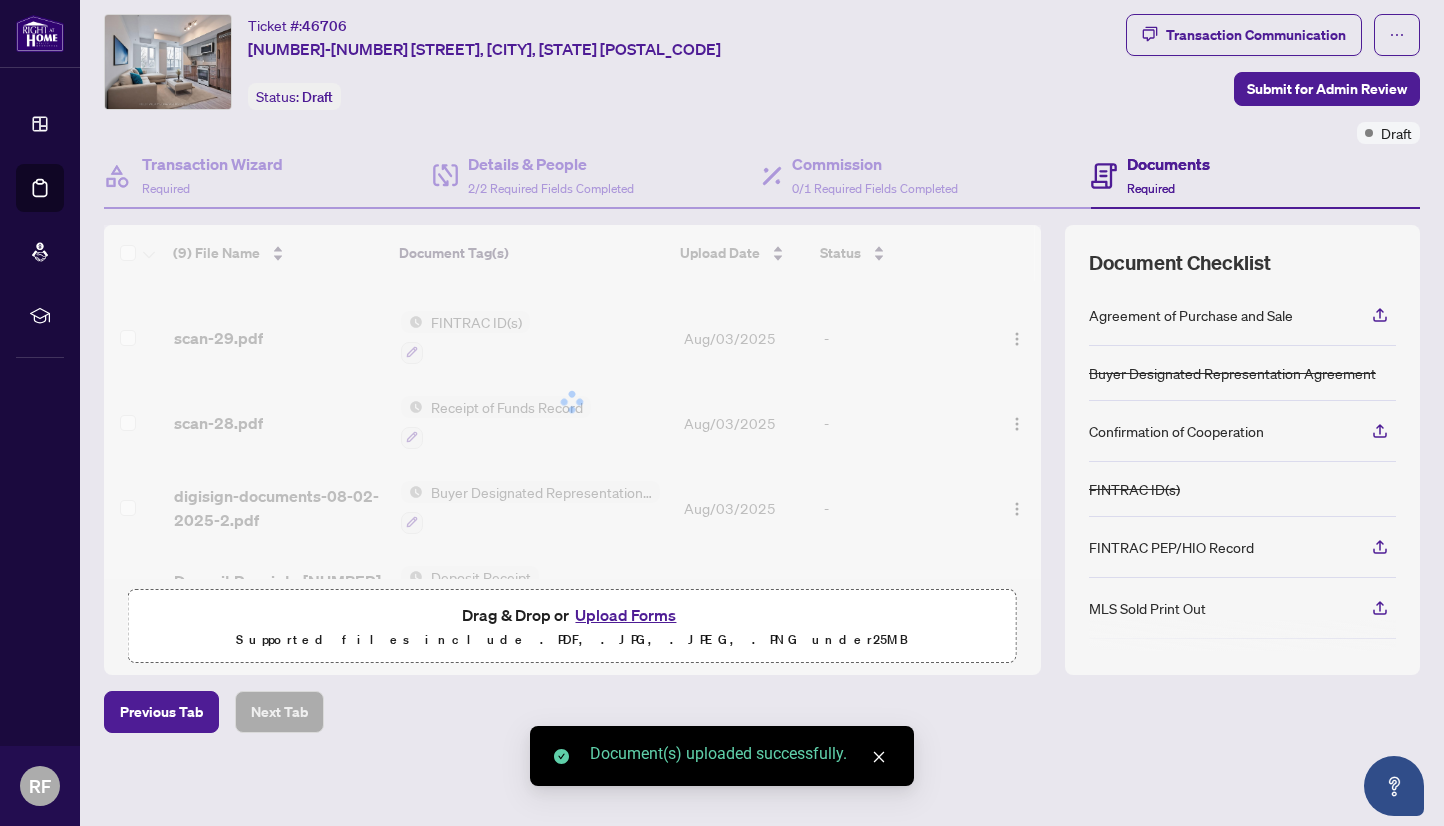 scroll, scrollTop: 0, scrollLeft: 0, axis: both 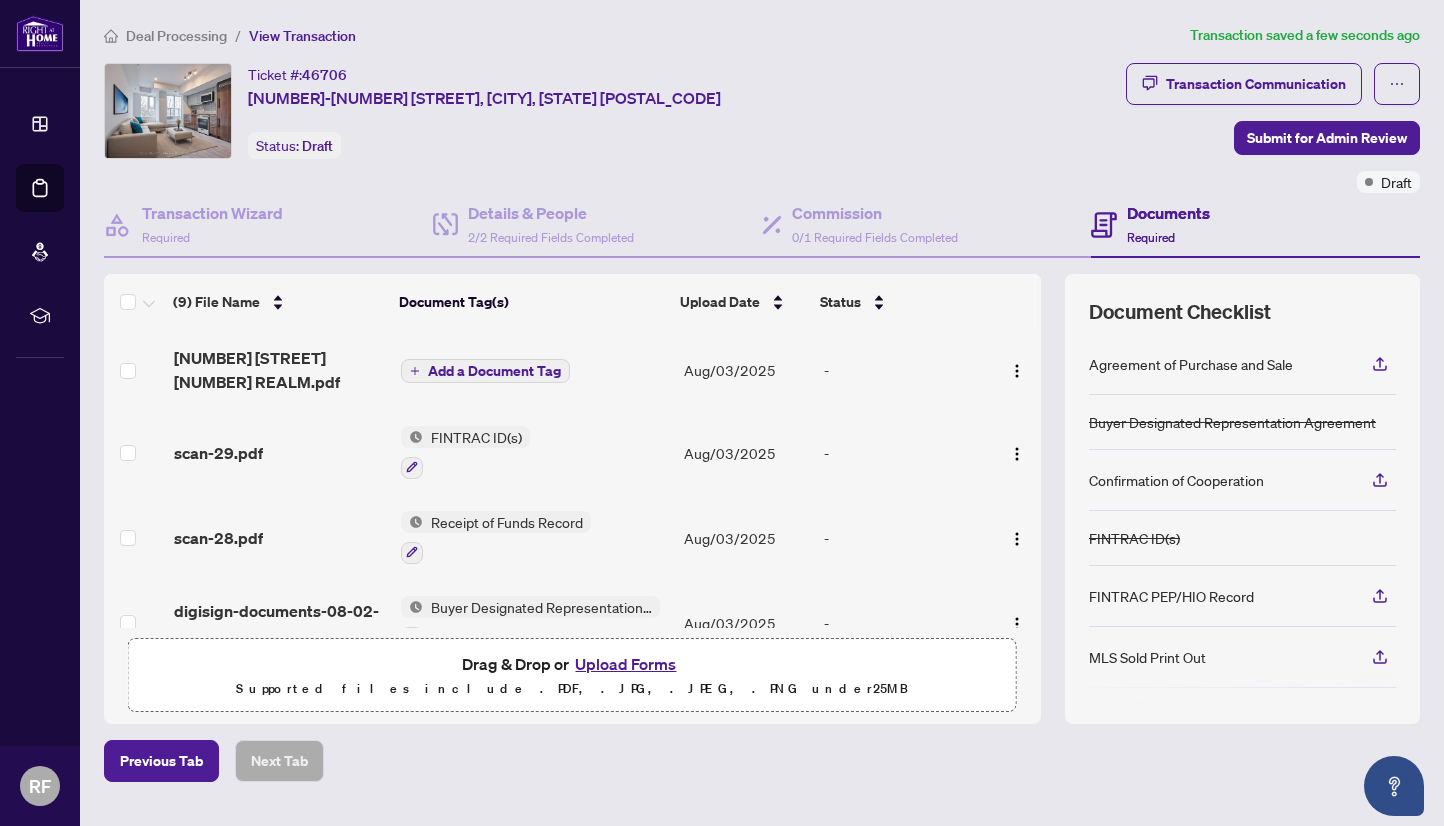 click on "Add a Document Tag" at bounding box center (494, 371) 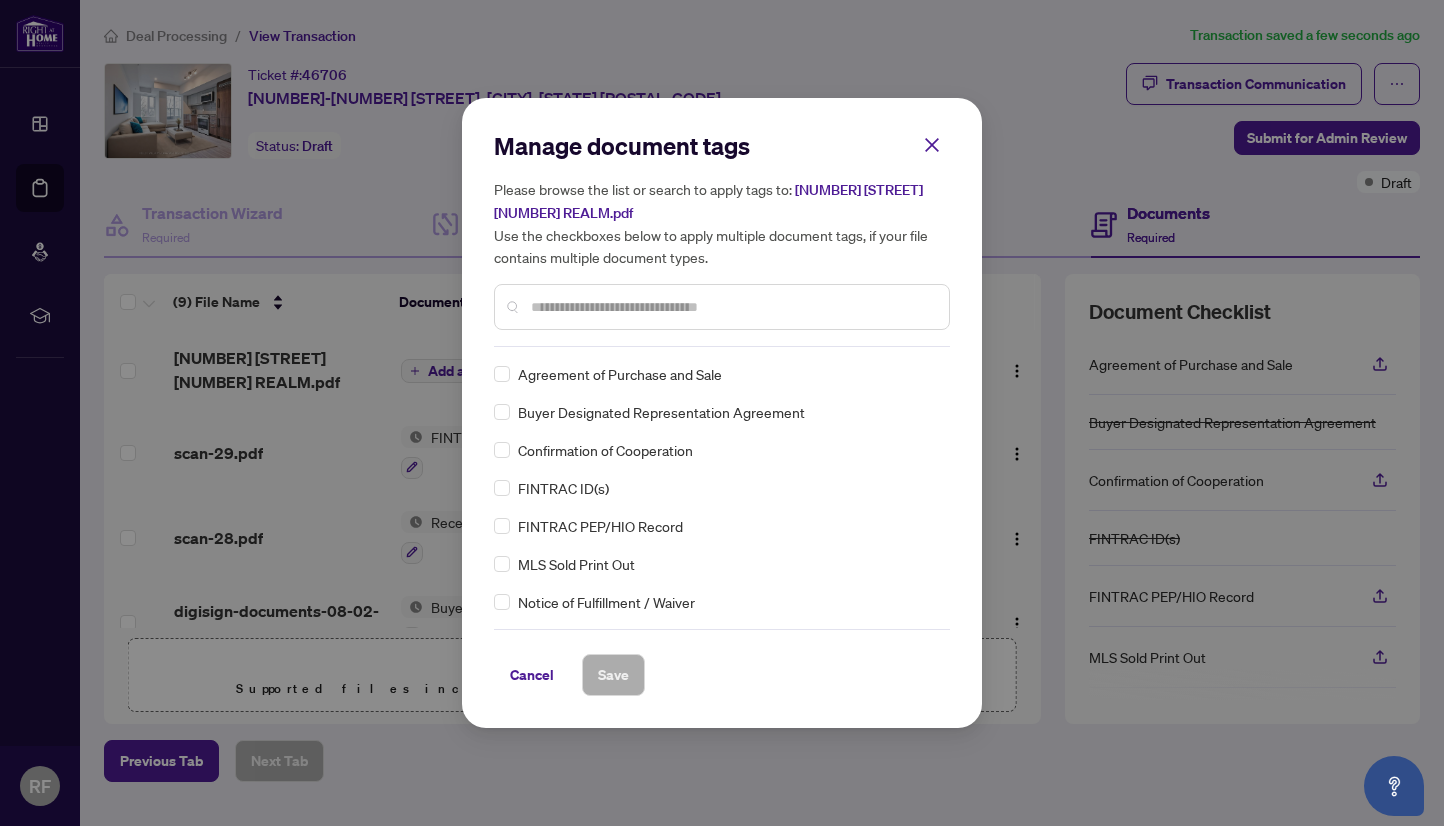 click on "Manage document tags Please browse the list or search to apply tags to:   [NUMBER] [STREET] [NUMBER]  REALM.pdf   Use the checkboxes below to apply multiple document tags, if your file contains multiple document types." at bounding box center [722, 238] 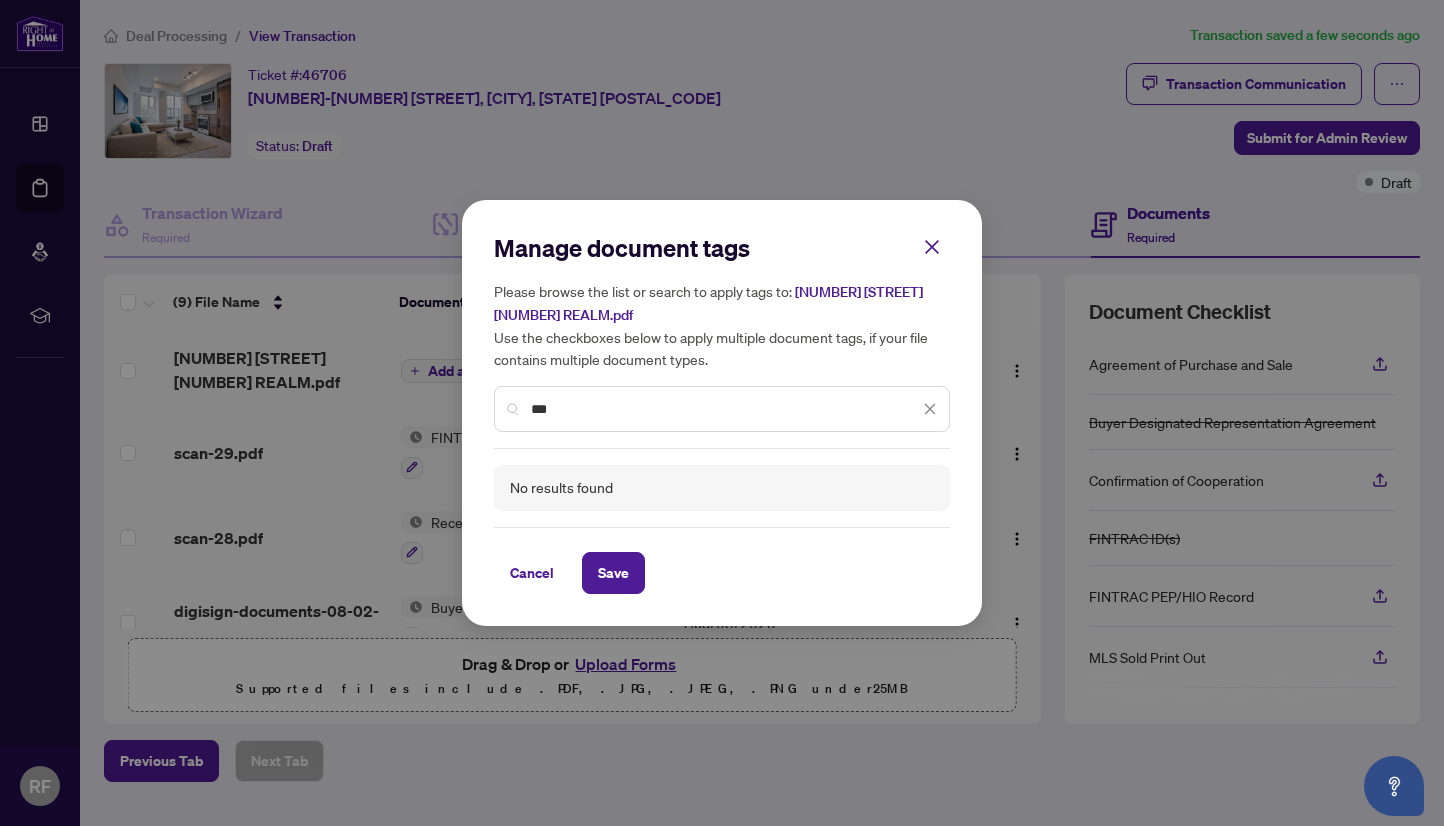 click on "***" at bounding box center (725, 409) 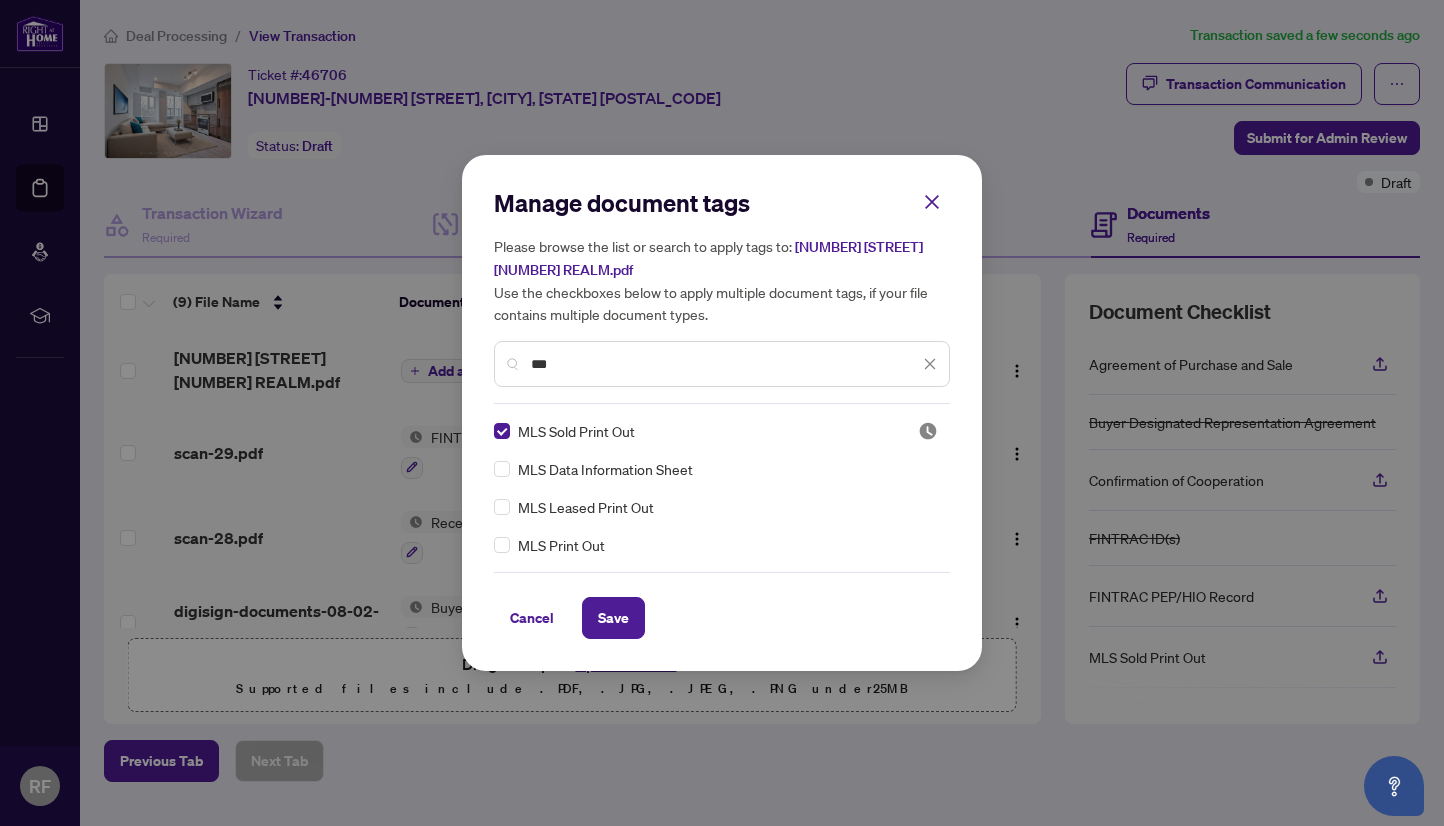 type on "***" 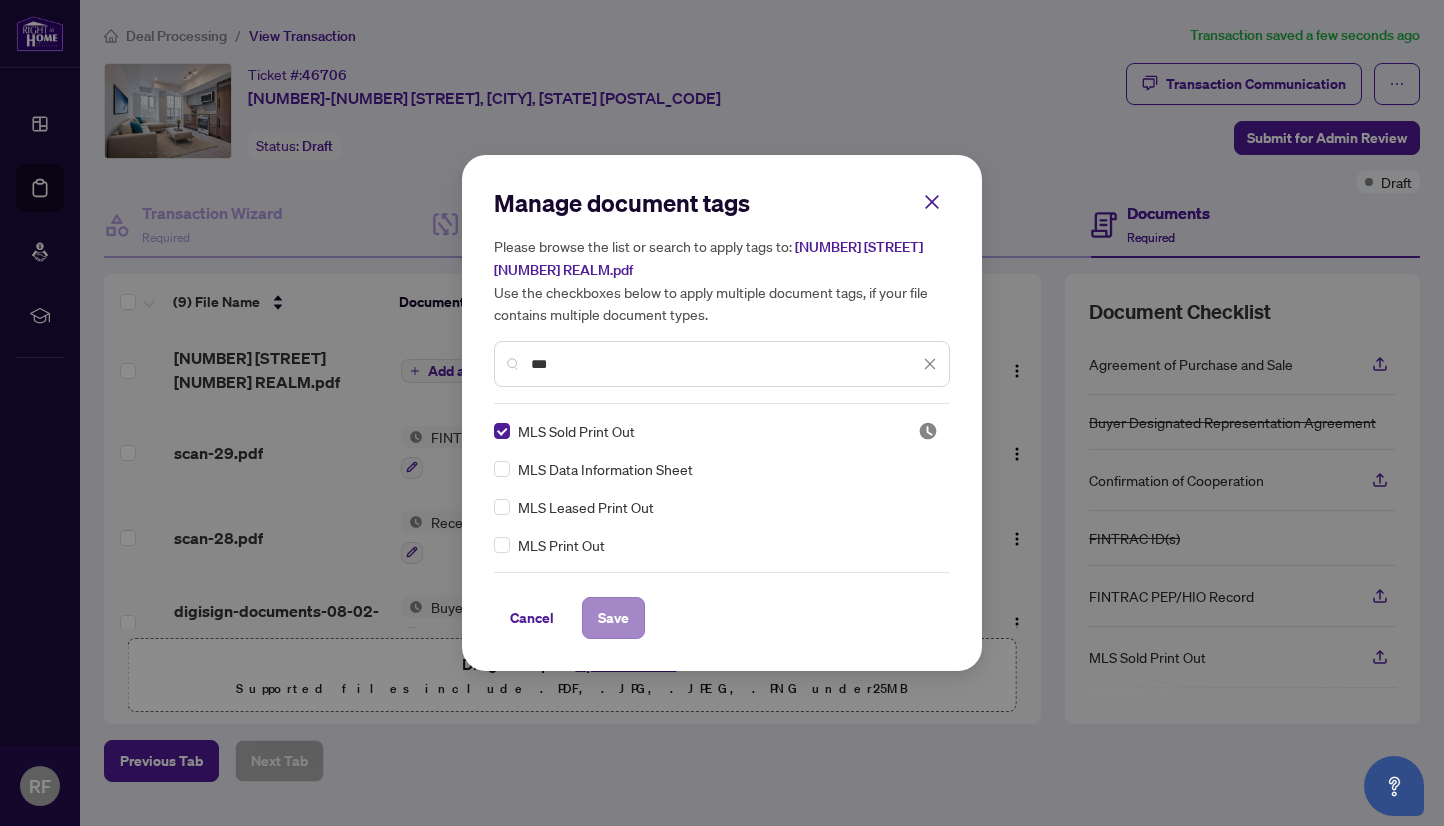 drag, startPoint x: 489, startPoint y: 402, endPoint x: 607, endPoint y: 606, distance: 235.66927 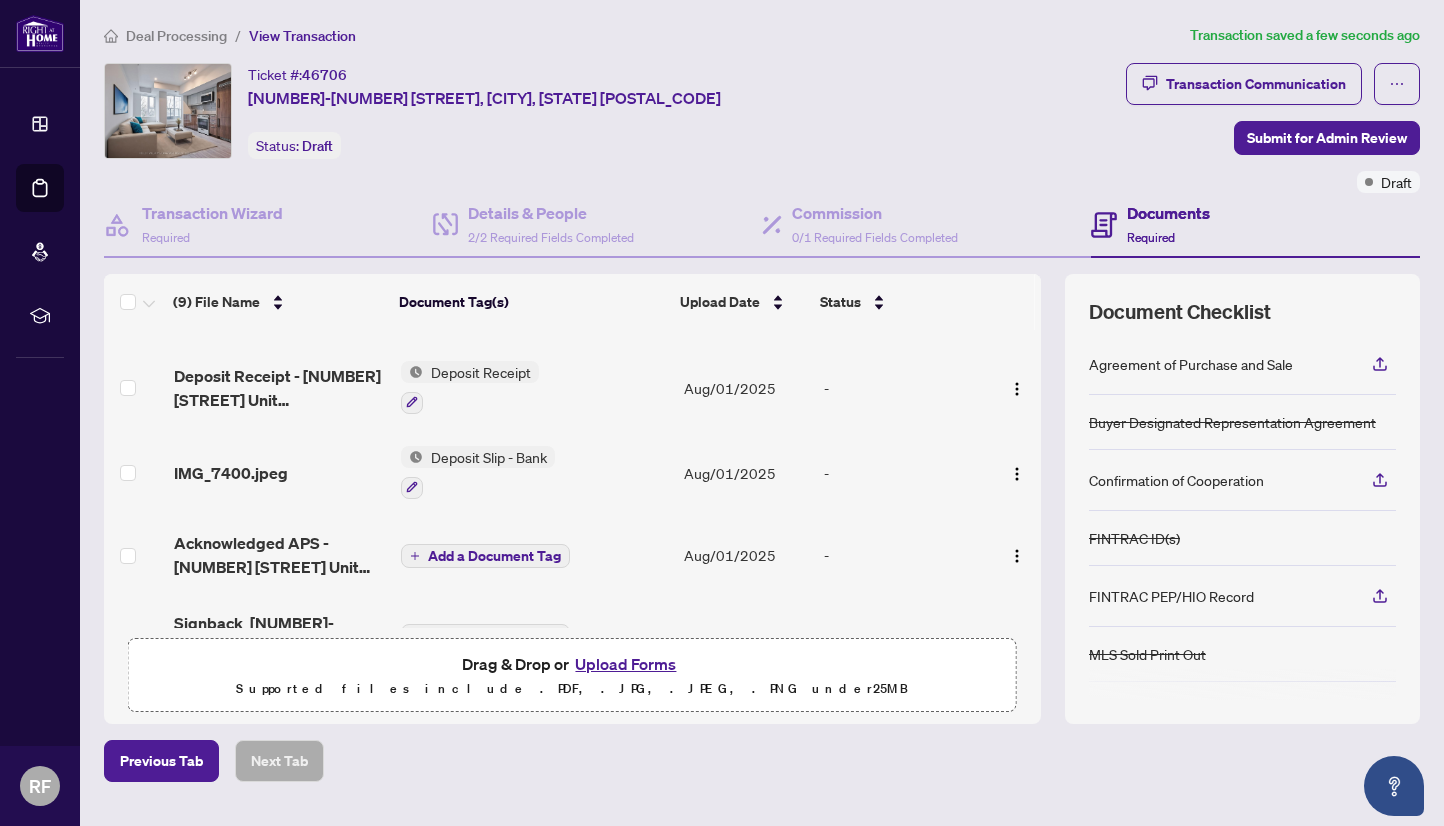 scroll, scrollTop: 459, scrollLeft: 0, axis: vertical 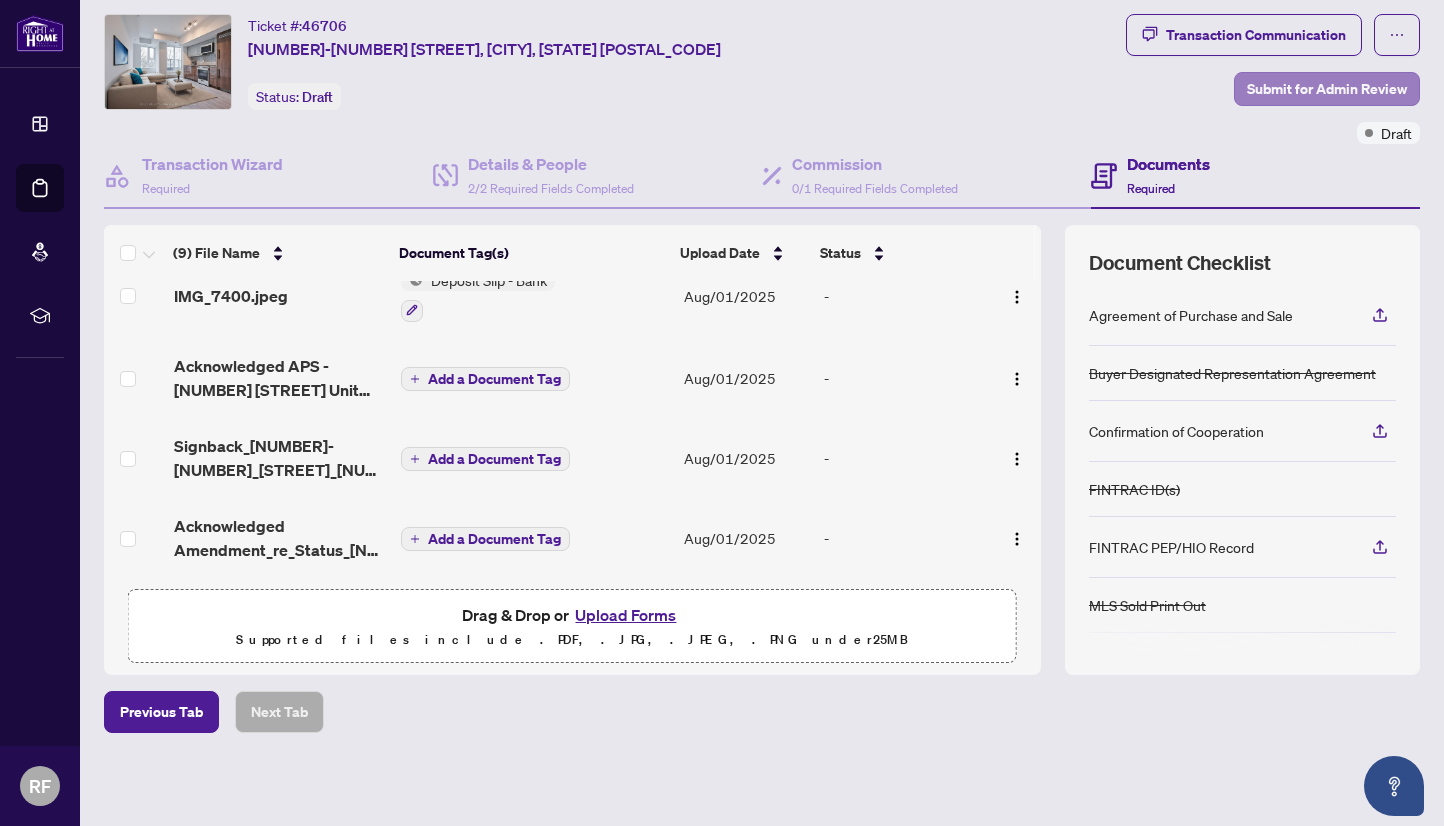 click on "Submit for Admin Review" at bounding box center (1327, 89) 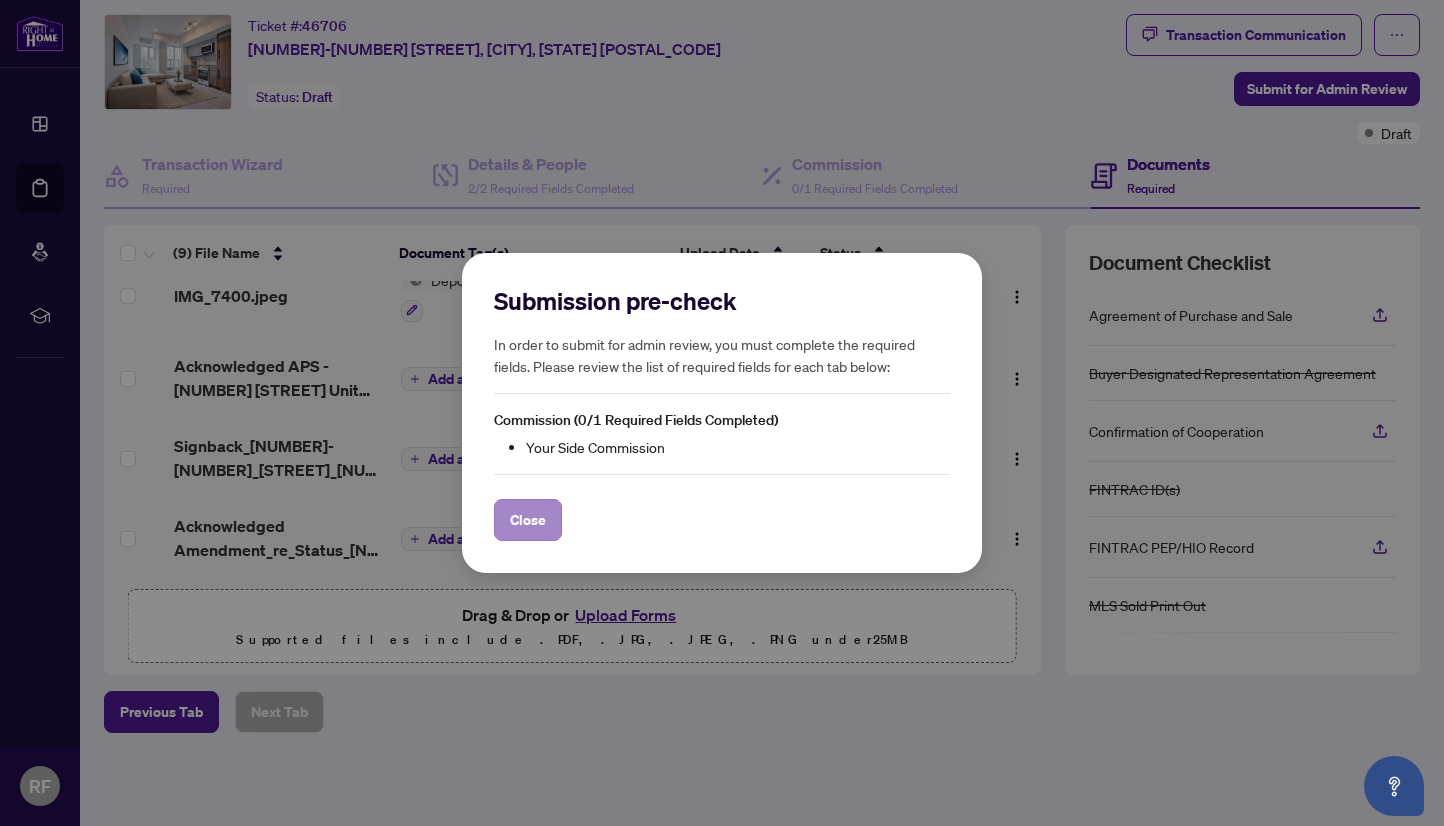 click on "Close" at bounding box center (528, 520) 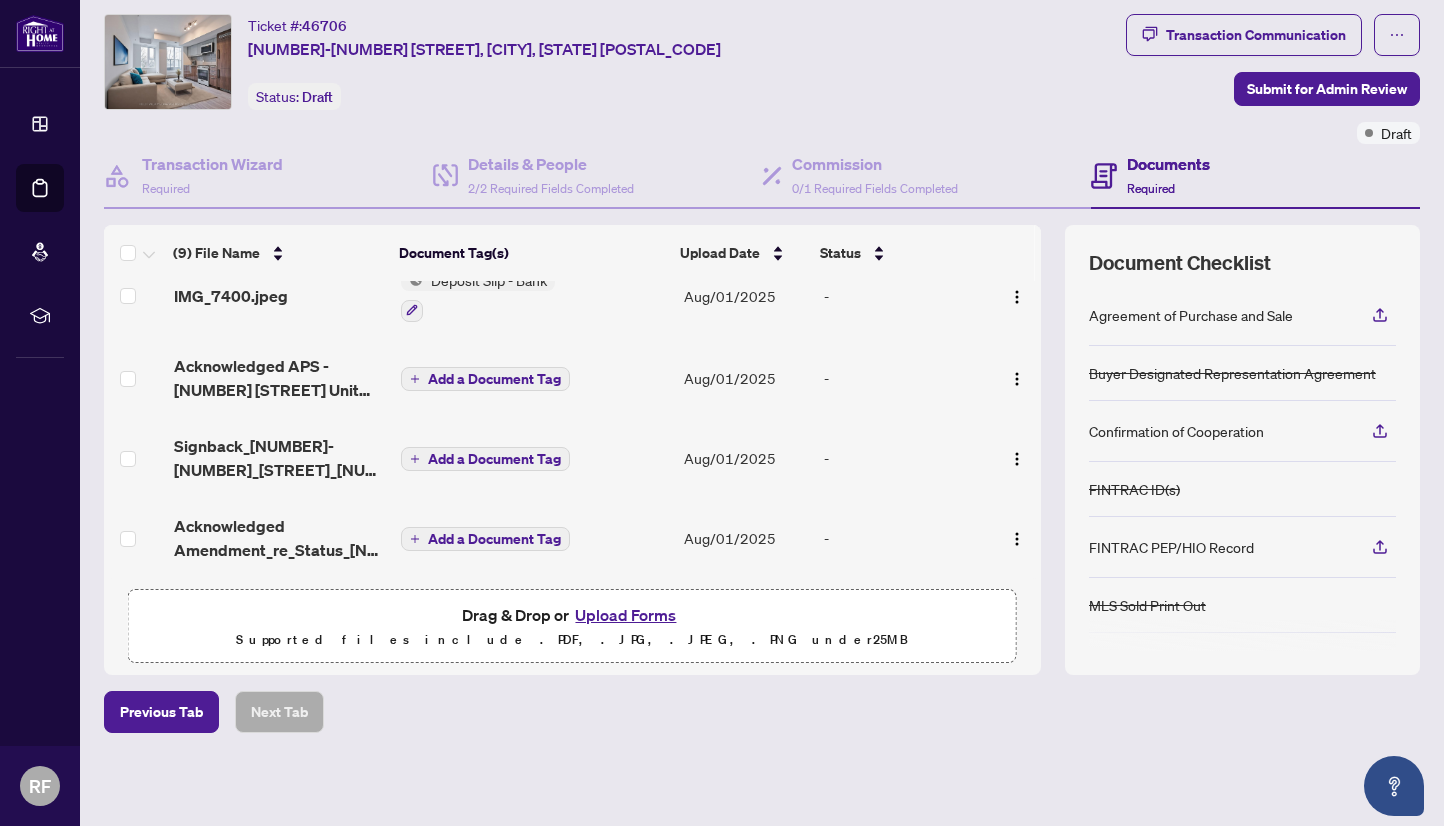 scroll, scrollTop: 334, scrollLeft: 0, axis: vertical 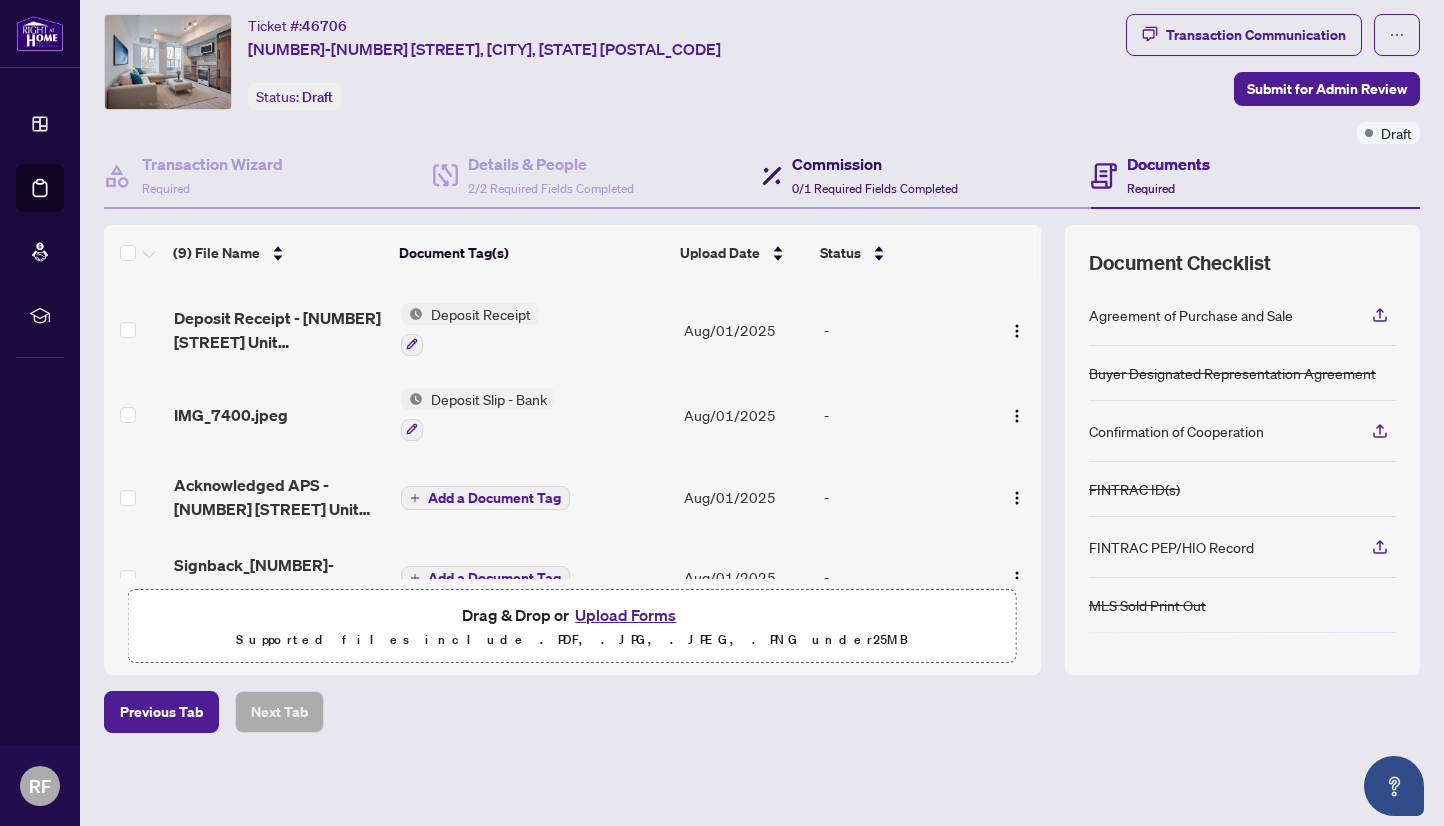 click on "Commission 0/1 Required Fields Completed" at bounding box center (875, 175) 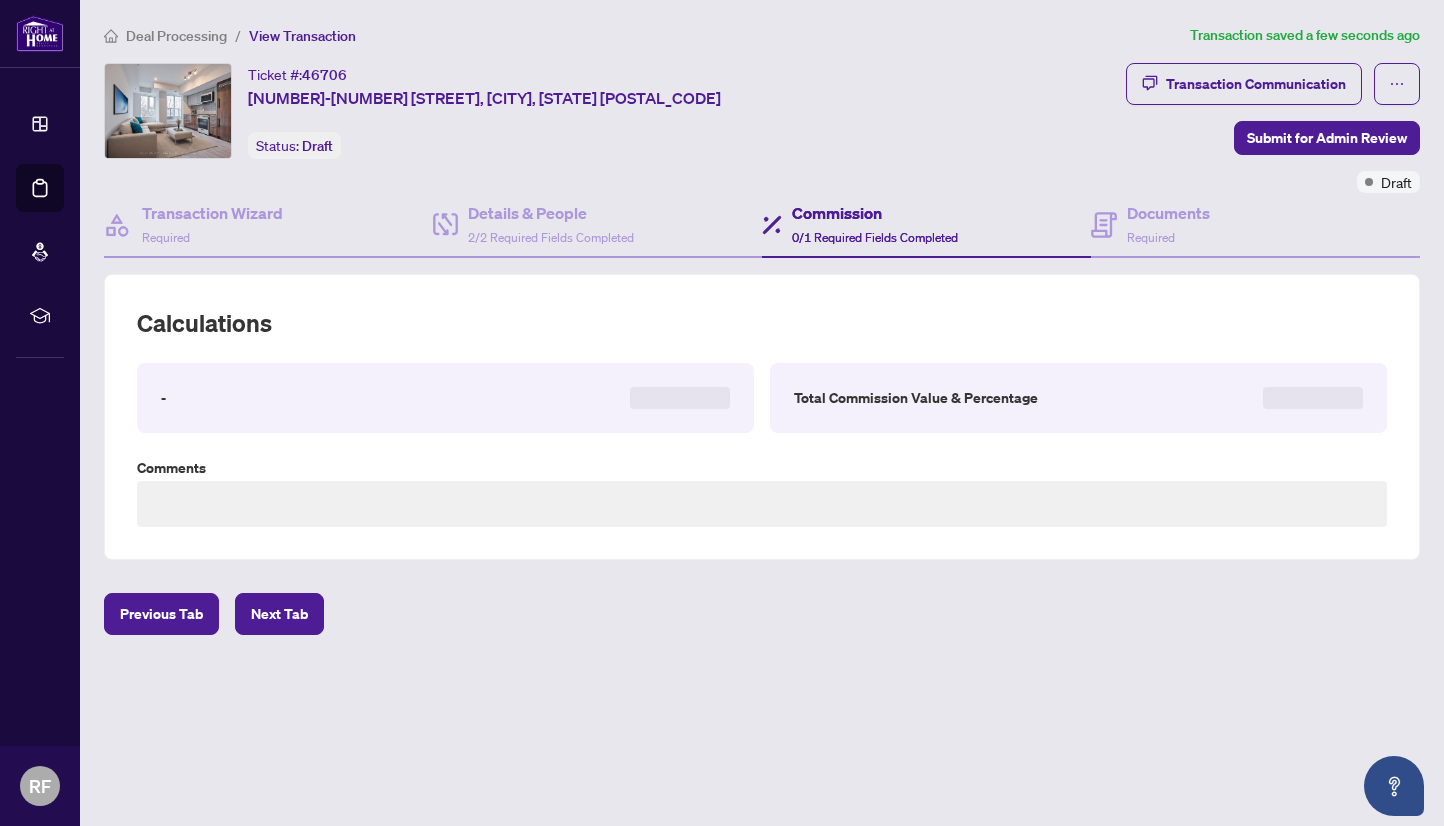 scroll, scrollTop: 0, scrollLeft: 0, axis: both 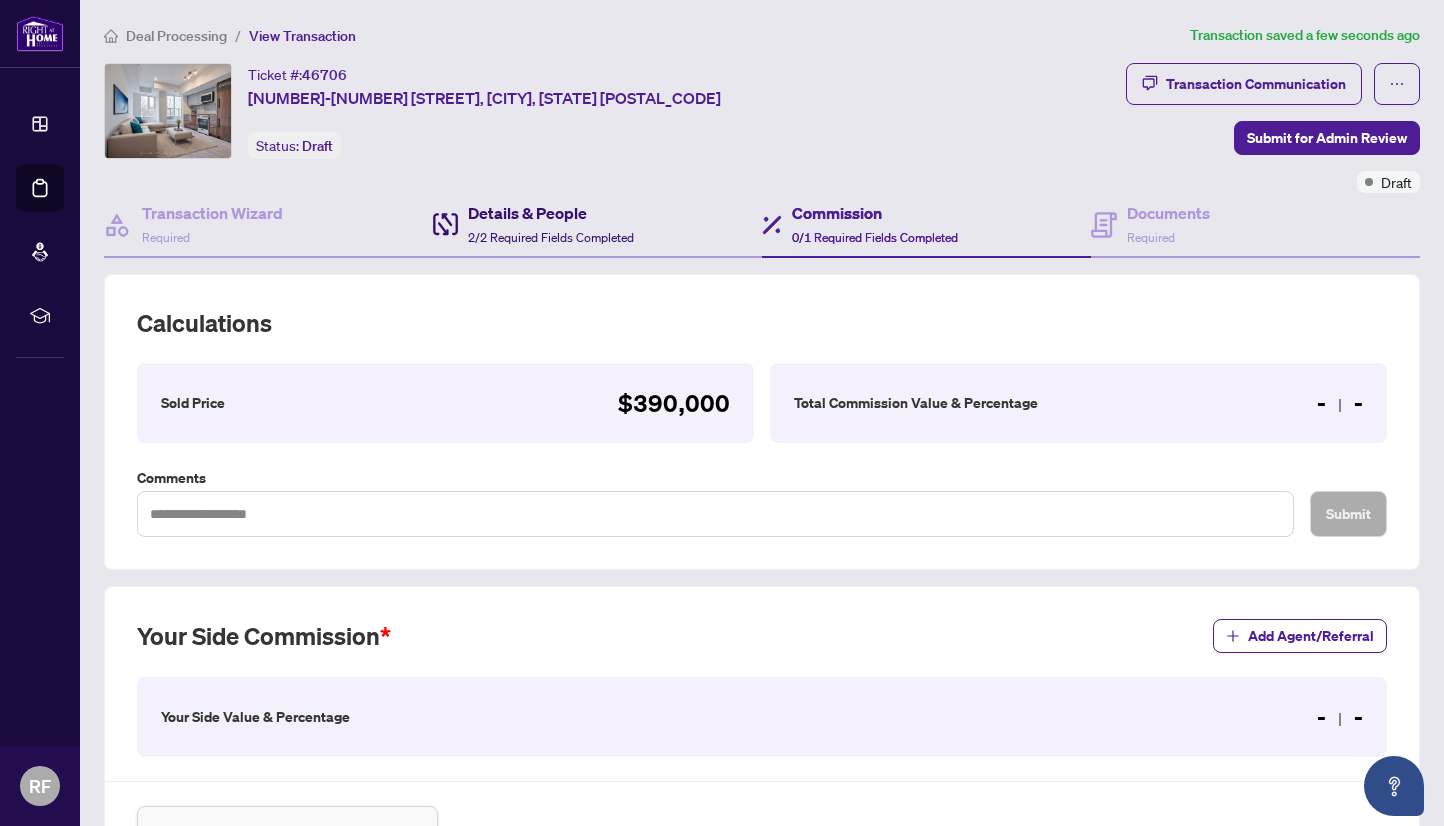 click on "Details & People 2/2 Required Fields Completed" at bounding box center (551, 224) 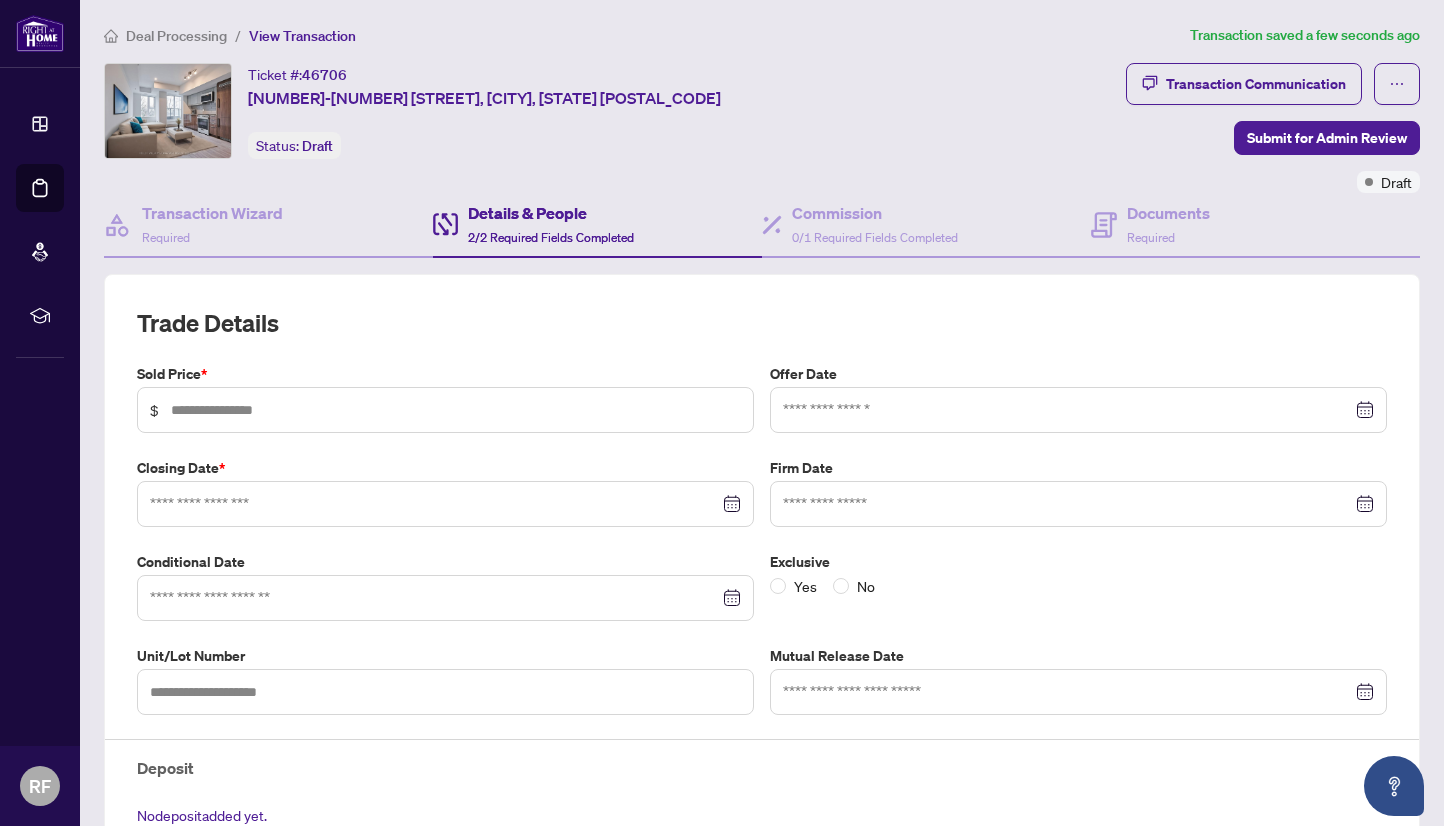 type on "*******" 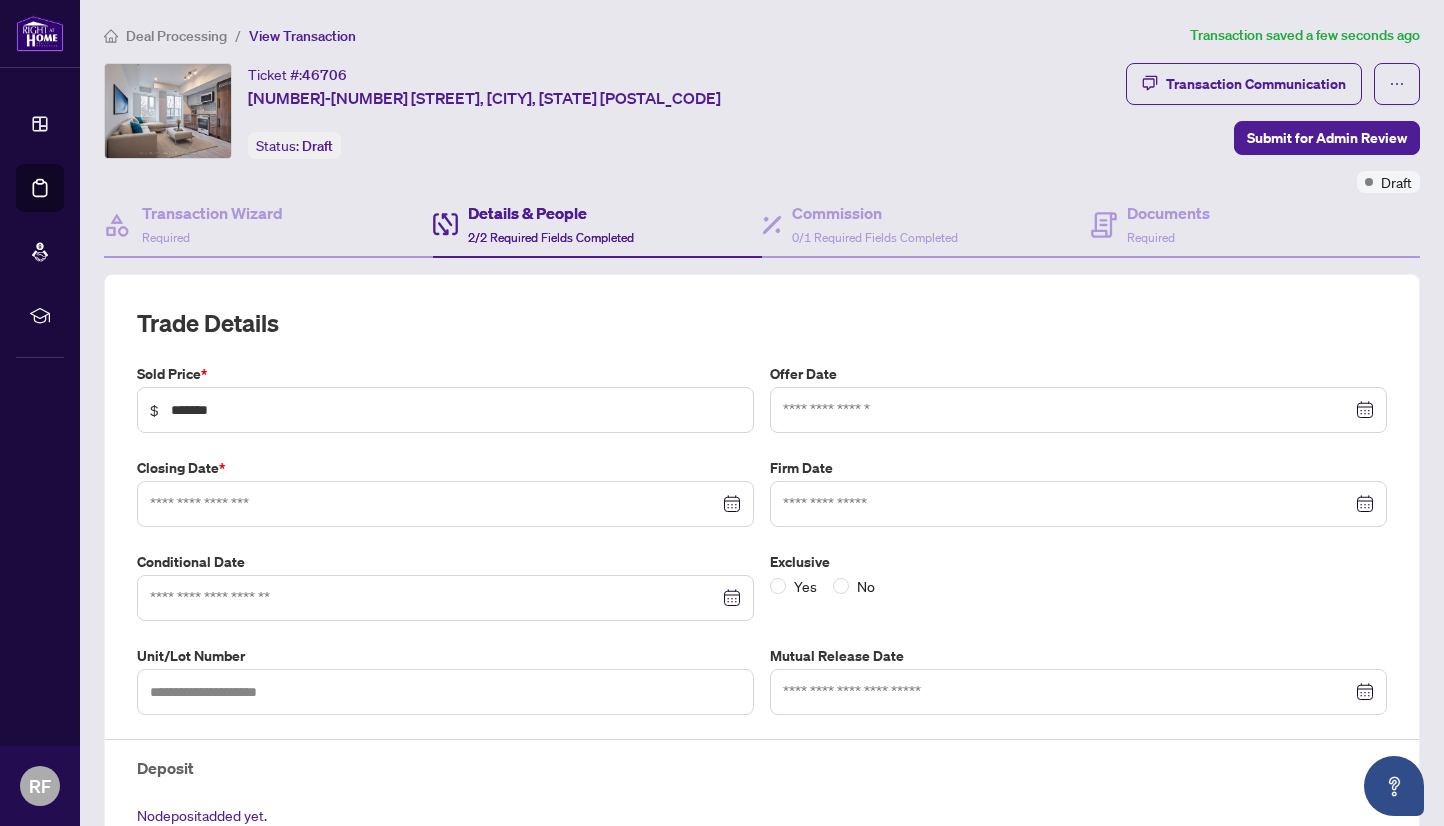 type on "***" 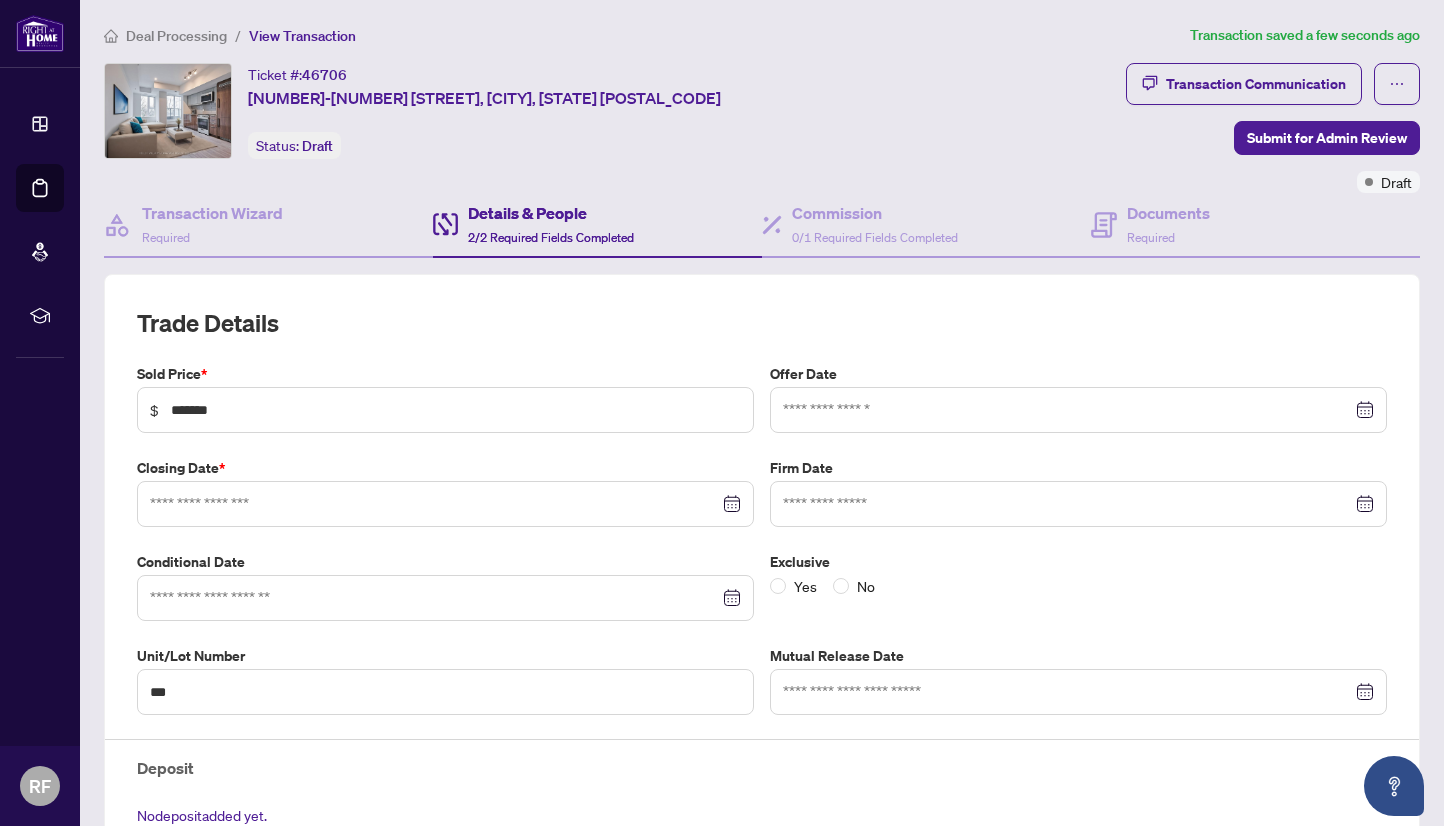 type on "**********" 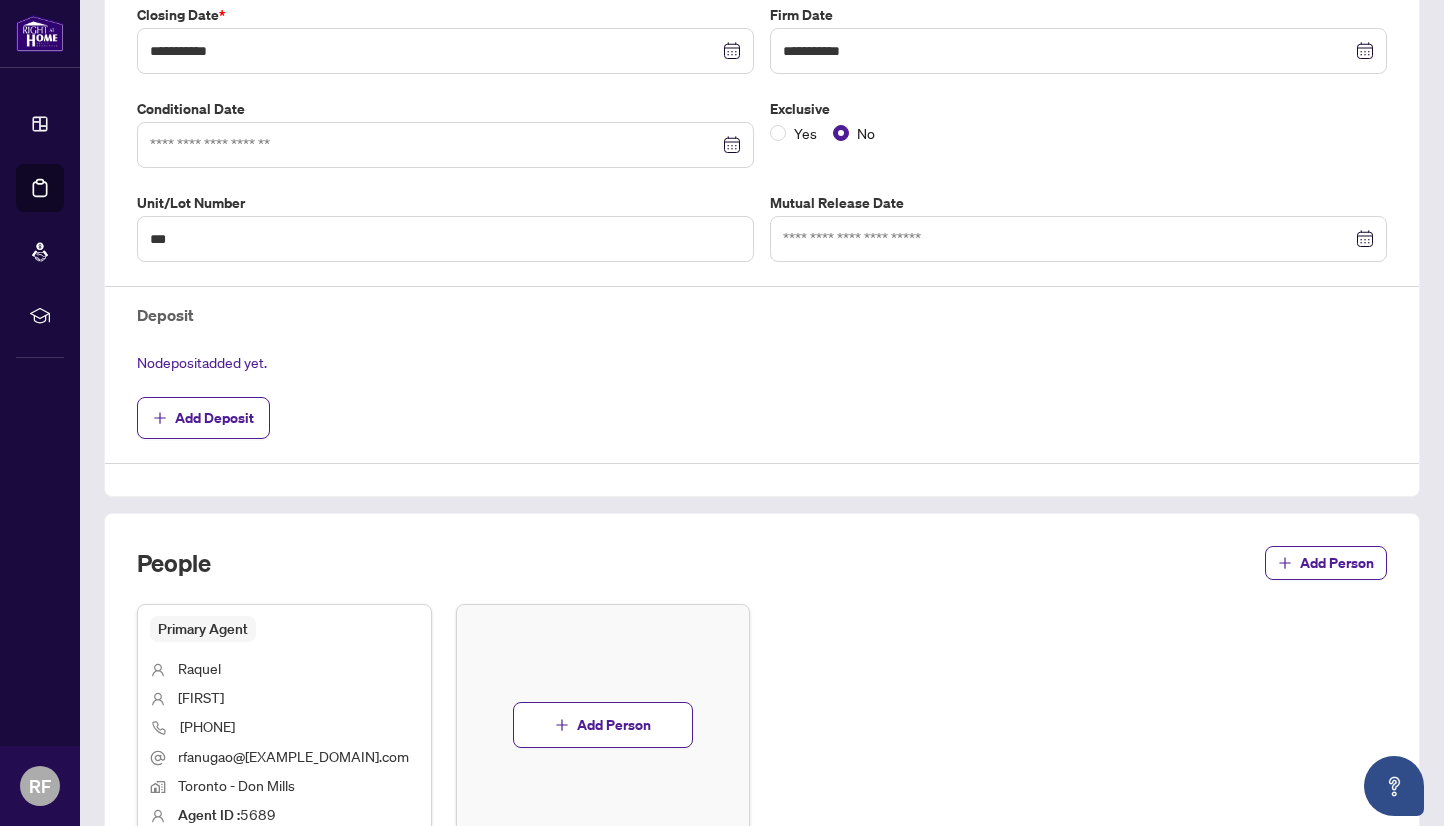 scroll, scrollTop: 474, scrollLeft: 0, axis: vertical 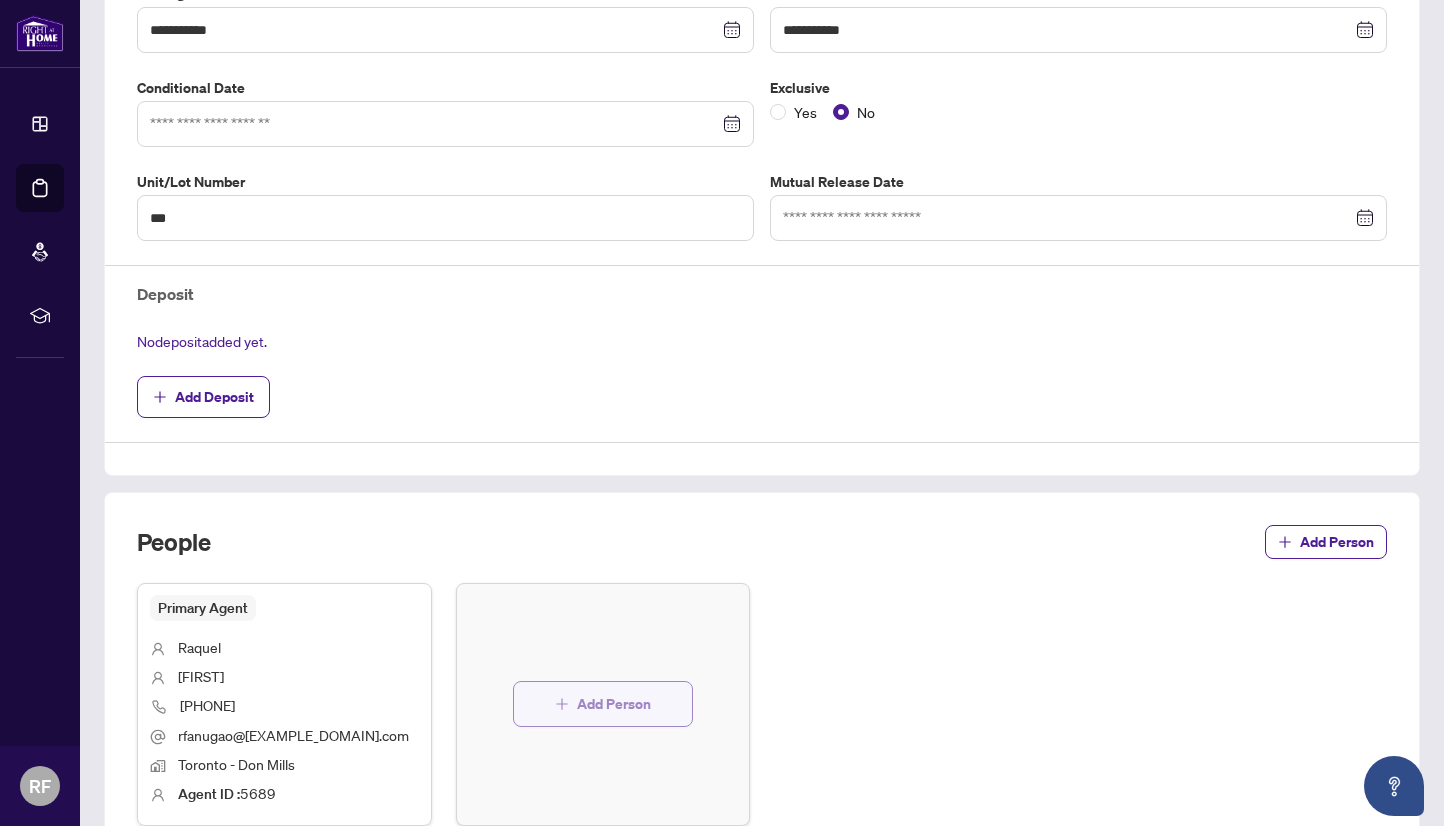 click on "Add Person" at bounding box center (614, 704) 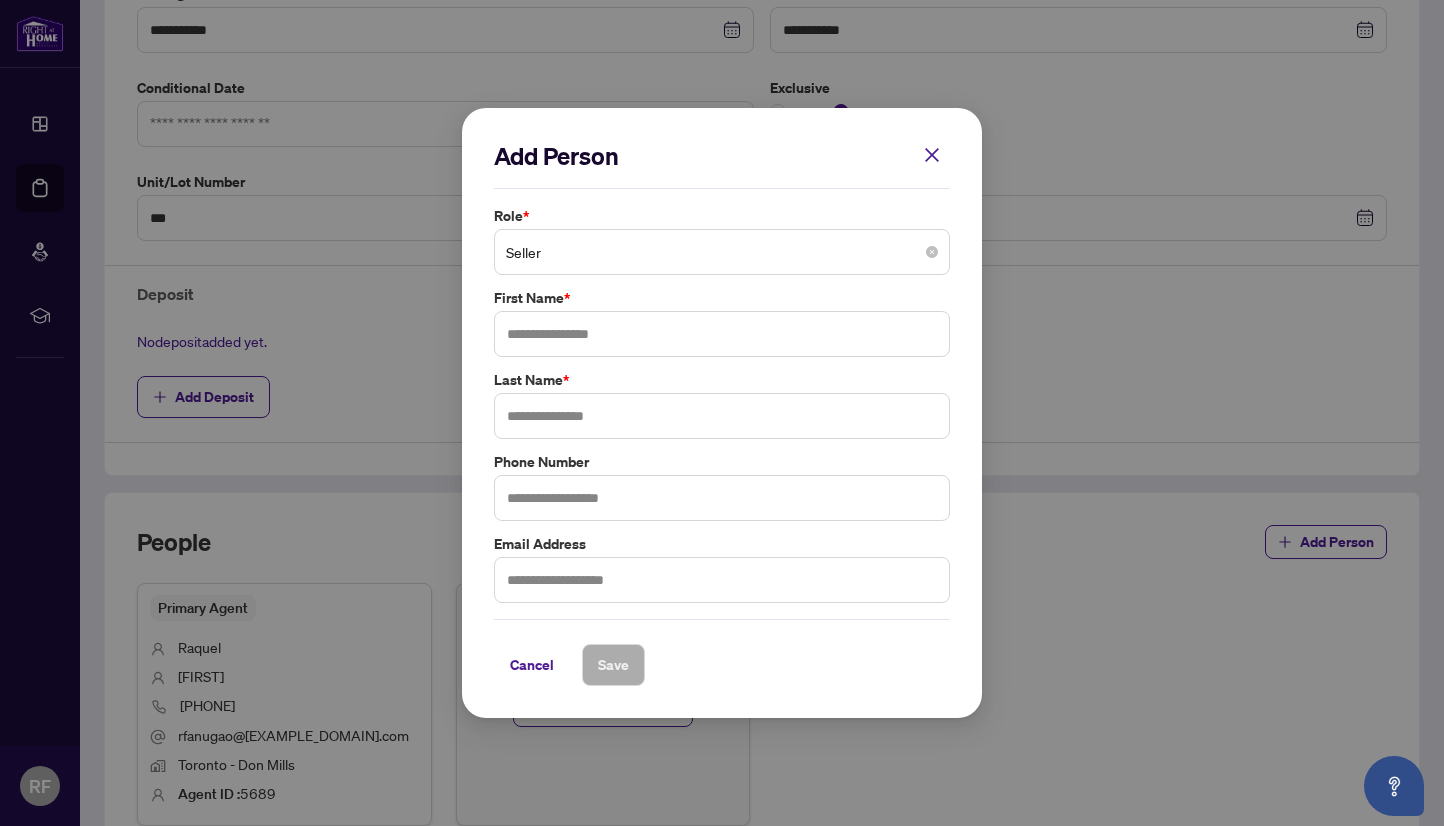 click on "Seller" at bounding box center (722, 252) 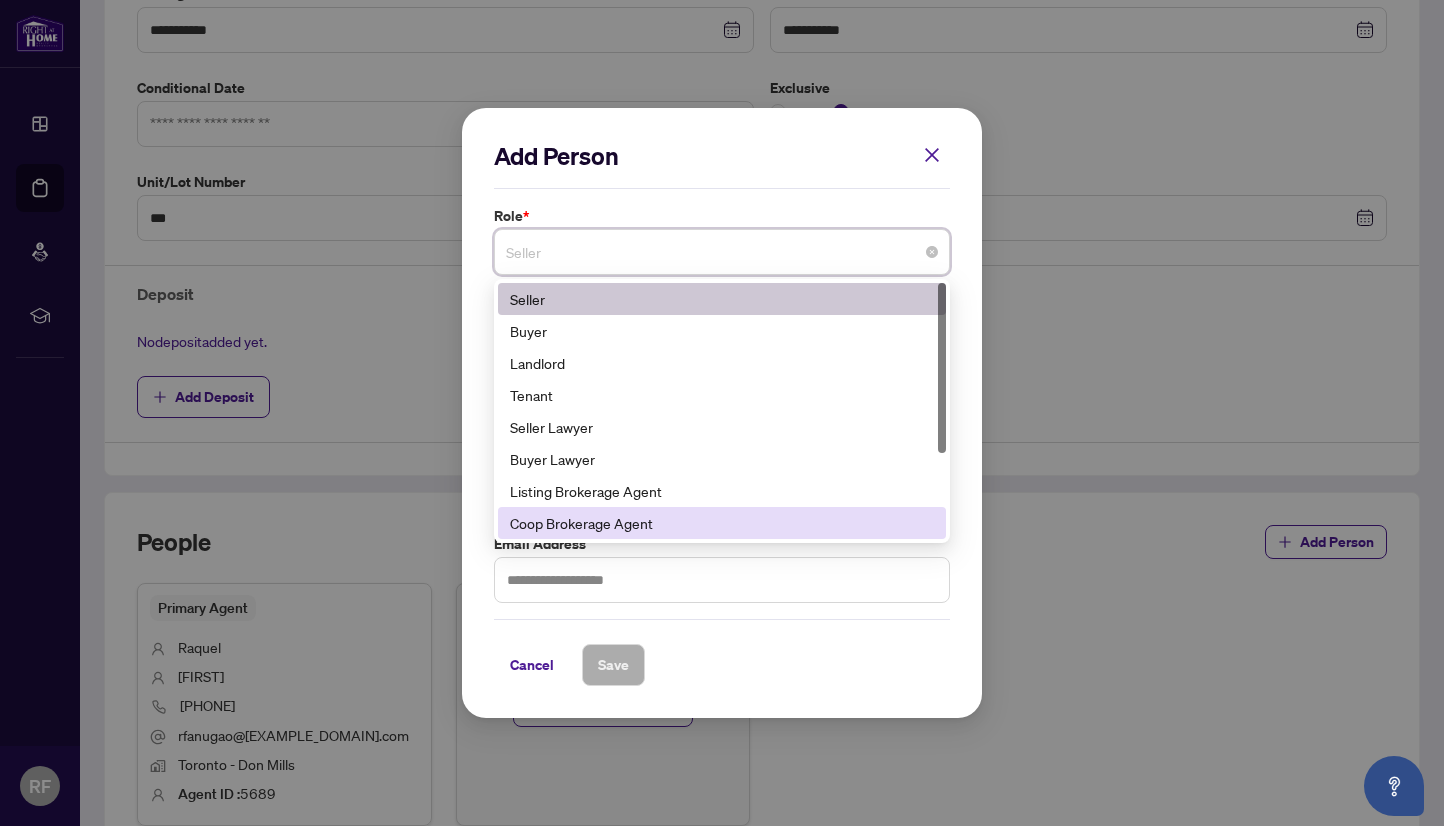 click on "Coop Brokerage Agent" at bounding box center (722, 523) 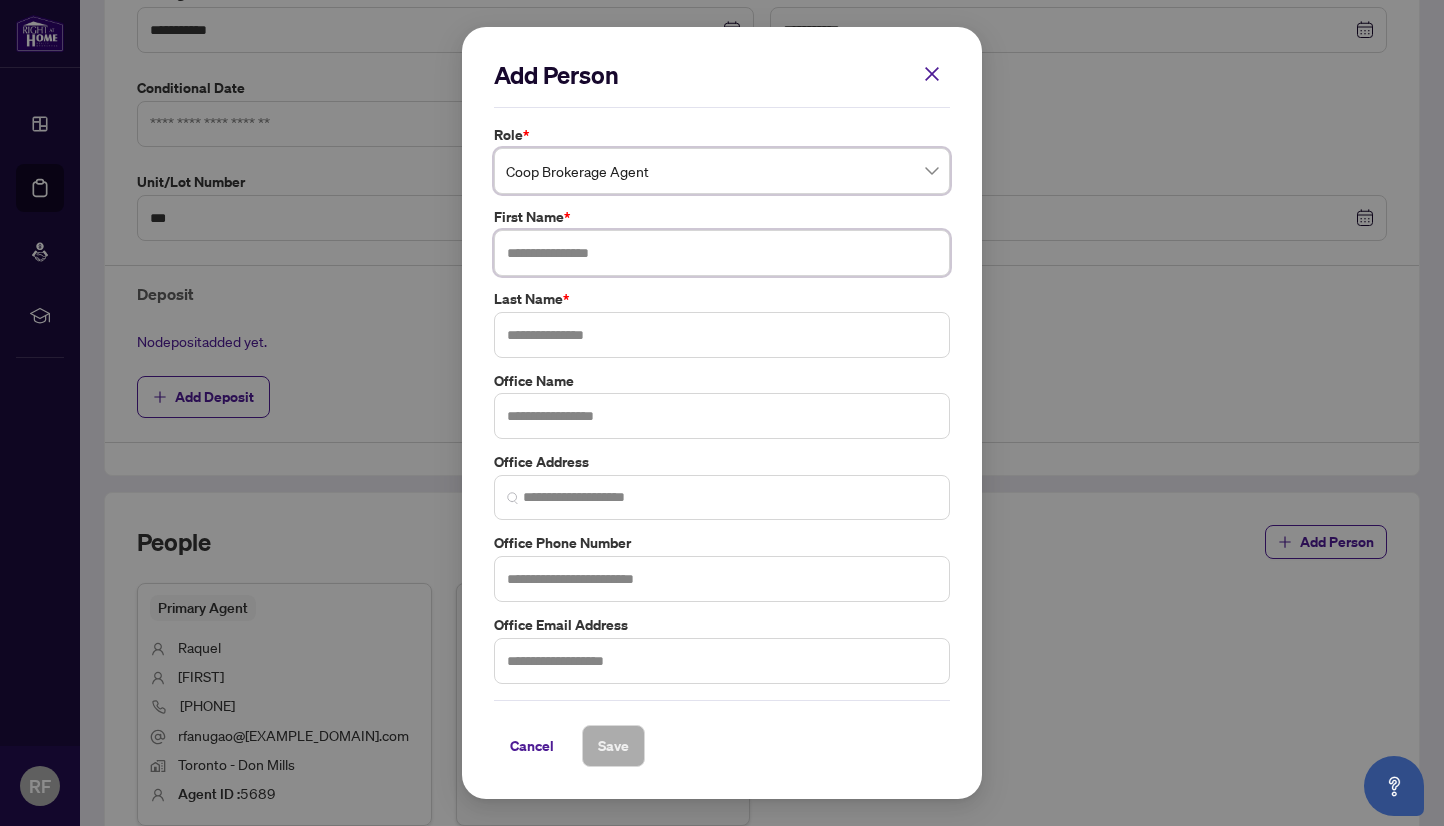 click at bounding box center [722, 253] 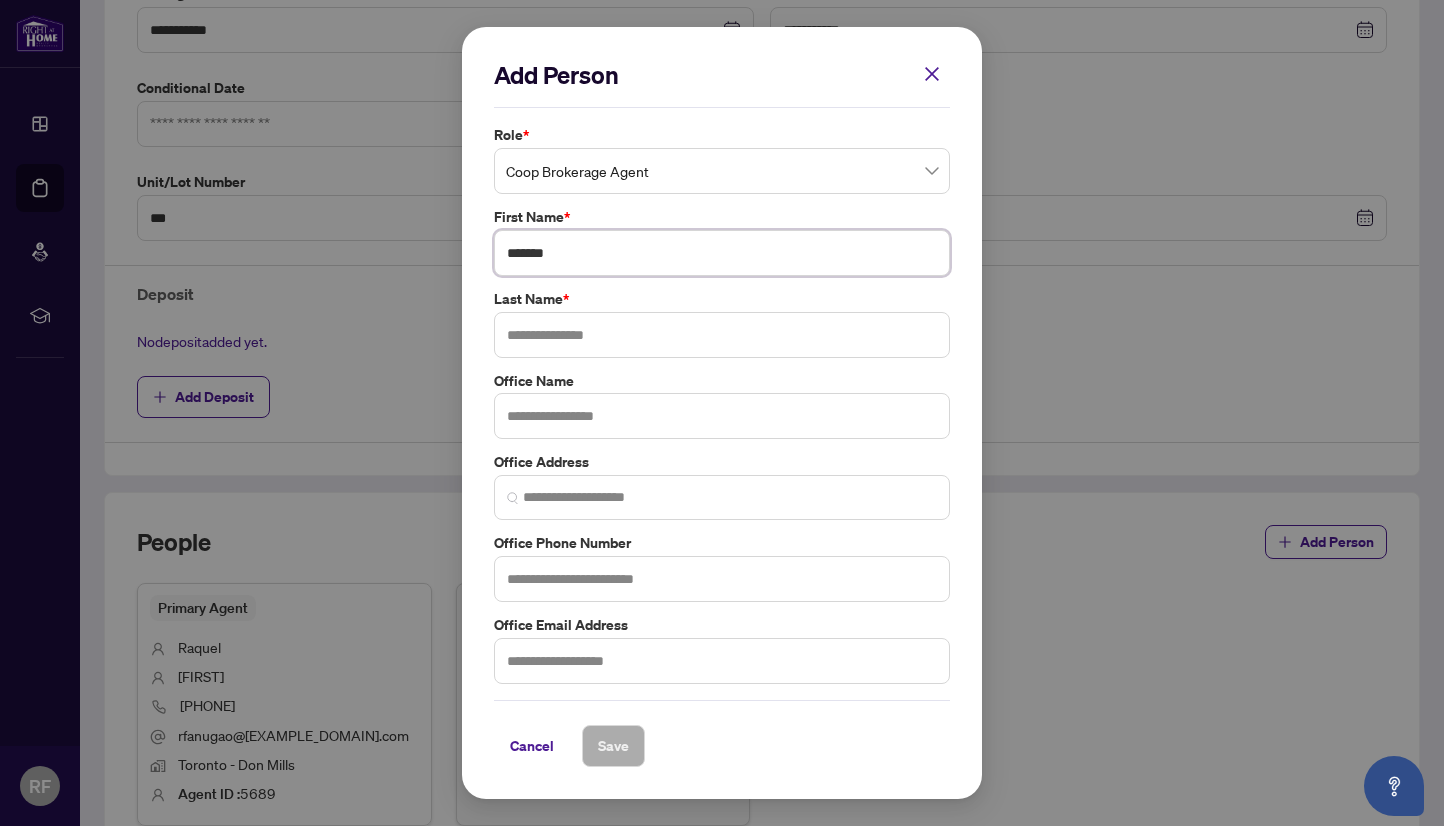 type on "*******" 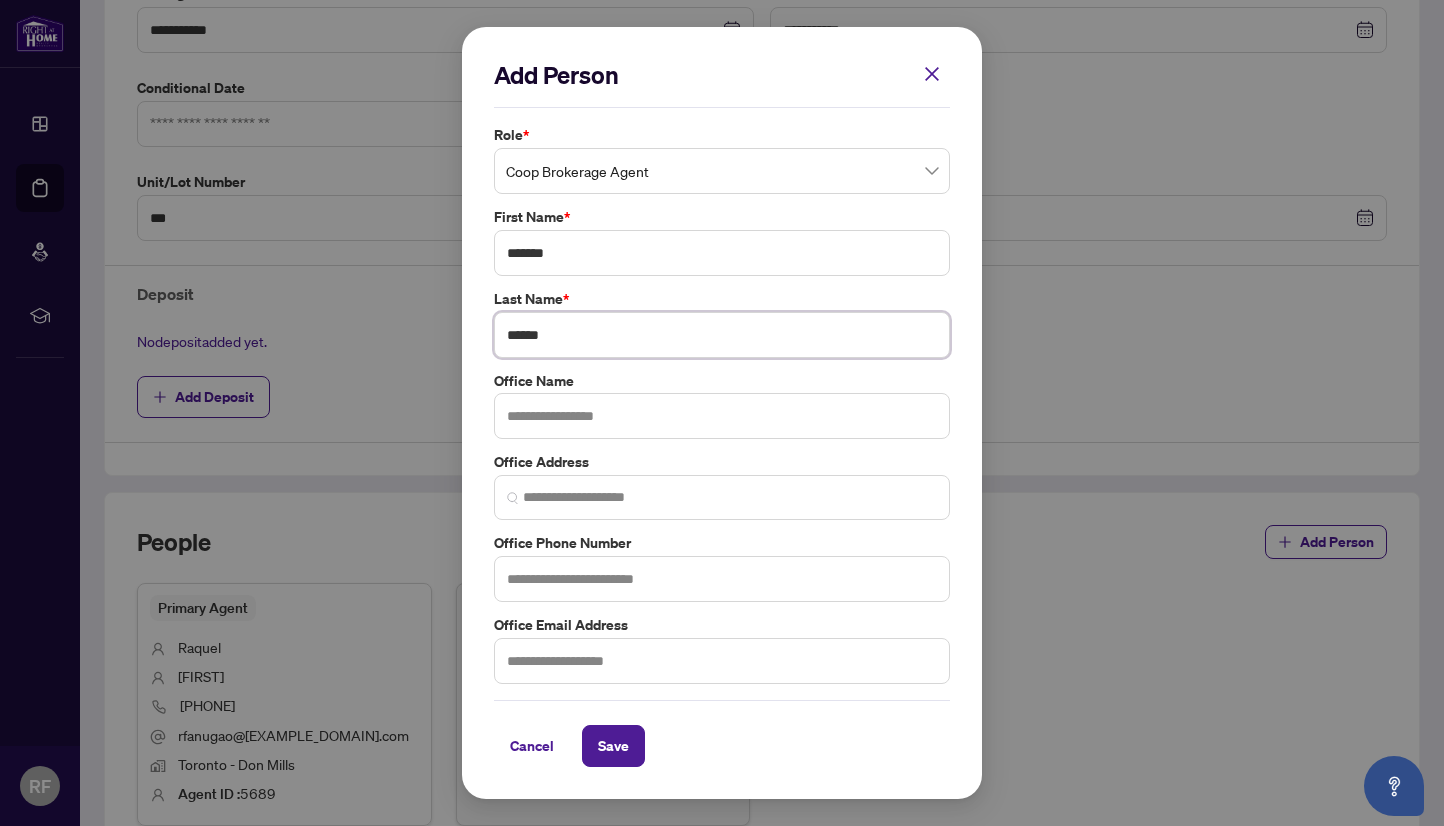 type on "******" 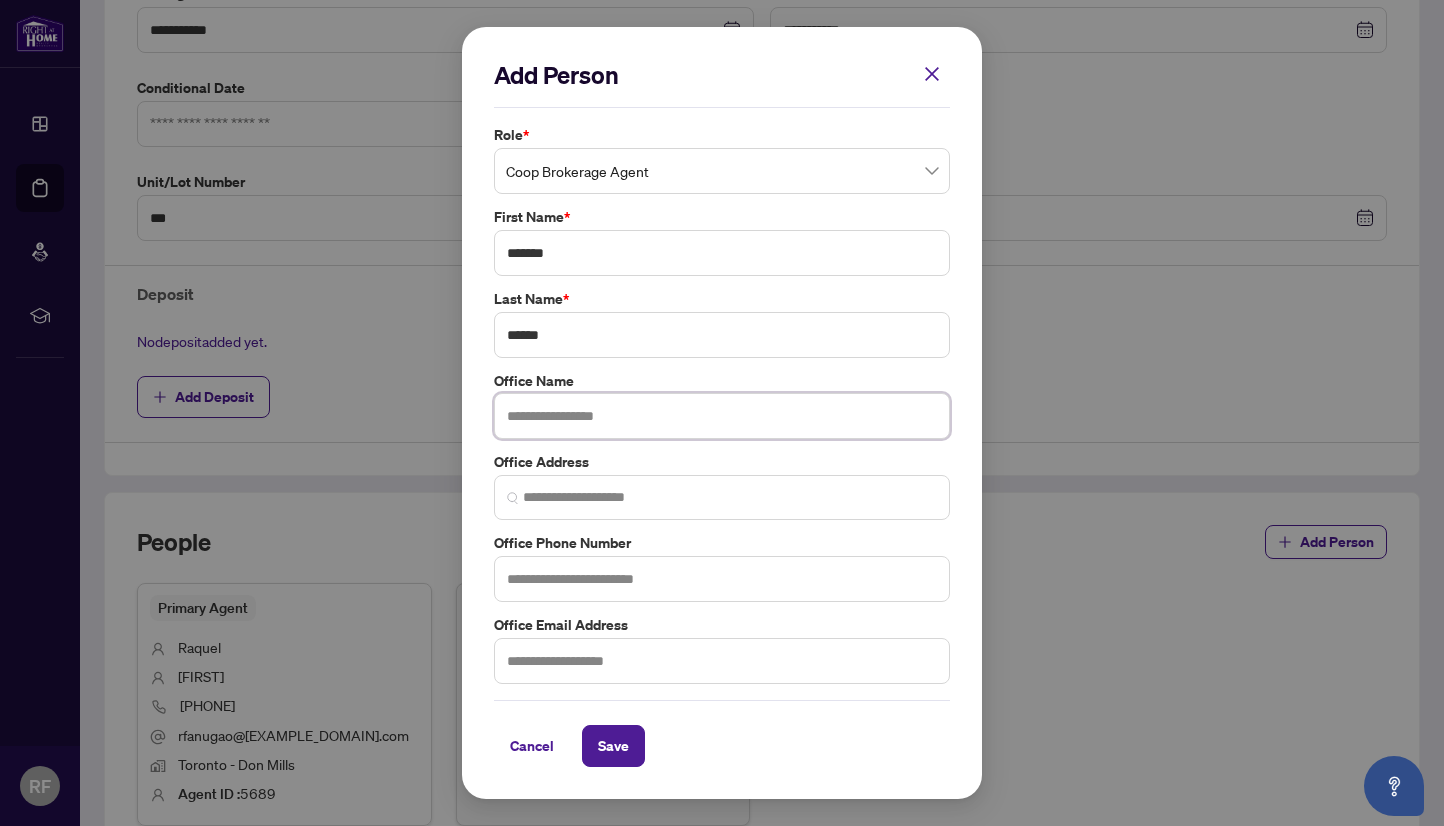 drag, startPoint x: 632, startPoint y: 270, endPoint x: 680, endPoint y: 399, distance: 137.64084 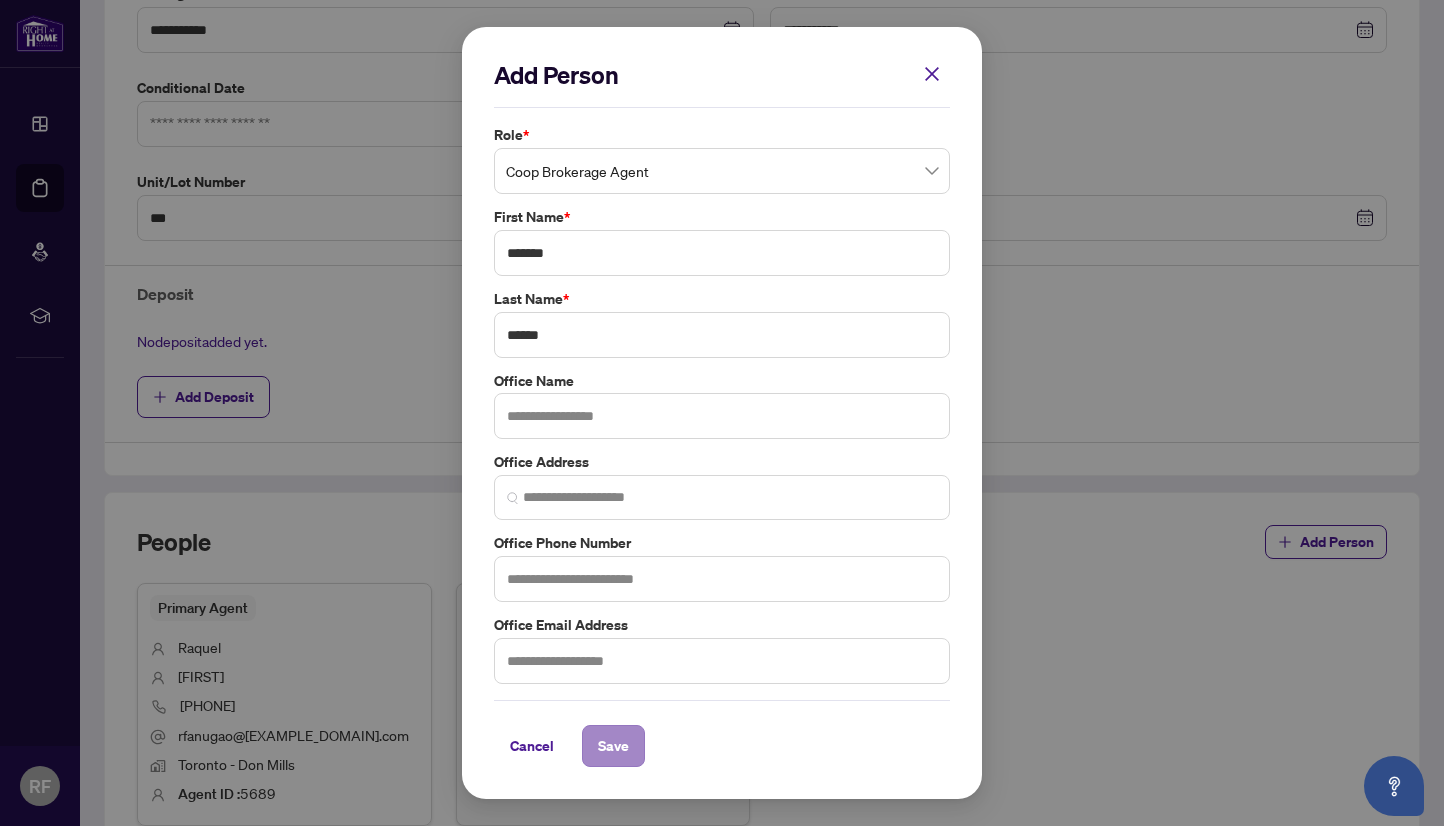 click on "Save" at bounding box center [613, 746] 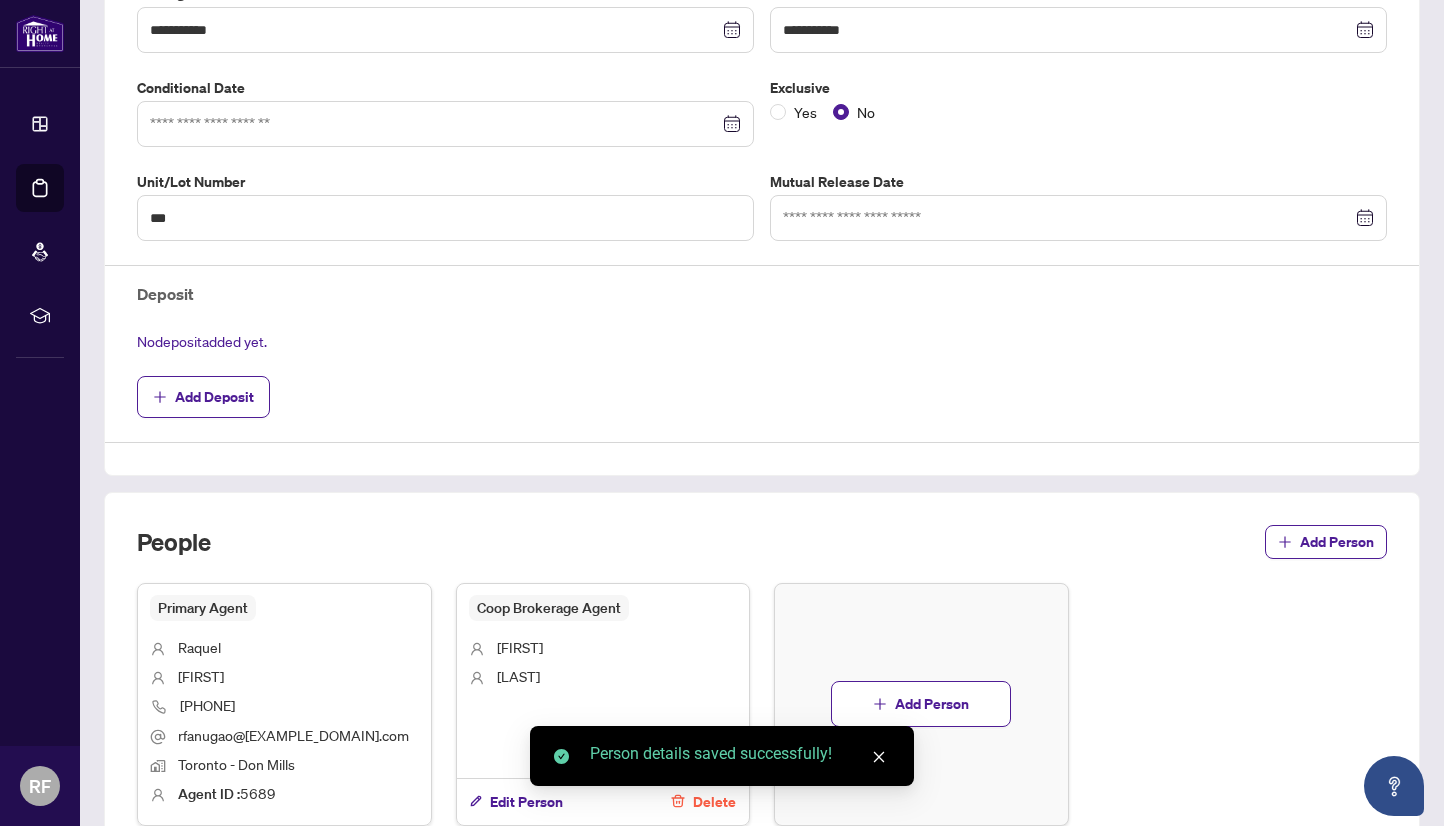 click on "**********" at bounding box center (762, 138) 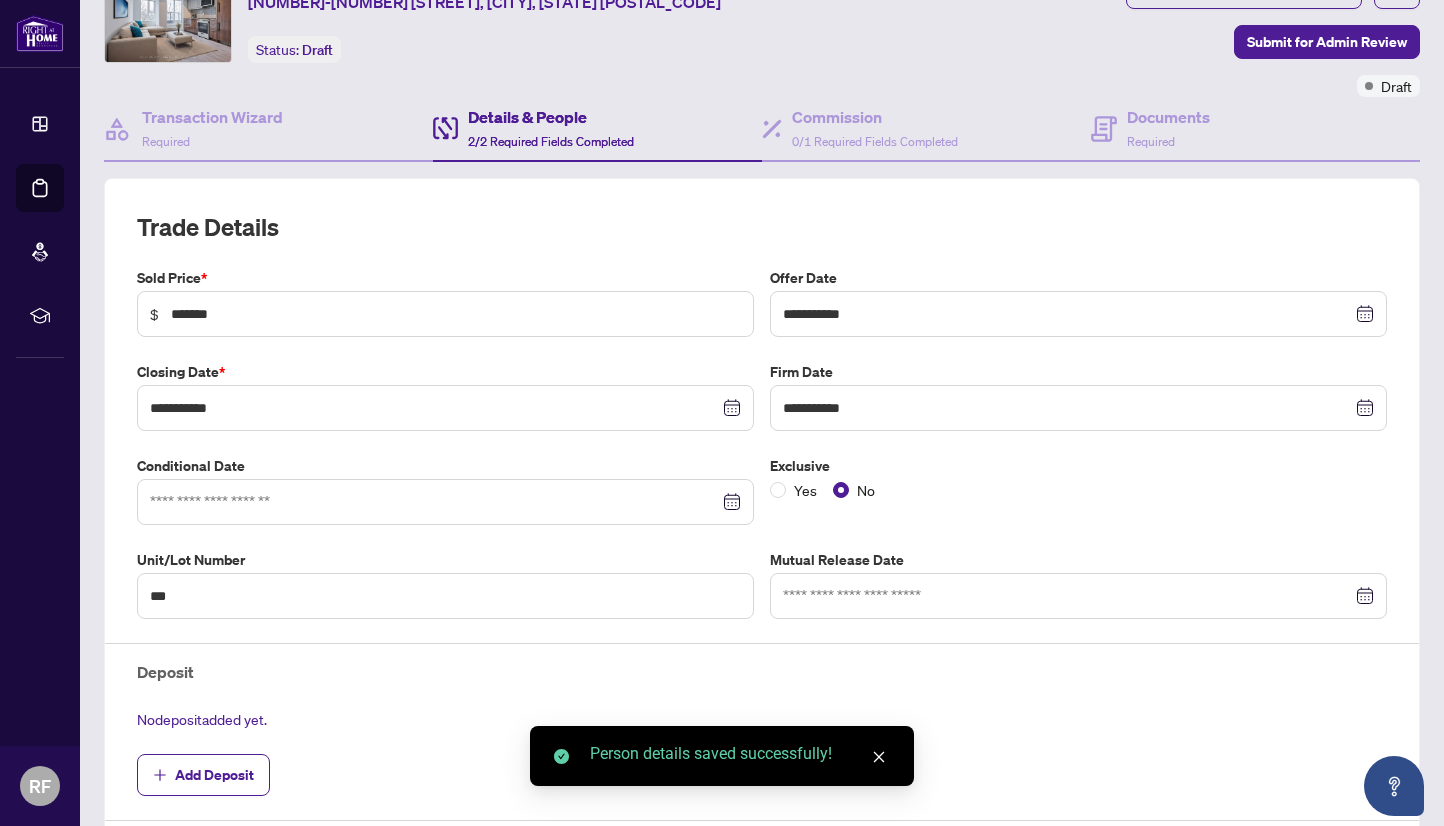 scroll, scrollTop: 0, scrollLeft: 0, axis: both 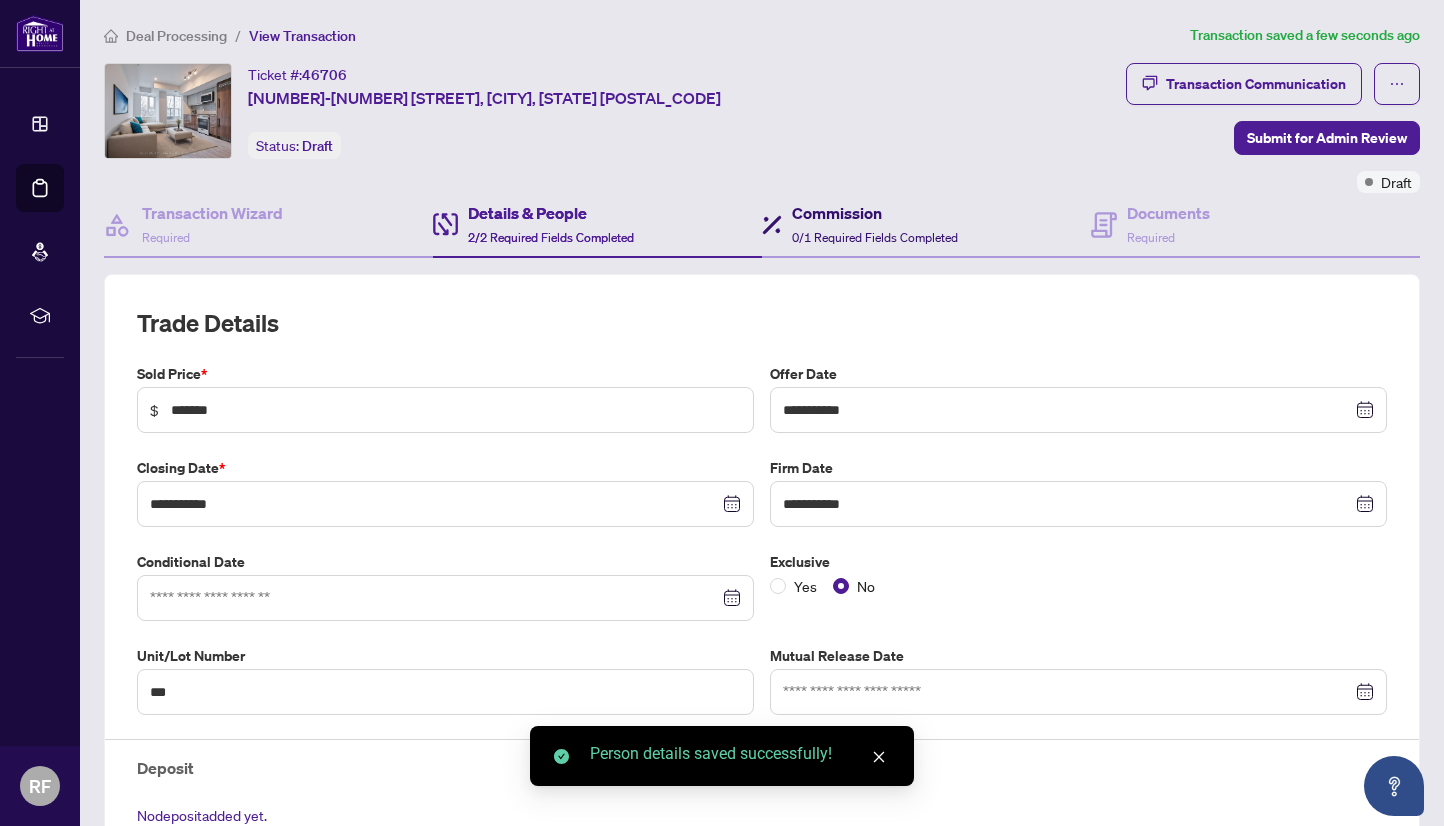 click on "Commission" at bounding box center (875, 213) 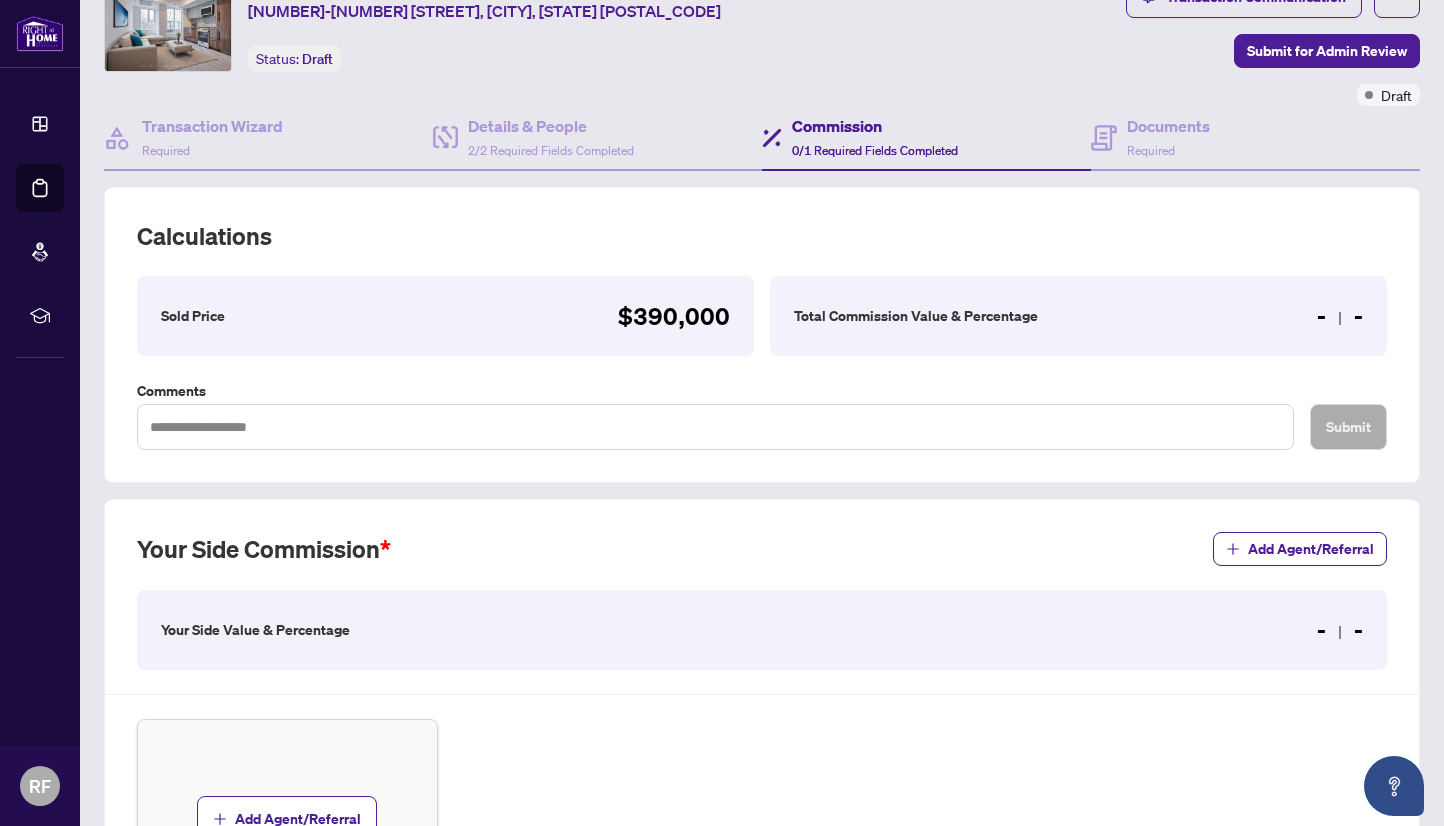 scroll, scrollTop: 91, scrollLeft: 0, axis: vertical 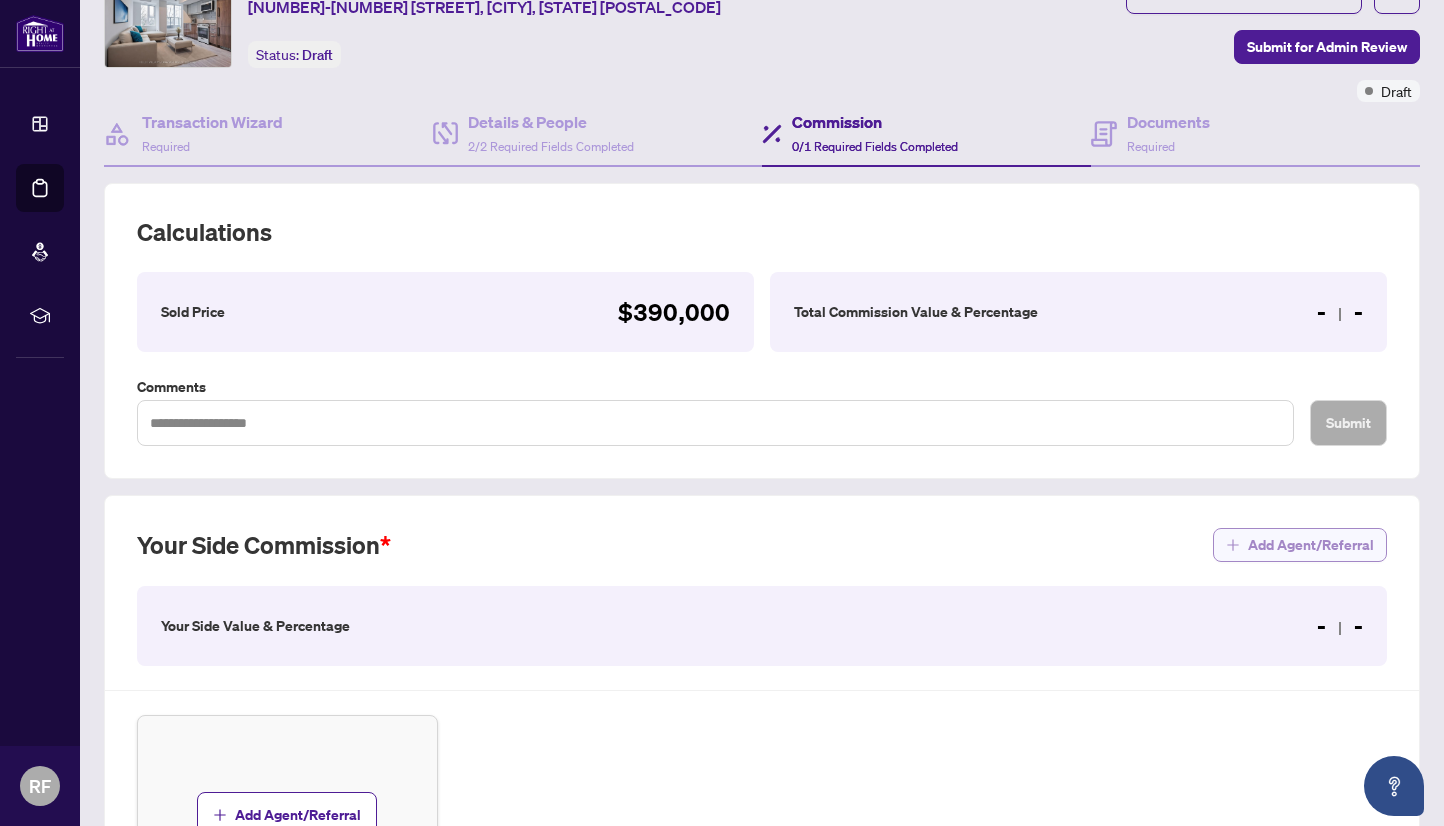 click on "Add Agent/Referral" at bounding box center (1311, 545) 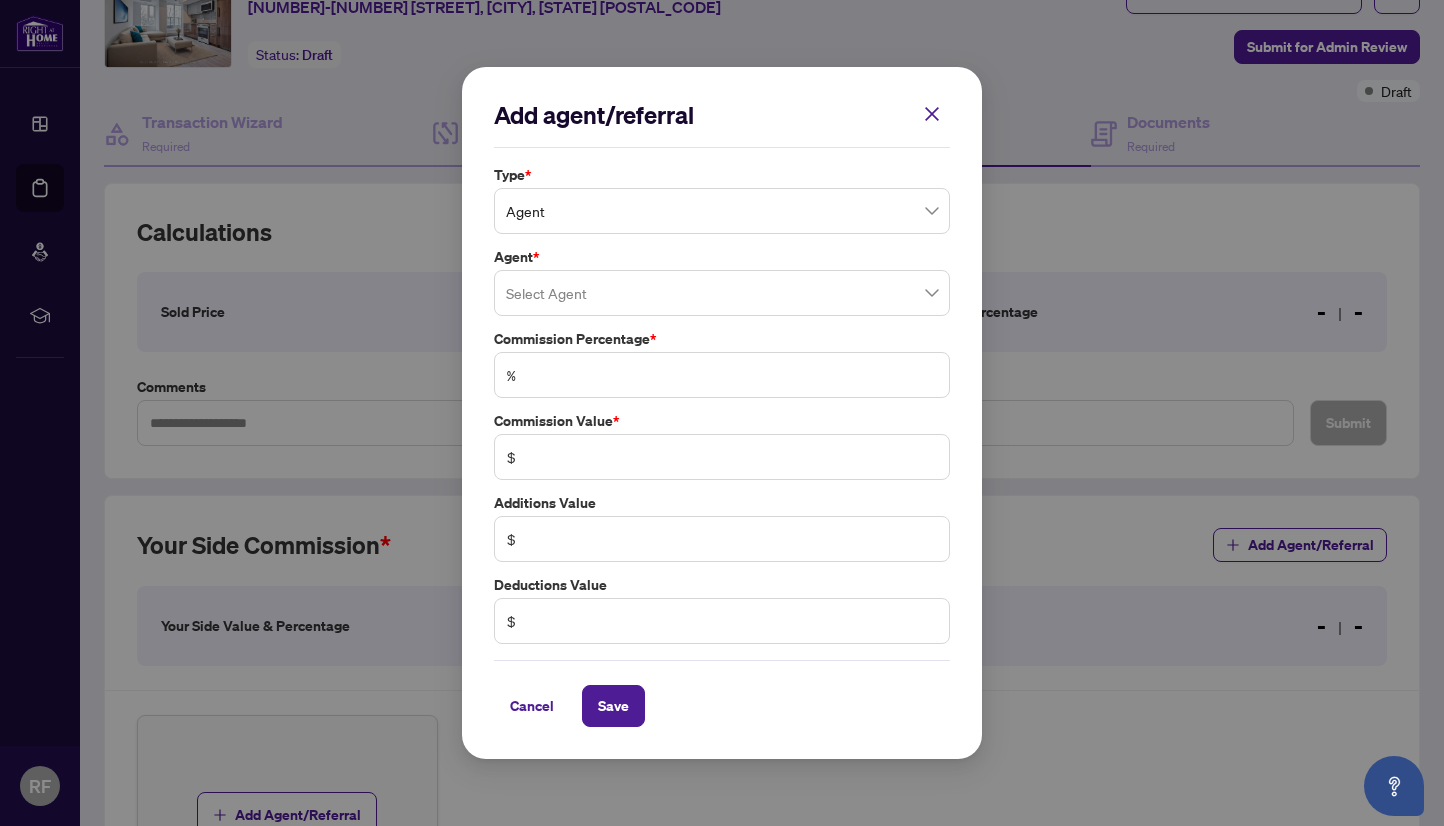 click at bounding box center [722, 293] 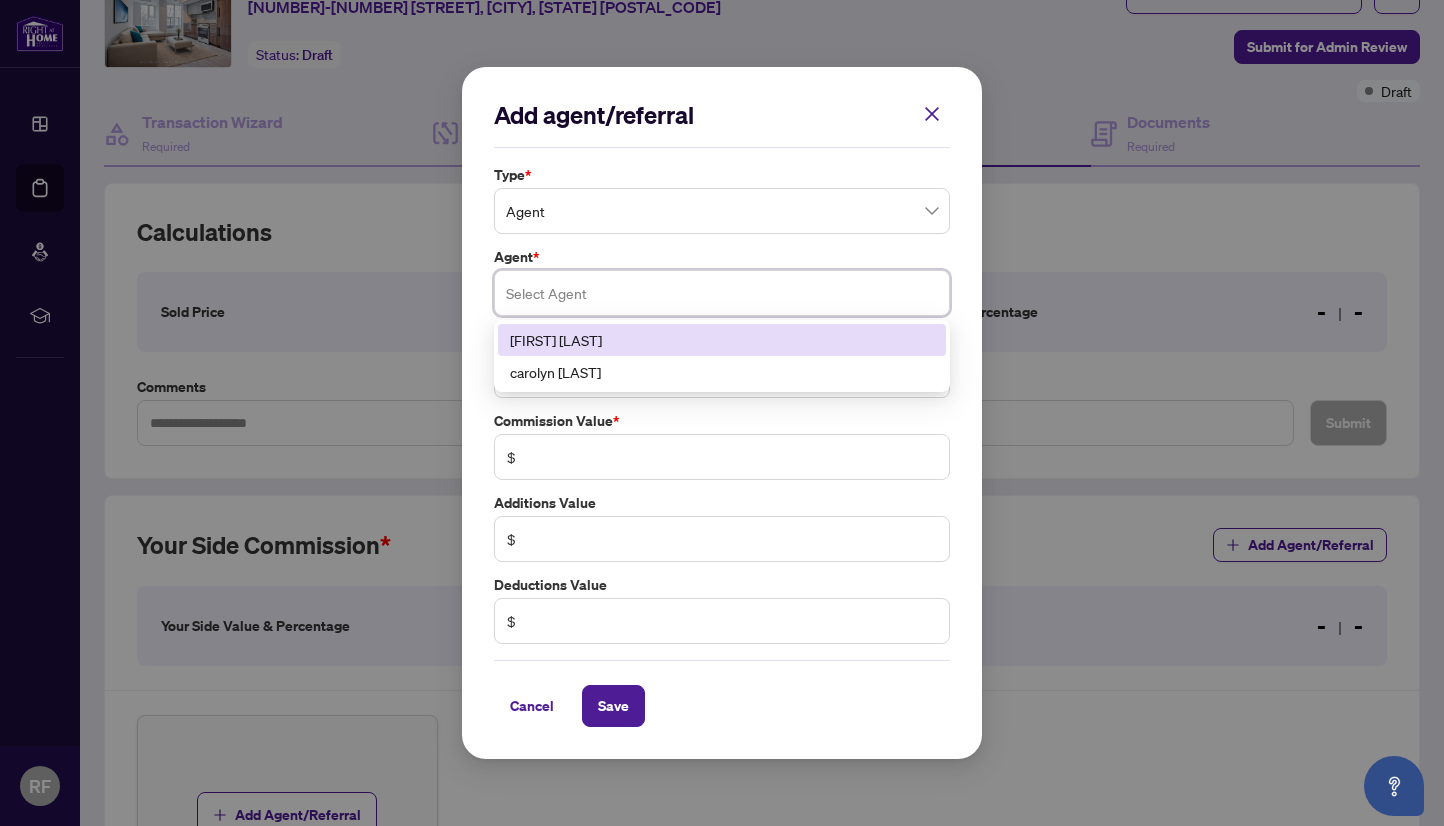 click on "[FIRST] [LAST]" at bounding box center (722, 340) 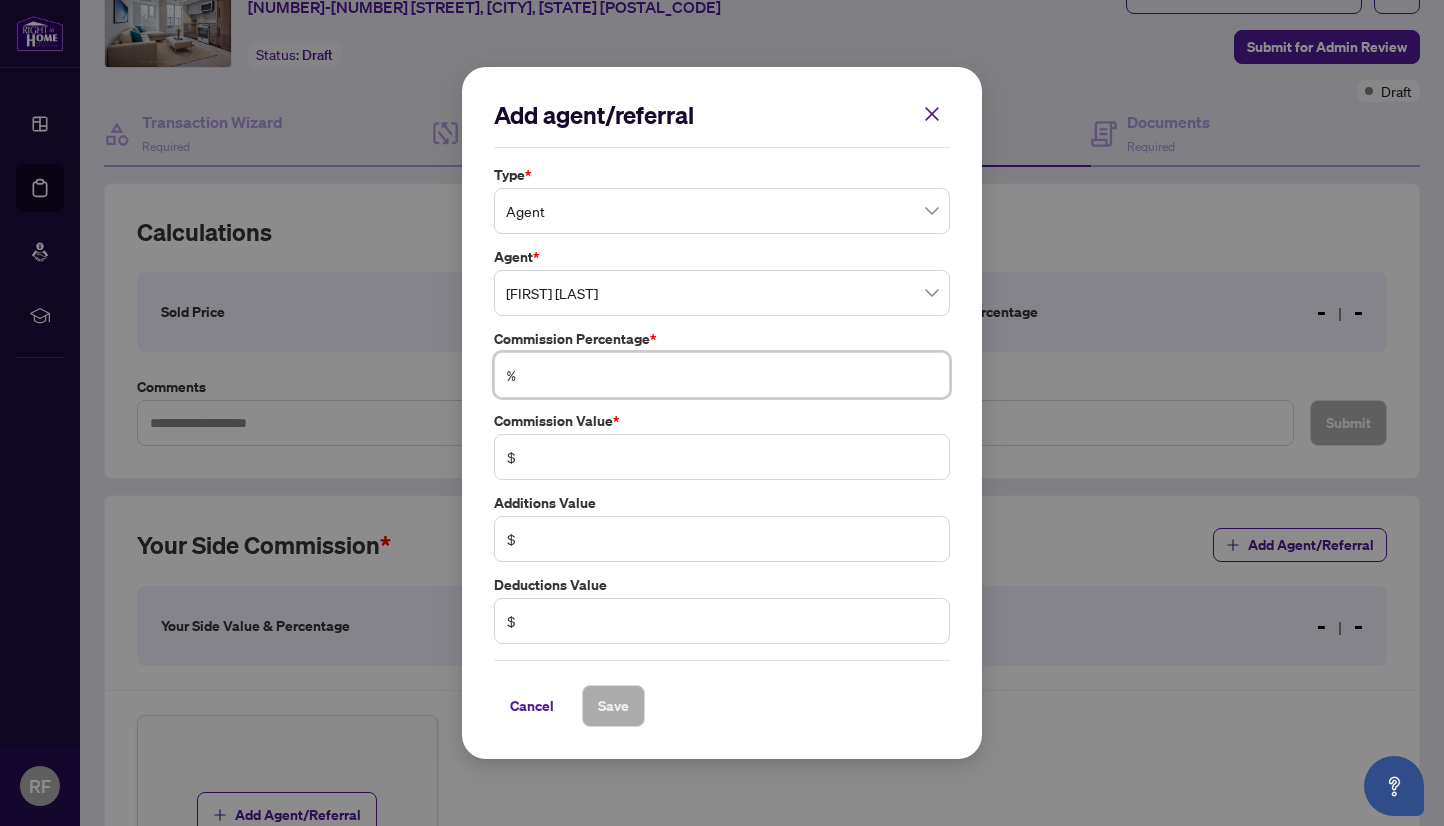 click at bounding box center [732, 375] 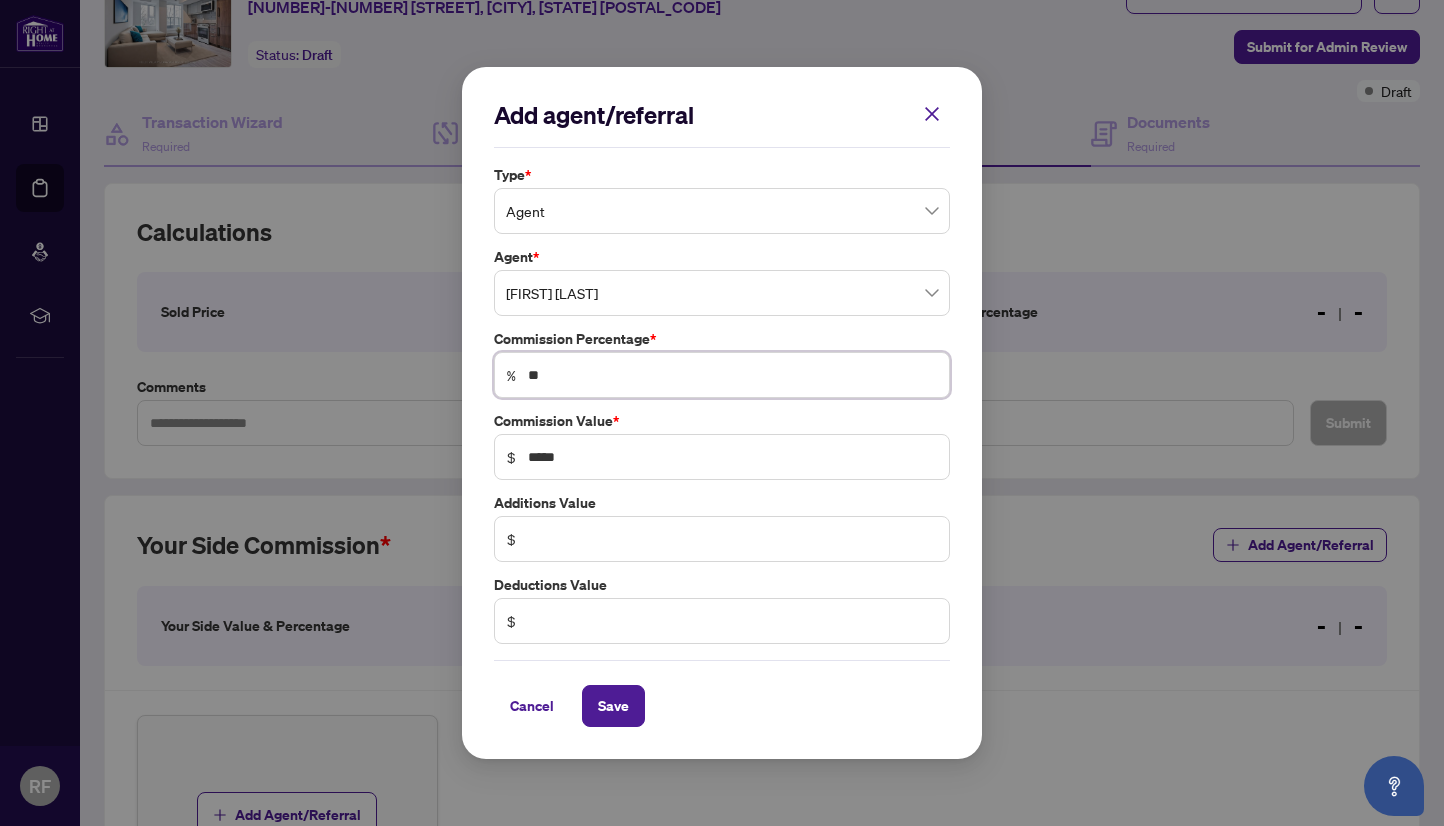 type on "***" 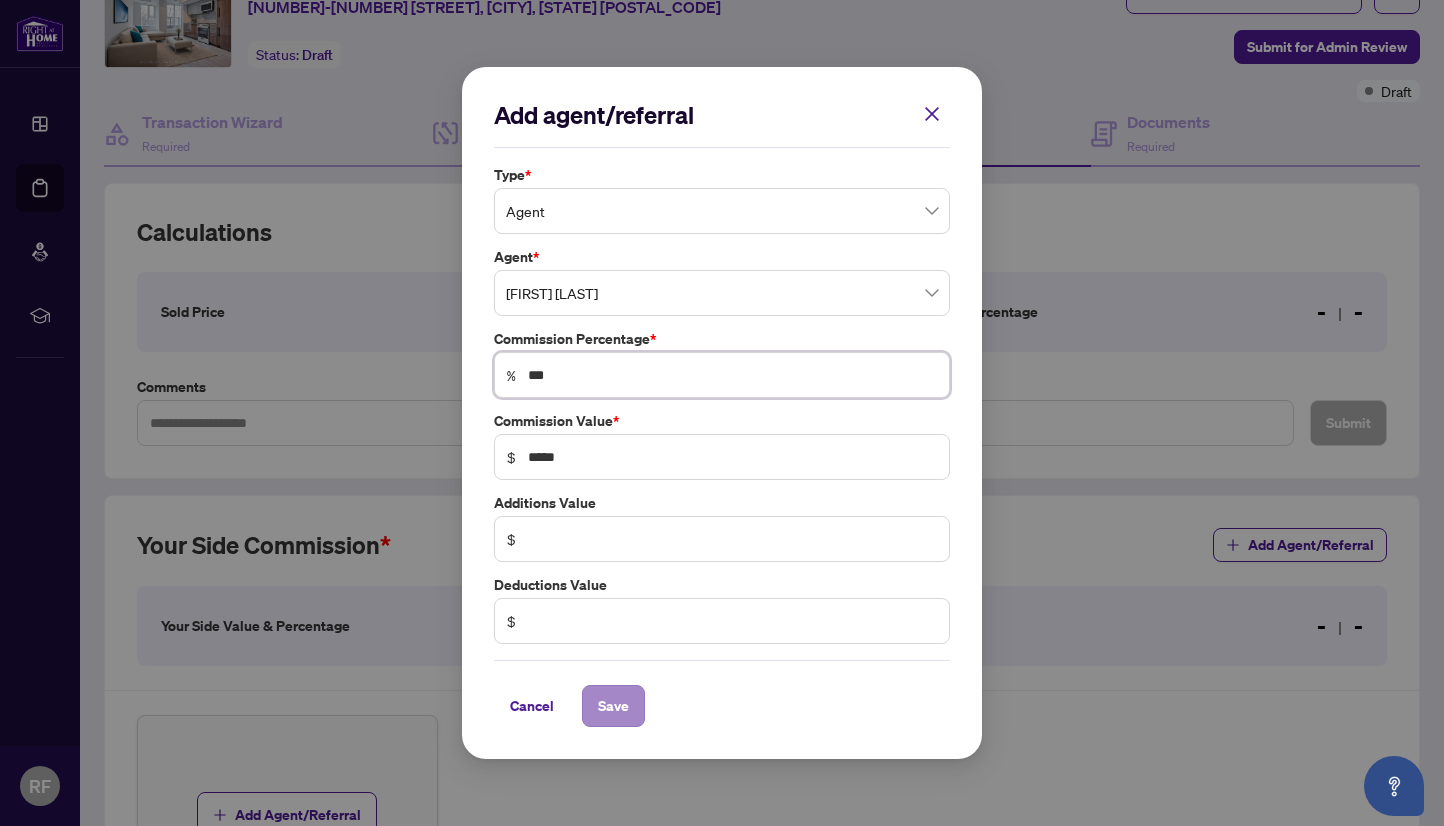 type on "***" 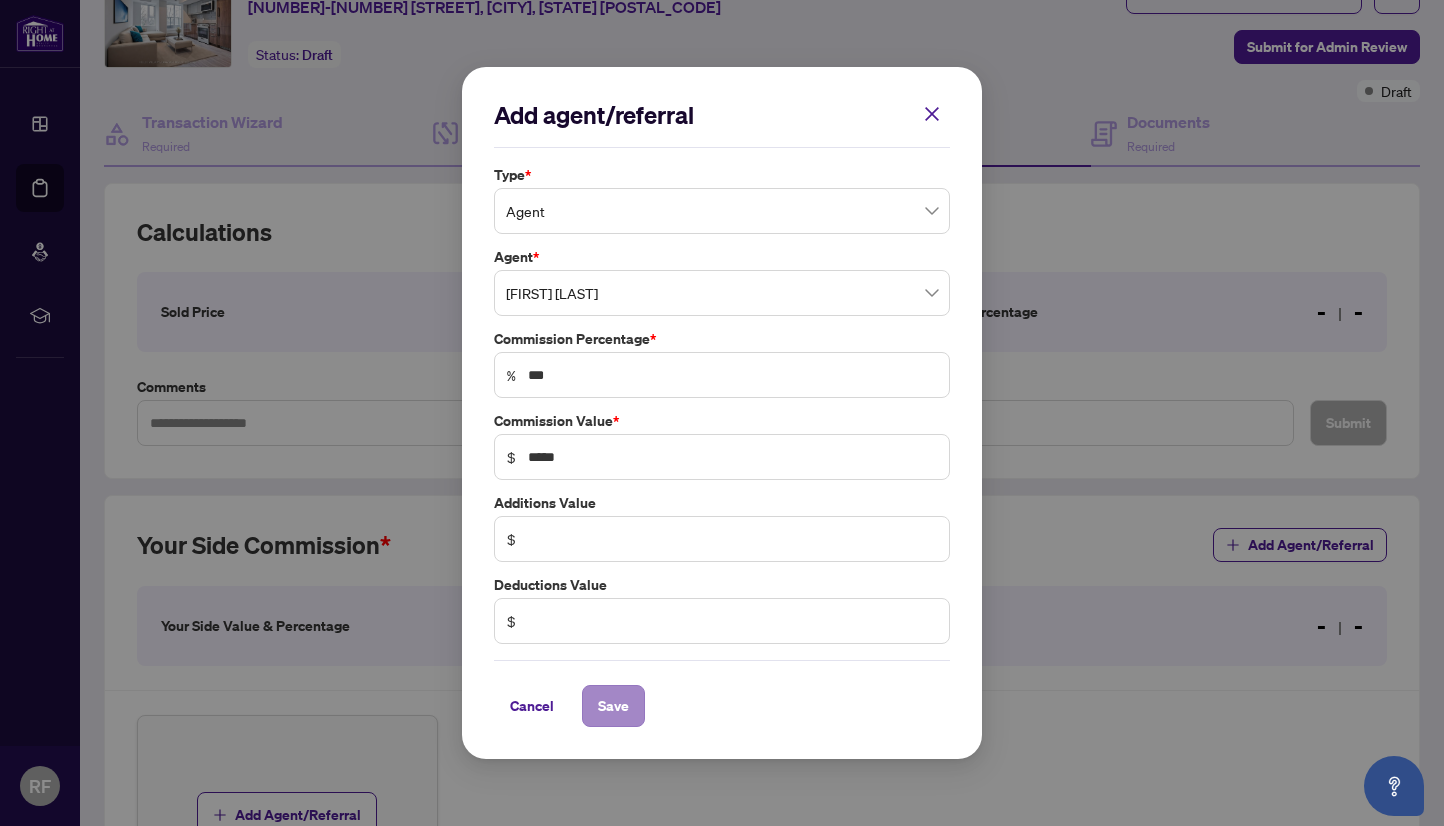 click on "Save" at bounding box center [613, 706] 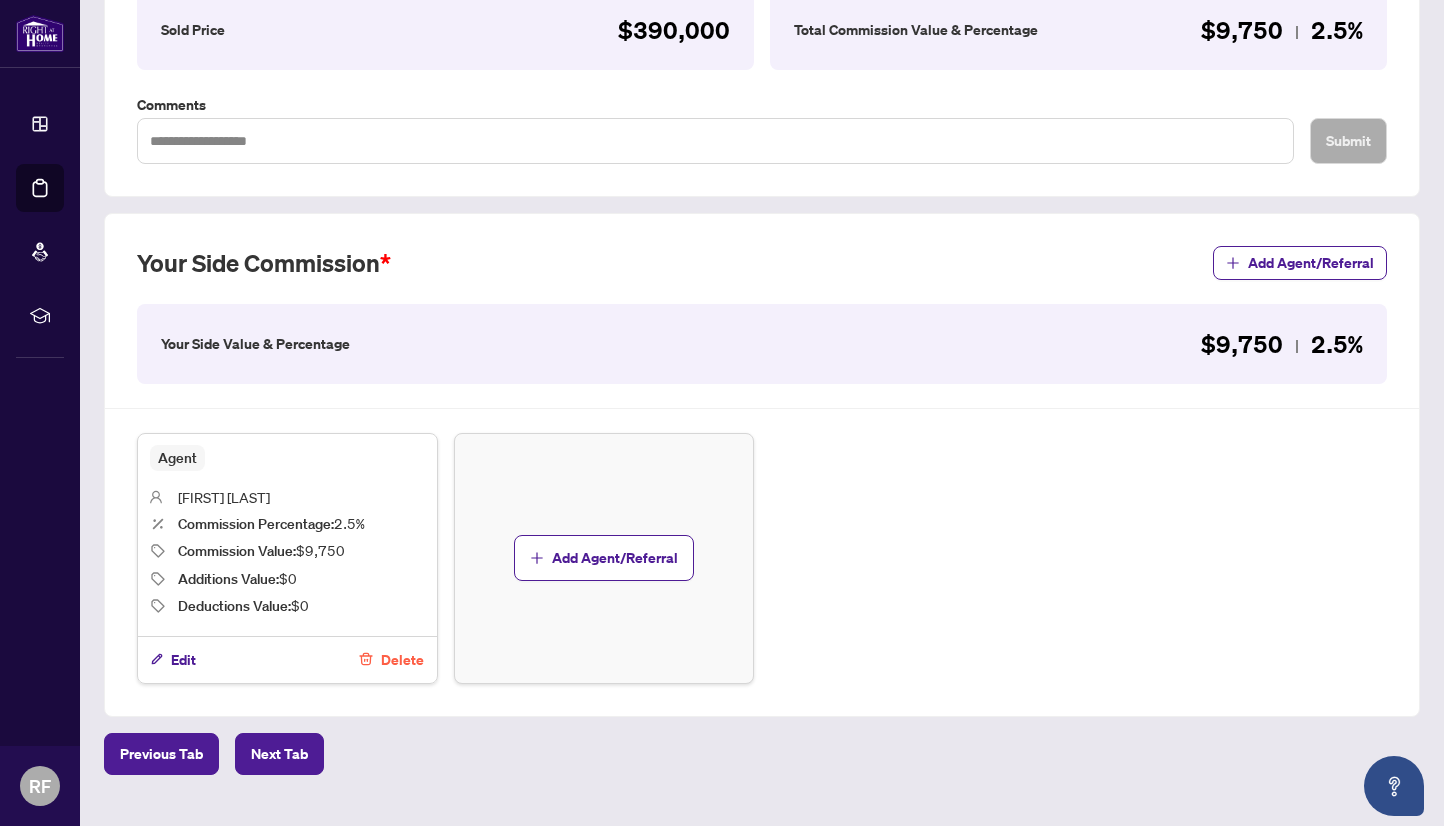 scroll, scrollTop: 0, scrollLeft: 0, axis: both 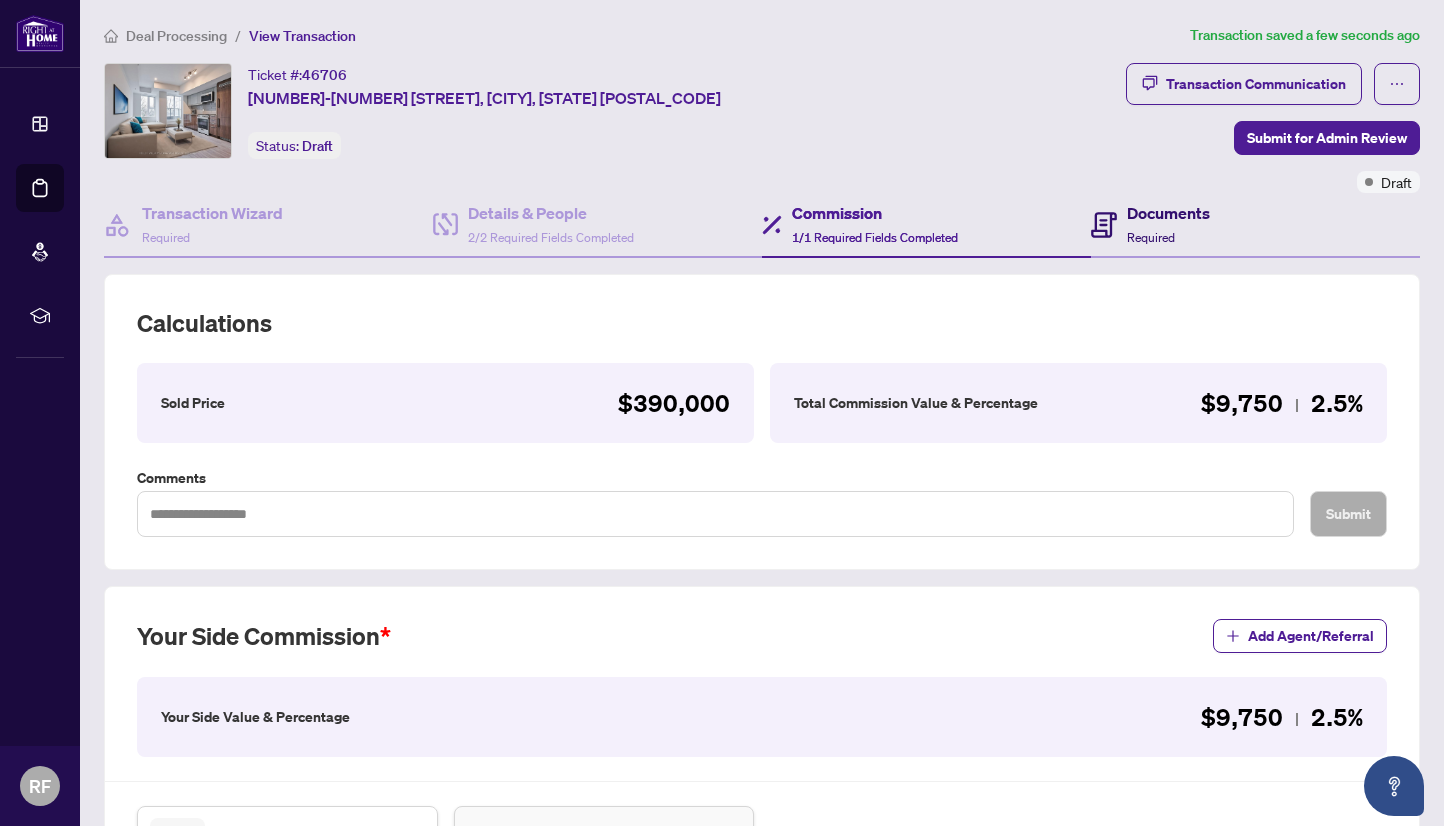 click on "Documents" at bounding box center (1168, 213) 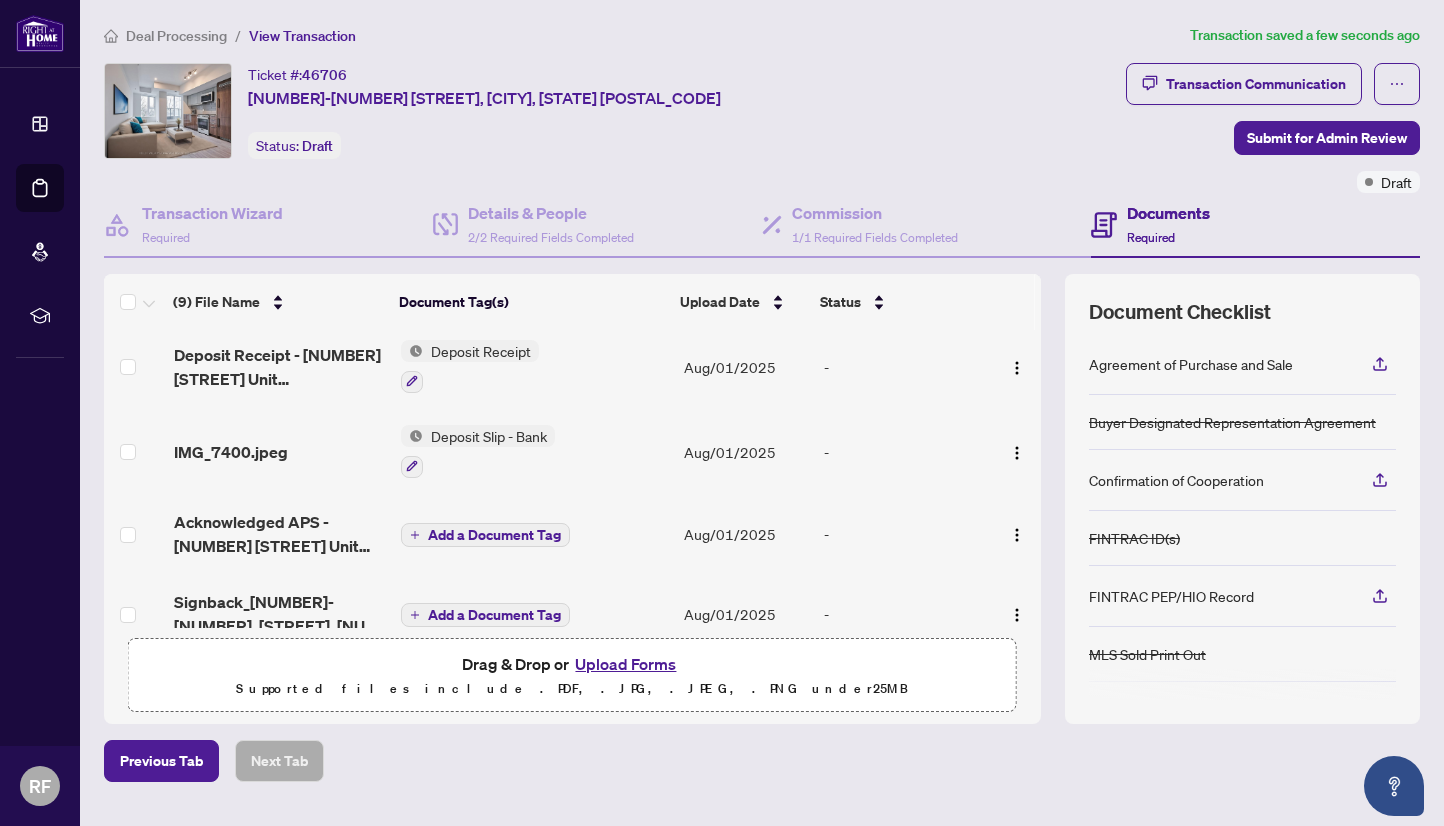 scroll, scrollTop: 459, scrollLeft: 0, axis: vertical 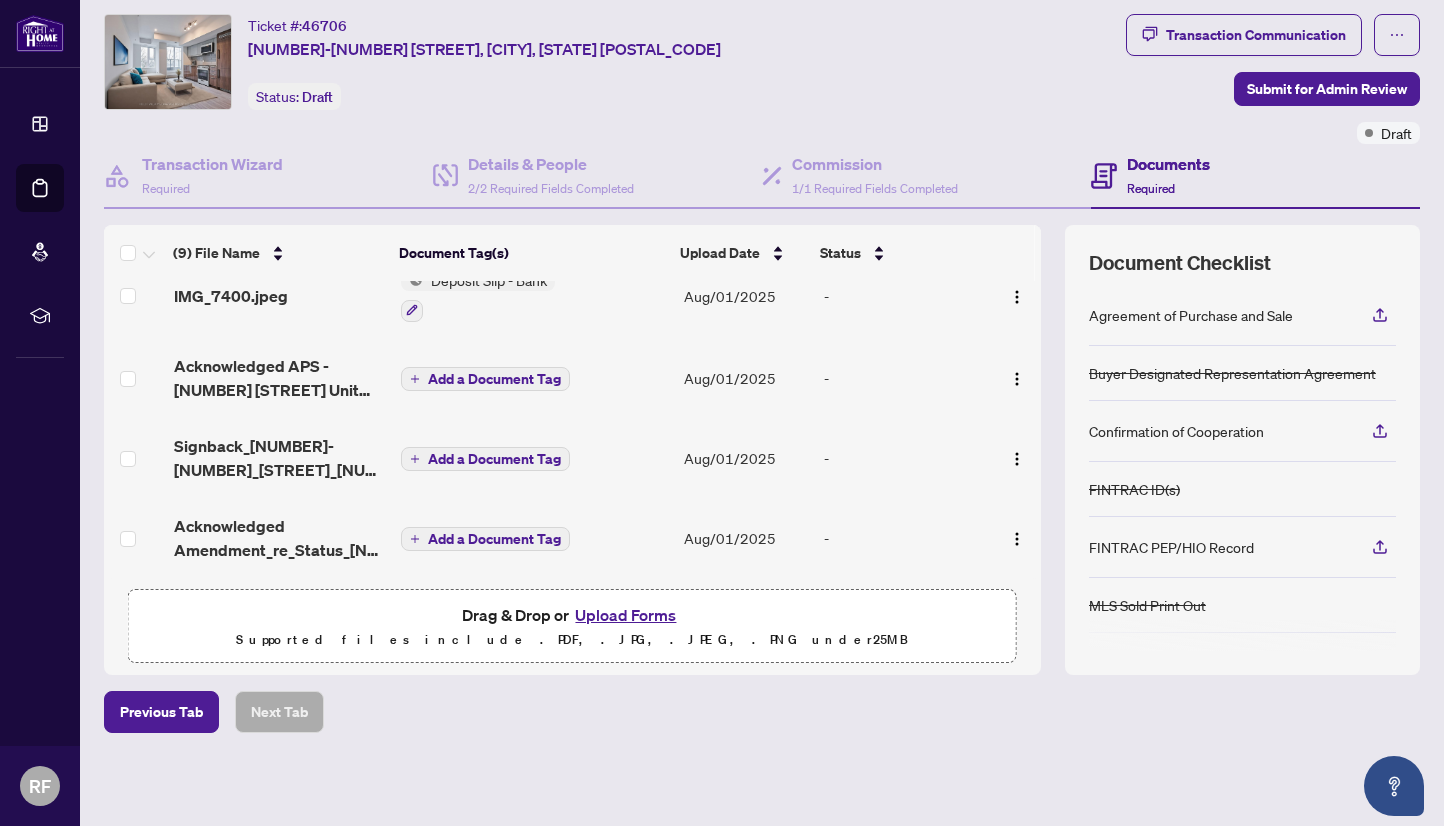click on "Add a Document Tag" at bounding box center [494, 539] 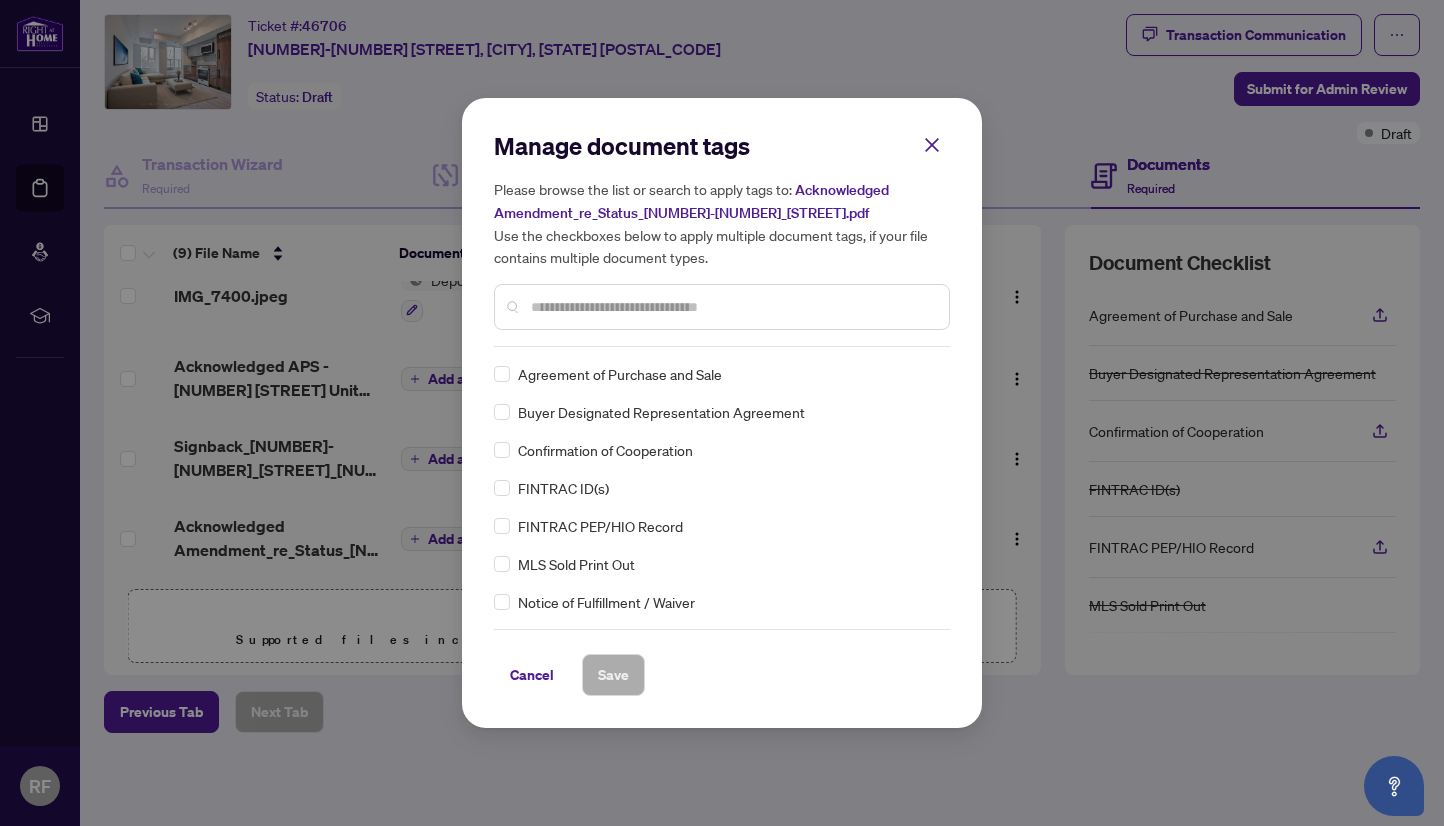 click on "Manage document tags Please browse the list or search to apply tags to:   Acknowledged Amendment_re_Status_[NUMBER]-[NUMBER]_Glen_Everest_Rd.pdf   Use the checkboxes below to apply multiple document tags, if your file contains multiple document types." at bounding box center (722, 238) 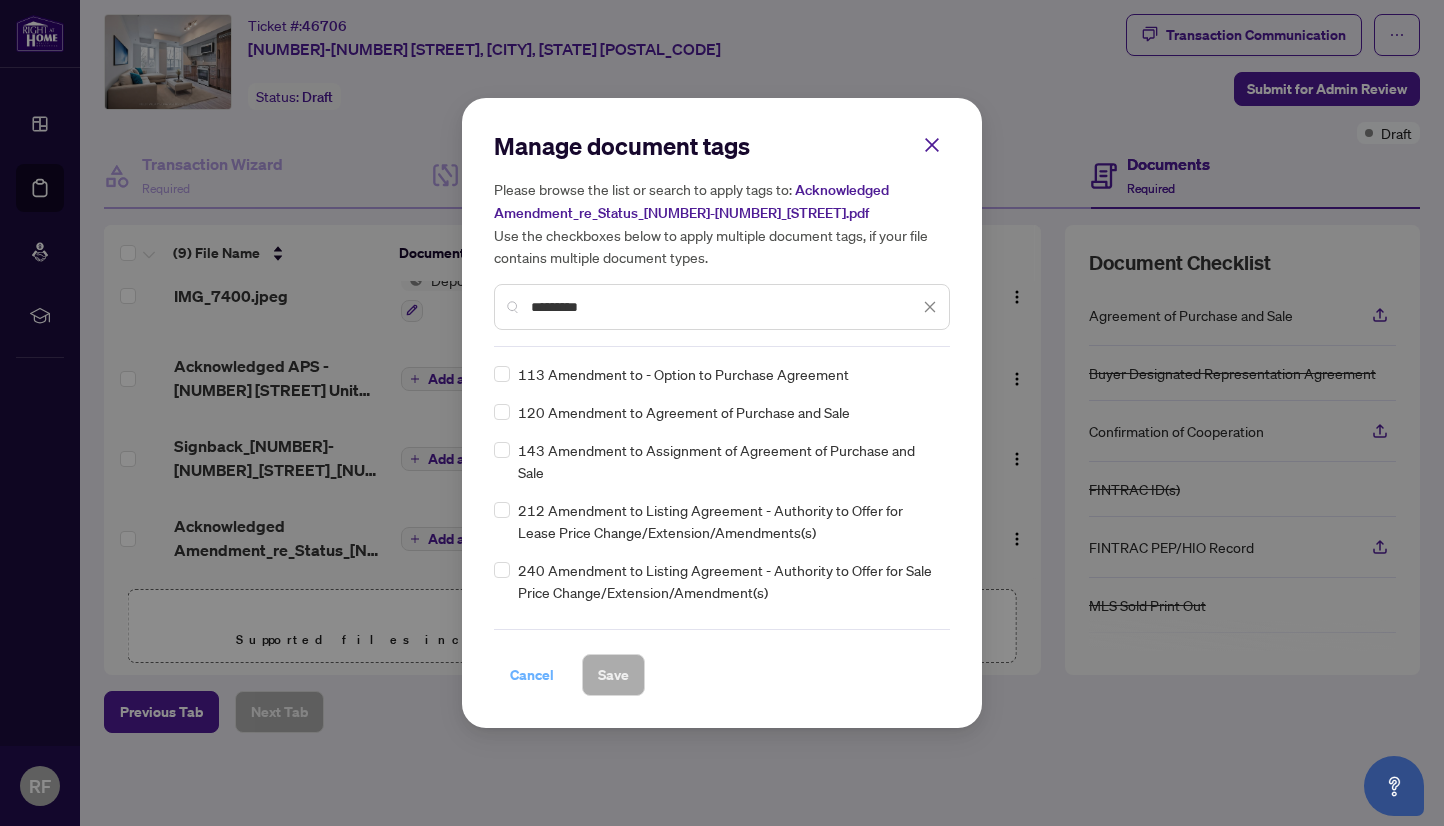 type on "*********" 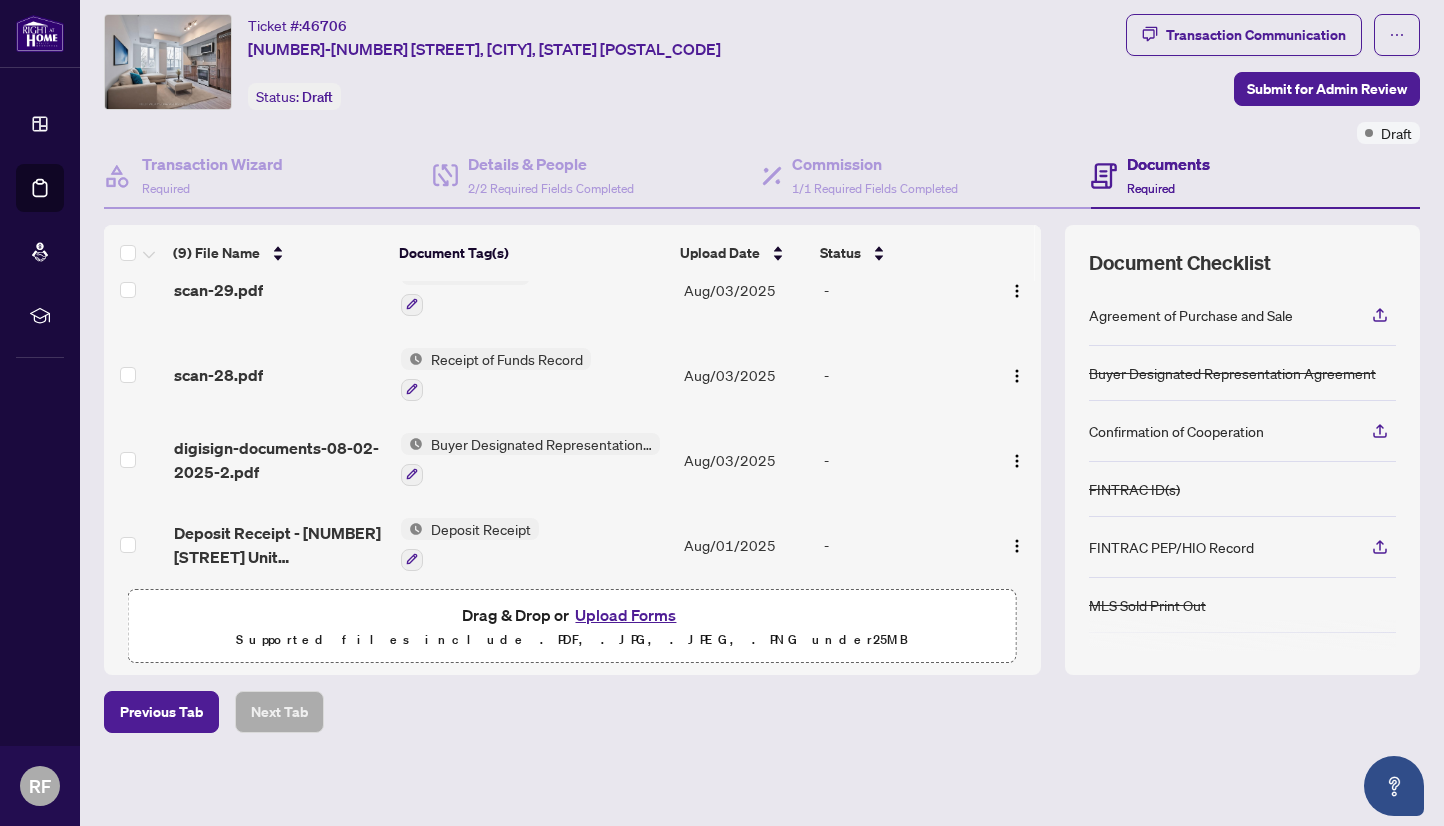 scroll, scrollTop: 0, scrollLeft: 0, axis: both 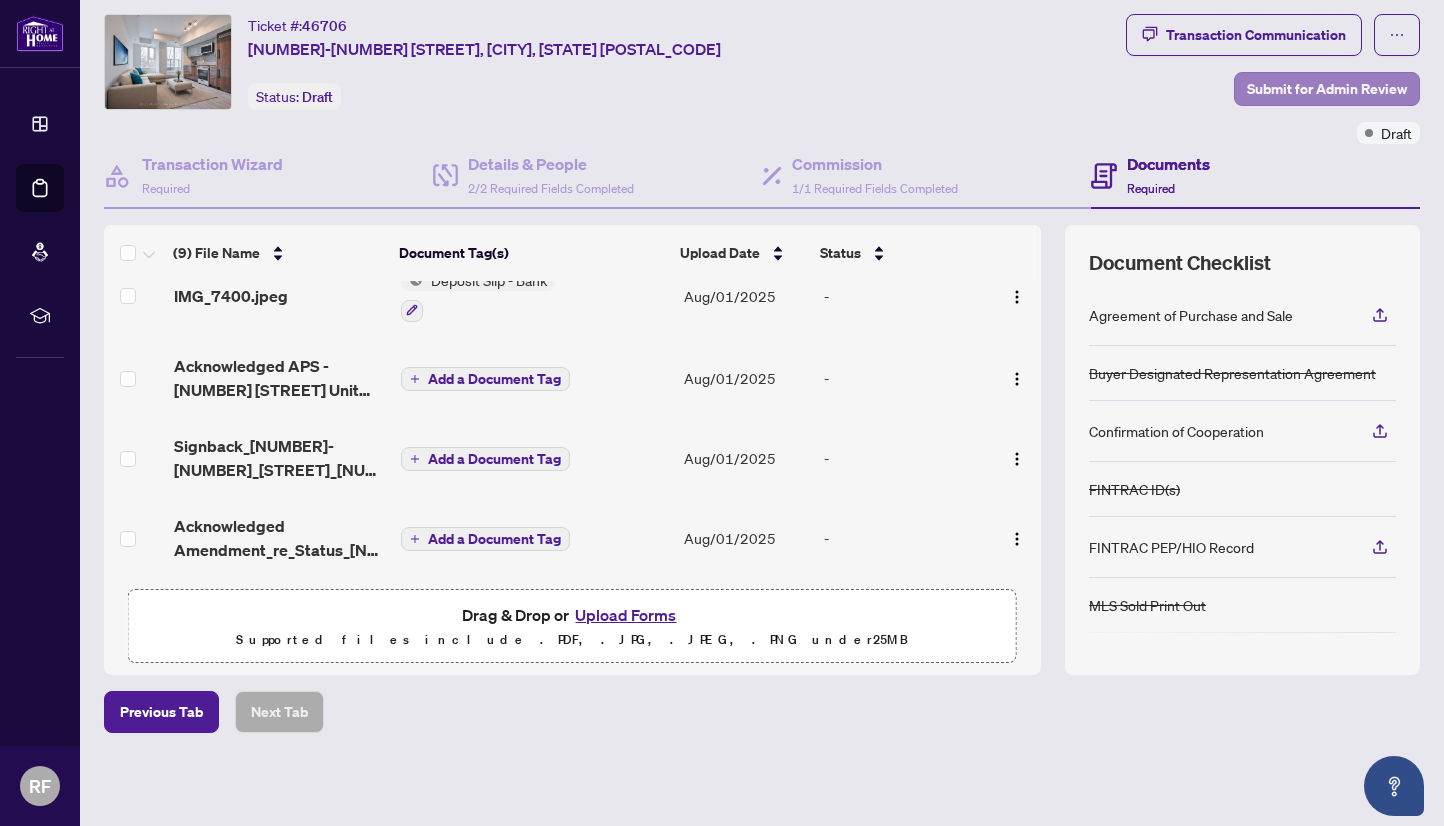 click on "Submit for Admin Review" at bounding box center (1327, 89) 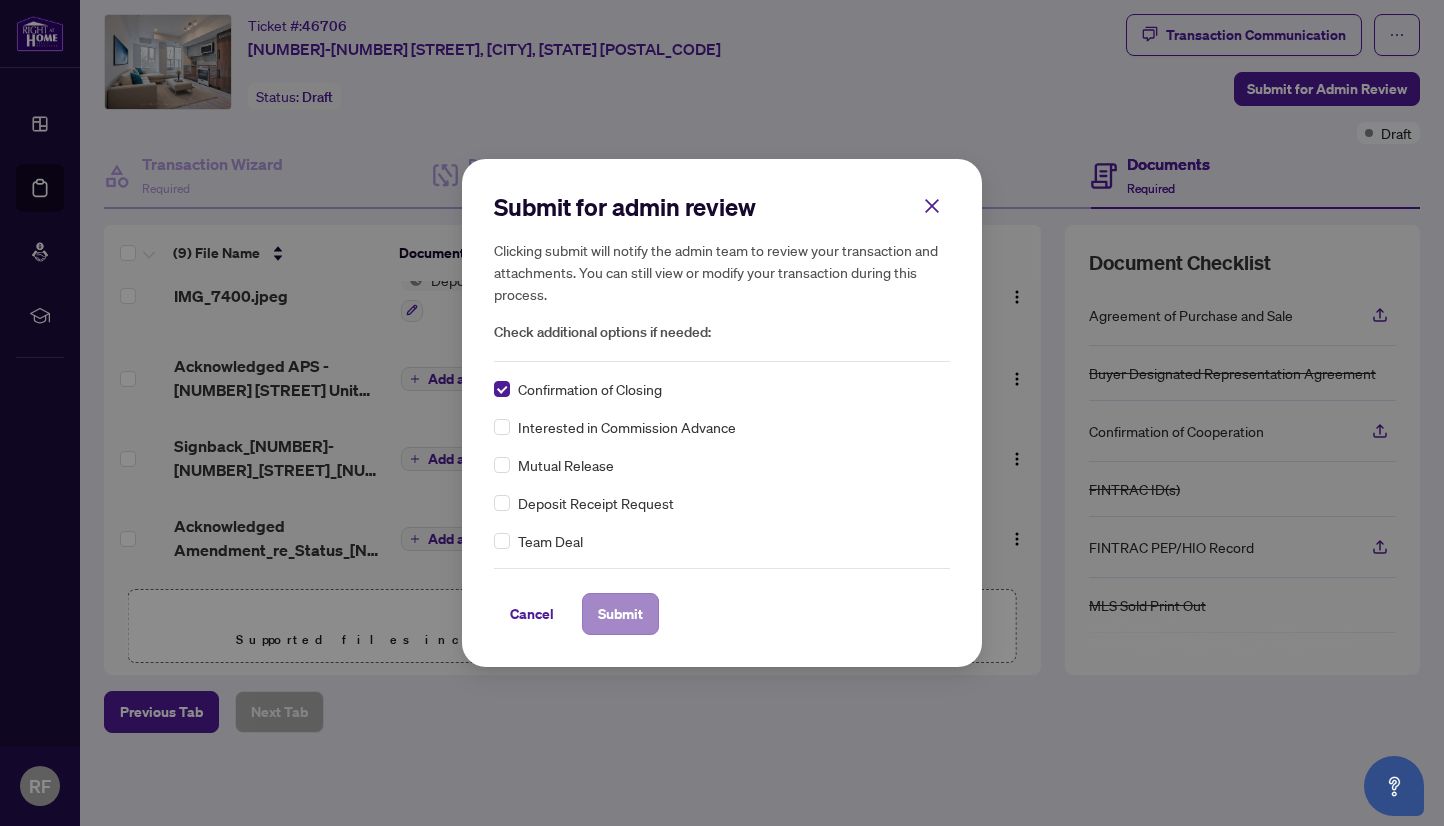 click on "Submit" at bounding box center [620, 614] 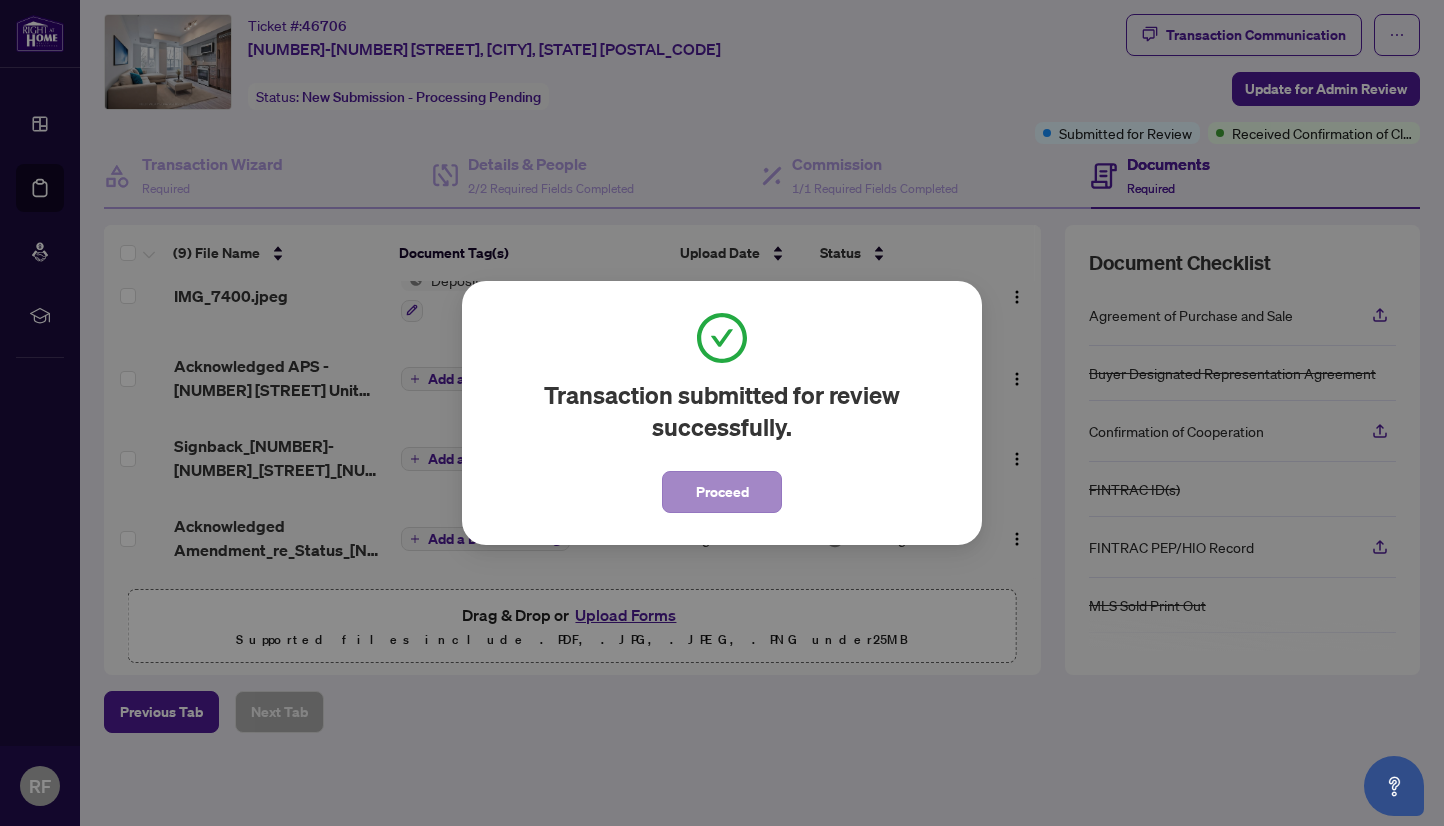 click on "Proceed" at bounding box center (722, 492) 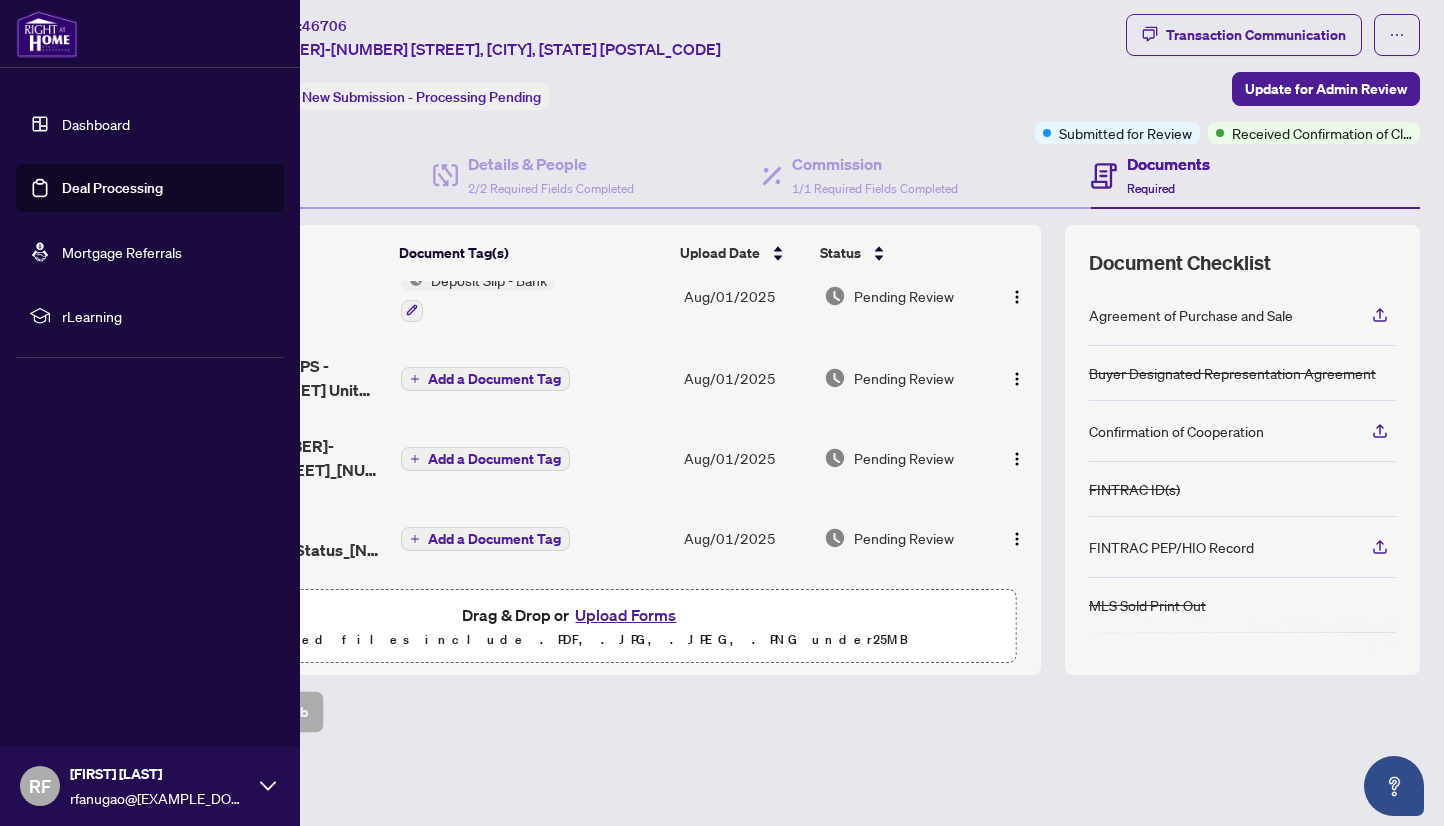 click on "Deal Processing" at bounding box center (112, 188) 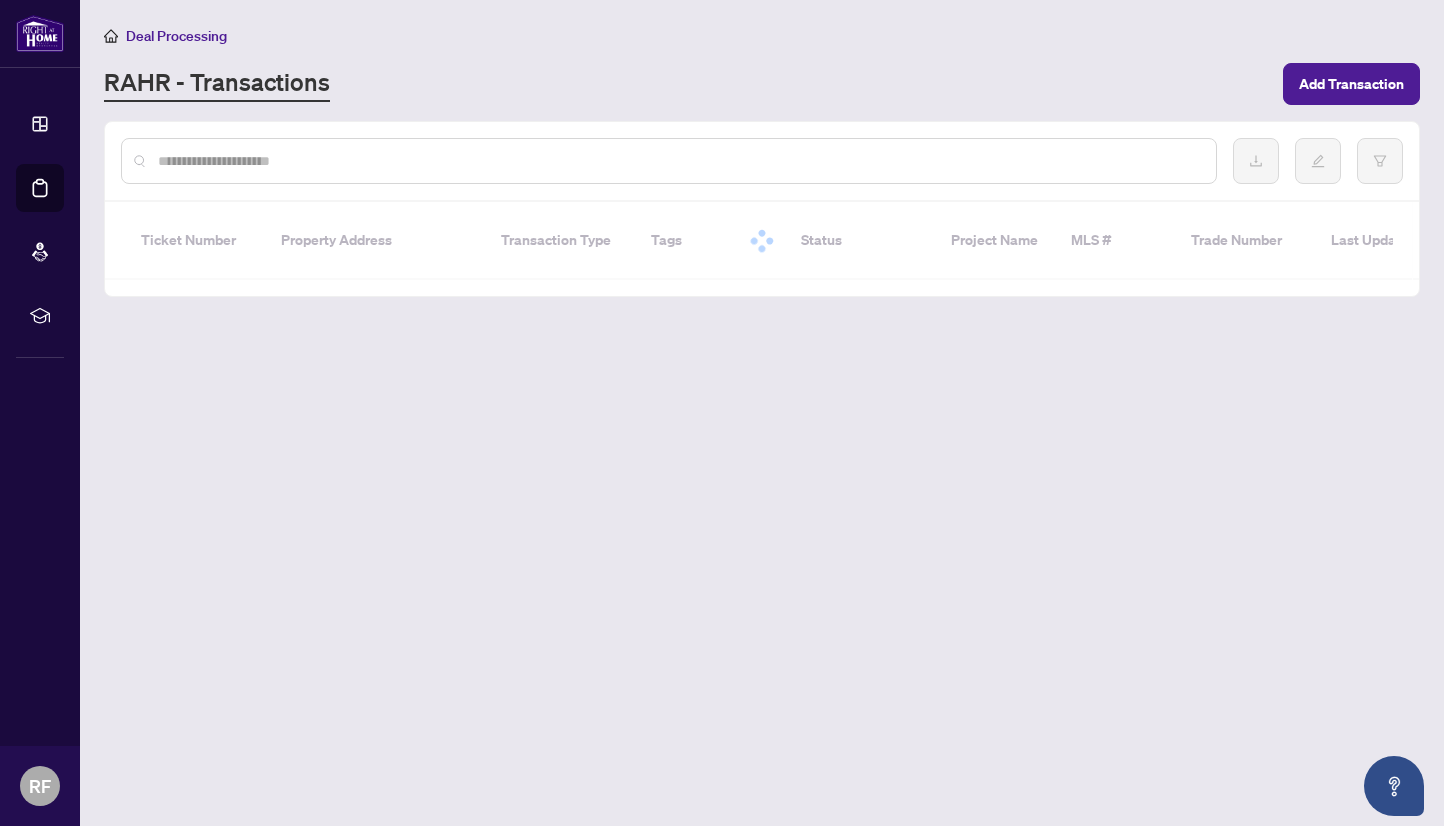 scroll, scrollTop: 0, scrollLeft: 0, axis: both 